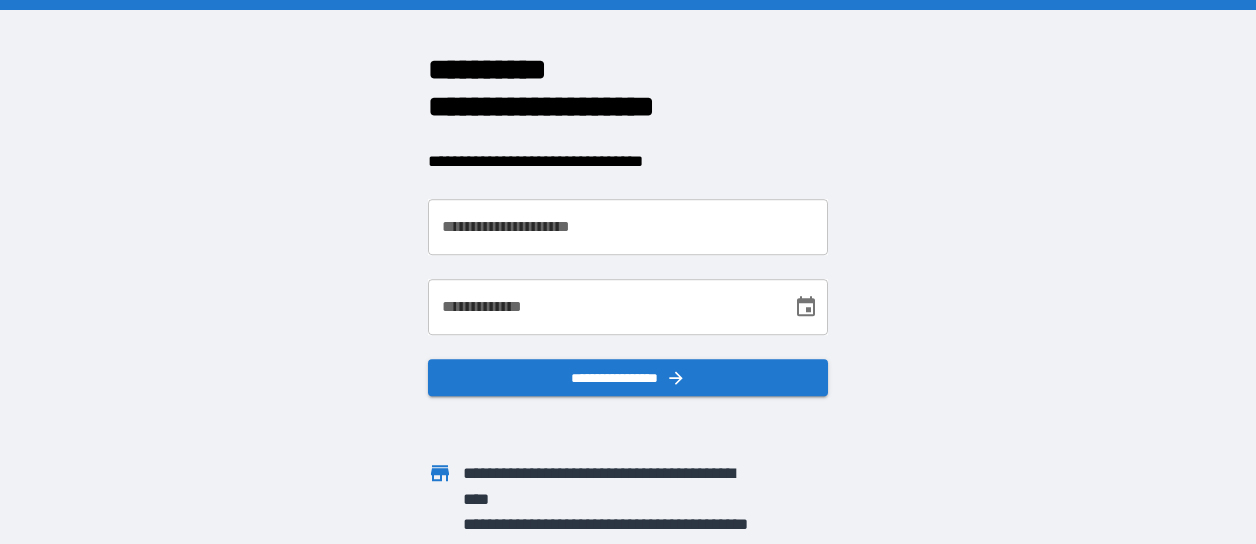 scroll, scrollTop: 0, scrollLeft: 0, axis: both 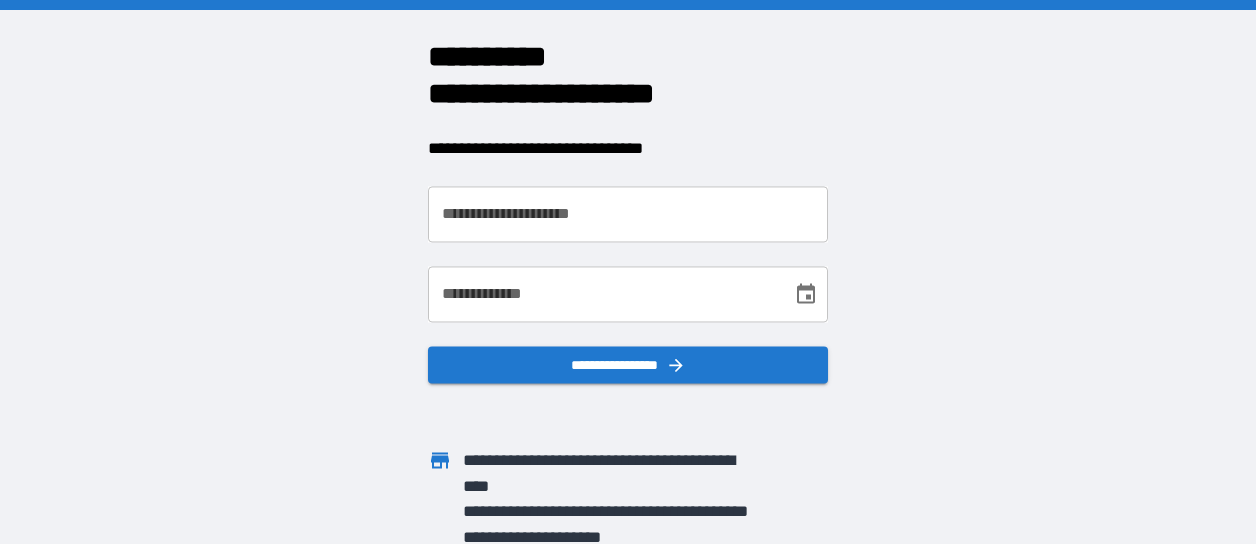 click on "**********" at bounding box center (628, 214) 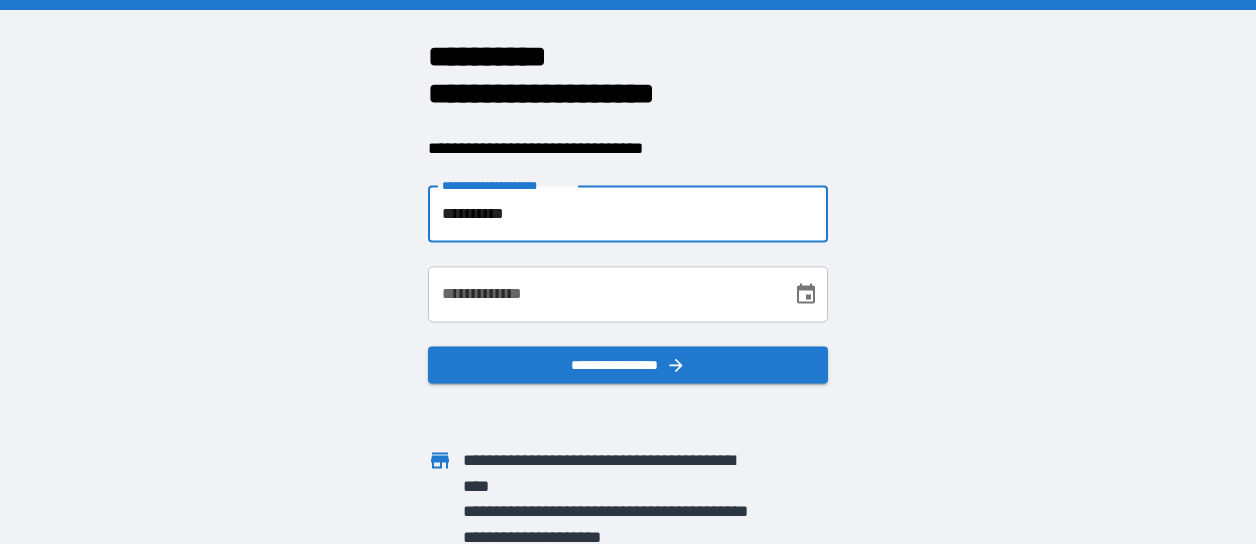 type on "**********" 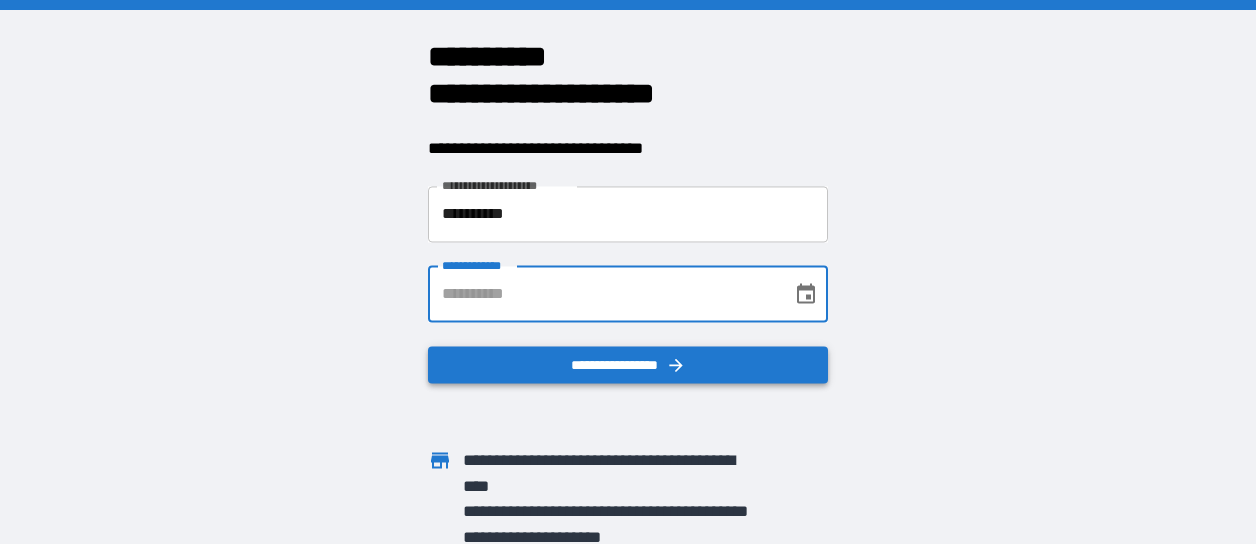 drag, startPoint x: 78, startPoint y: 83, endPoint x: 632, endPoint y: 360, distance: 619.3908 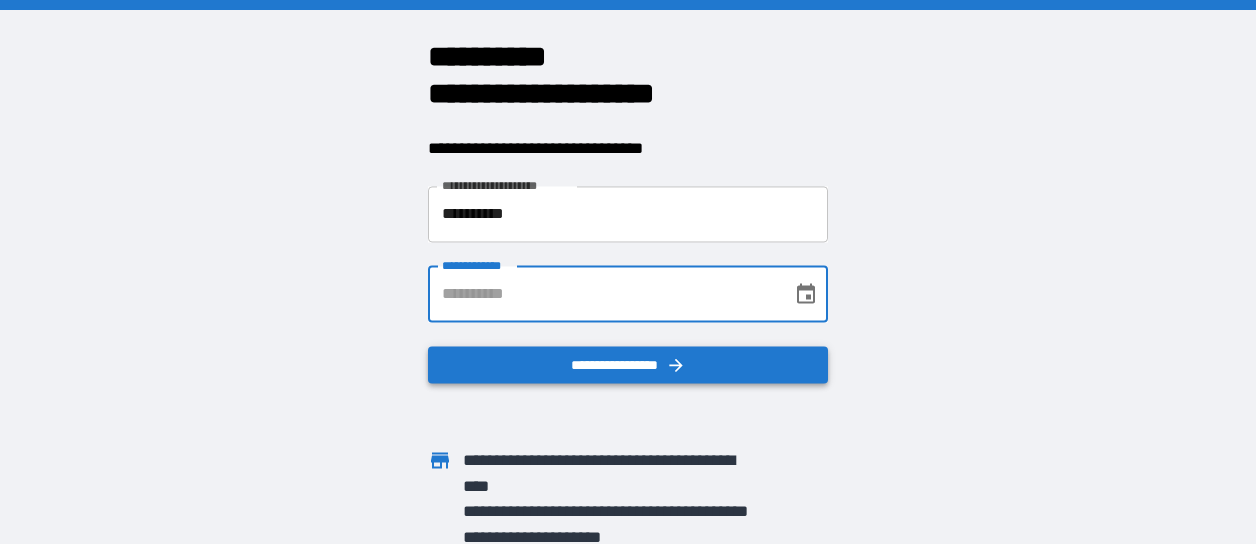 click on "**********" at bounding box center [628, 365] 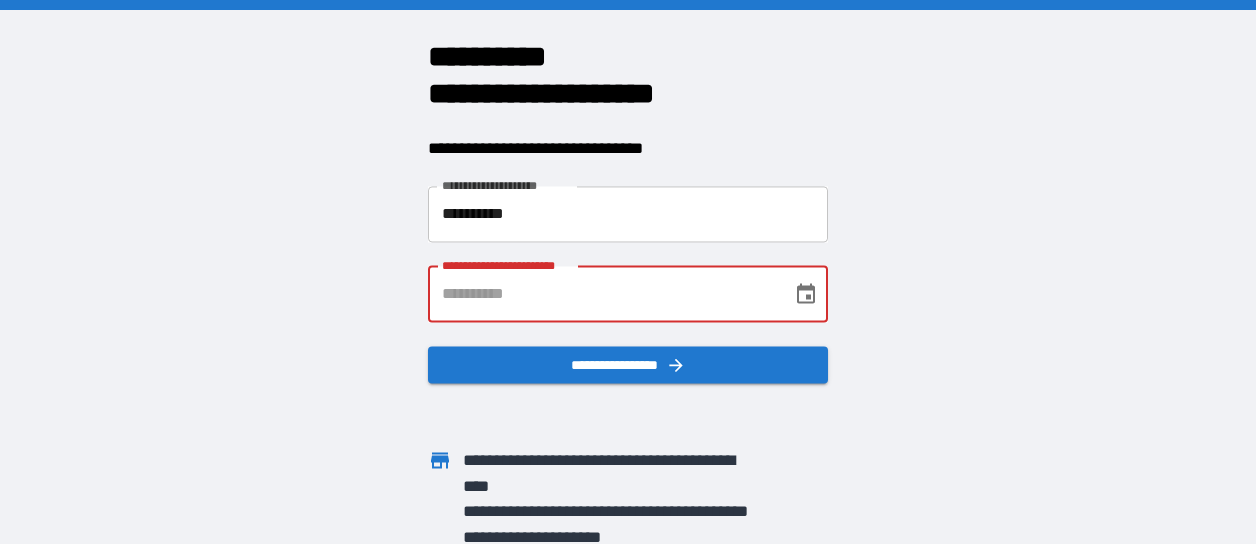 click on "**********" at bounding box center (603, 294) 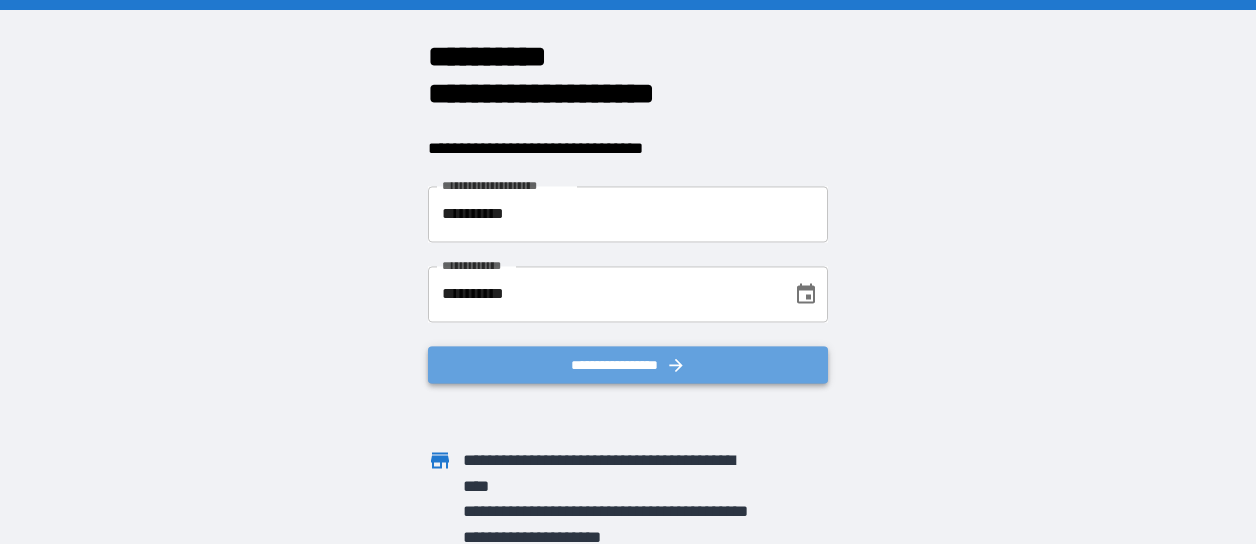 click on "**********" at bounding box center (628, 365) 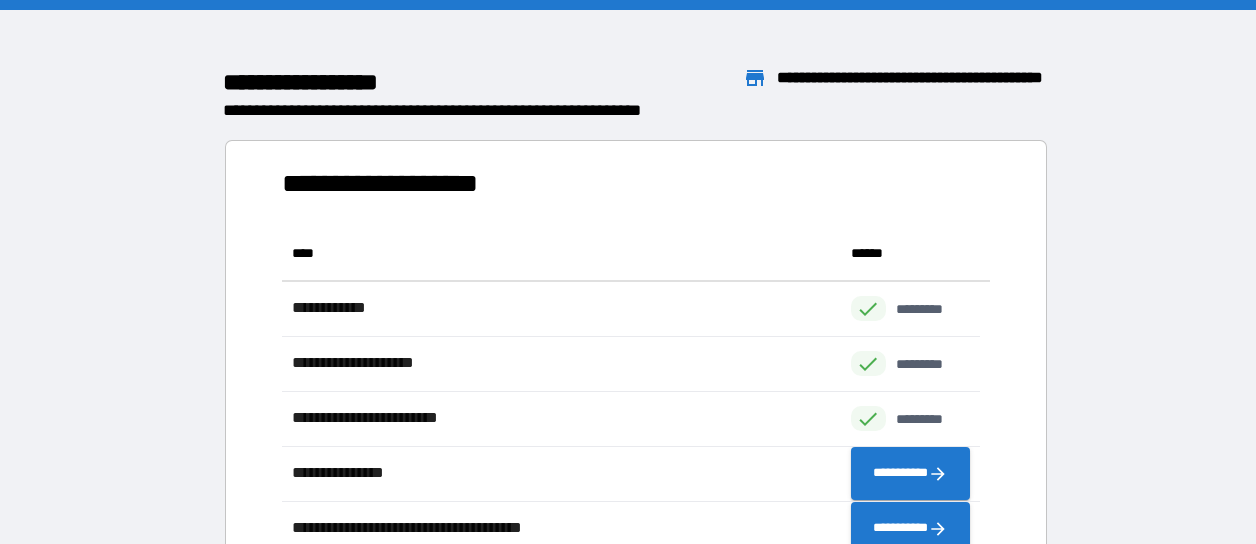 scroll, scrollTop: 16, scrollLeft: 16, axis: both 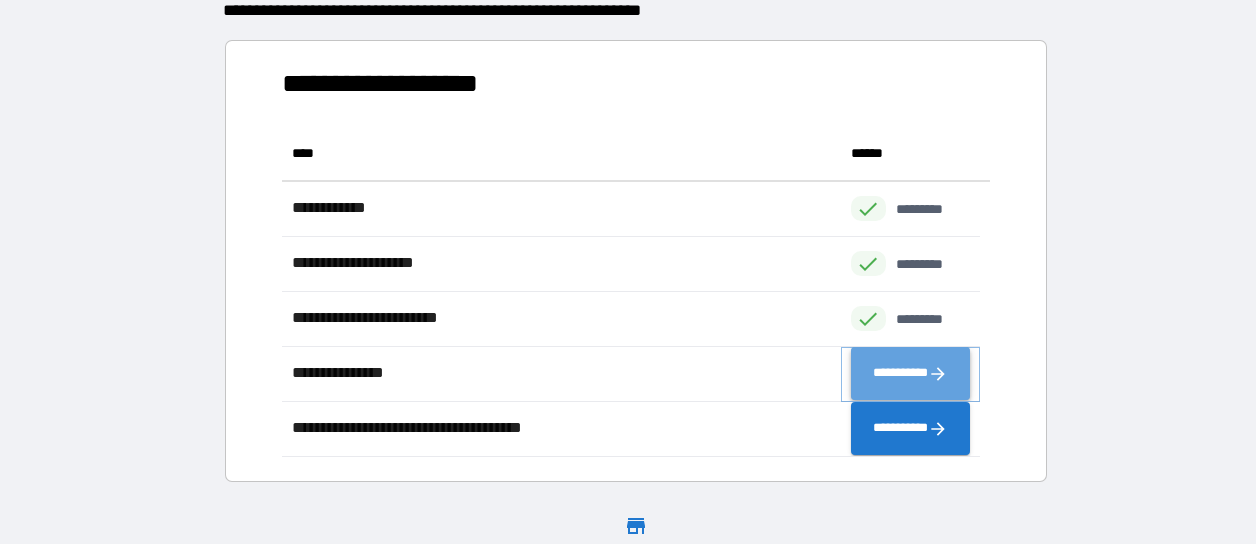click 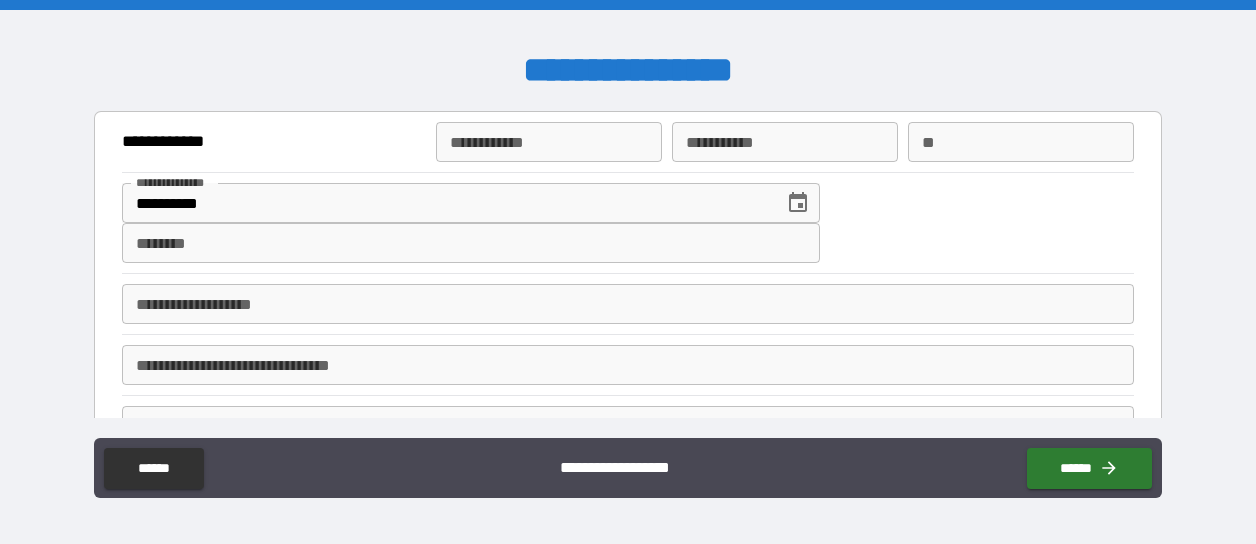 type on "*" 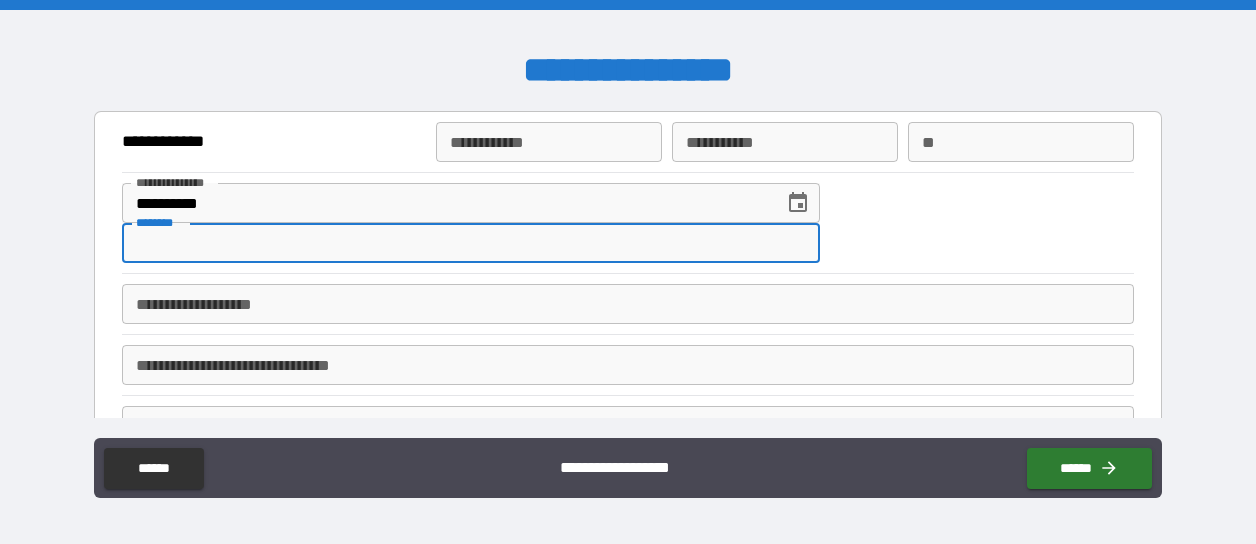 click on "******   *" at bounding box center (471, 243) 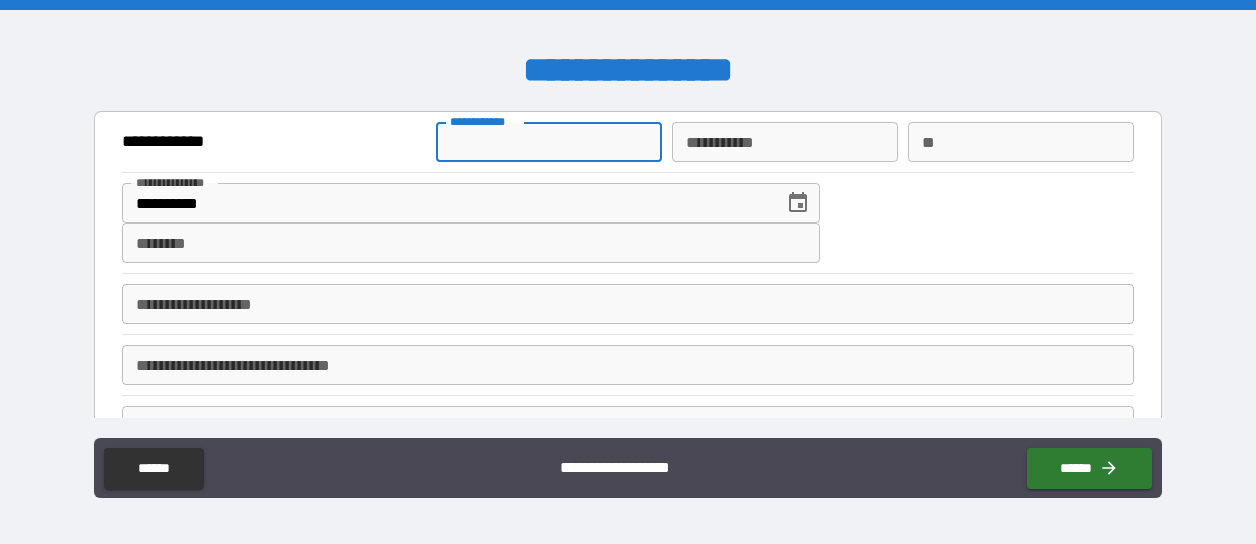 click on "**********" at bounding box center [549, 142] 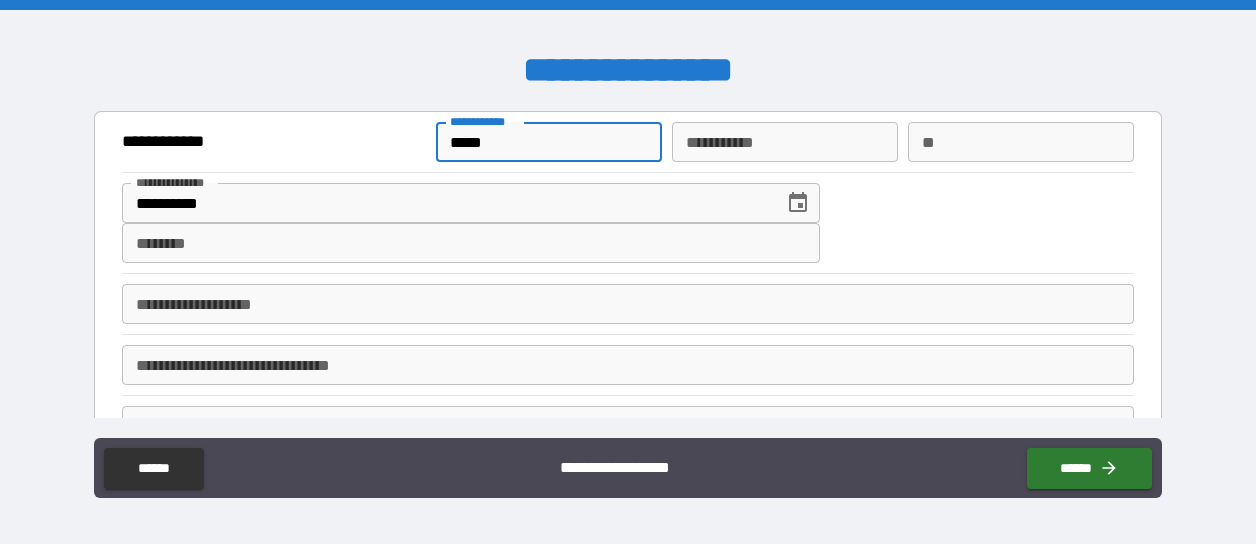 type on "********" 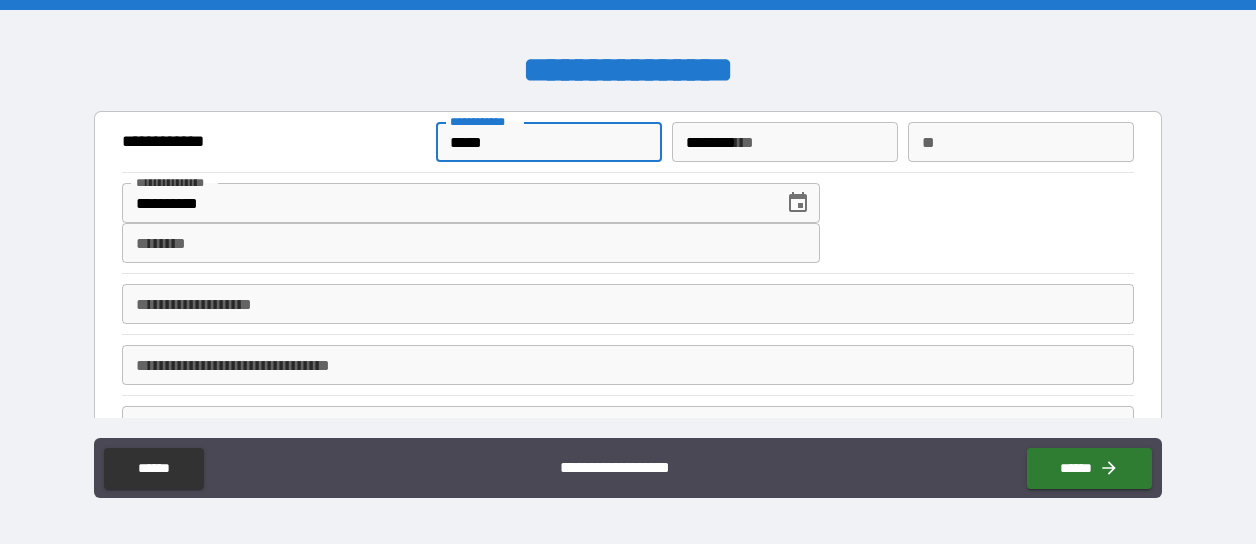 type on "**********" 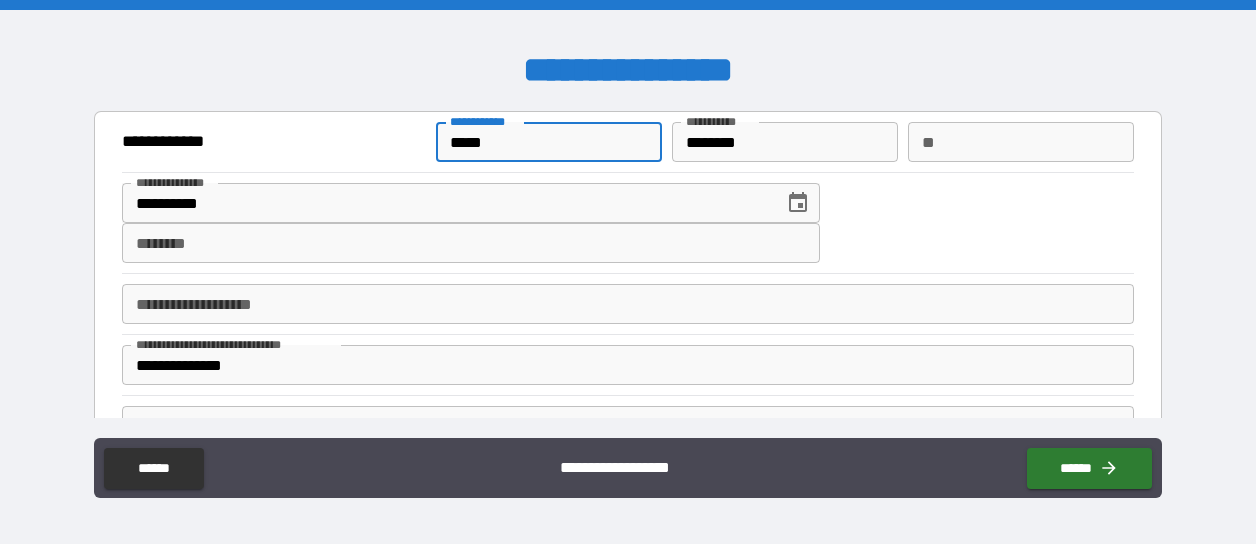 type on "*" 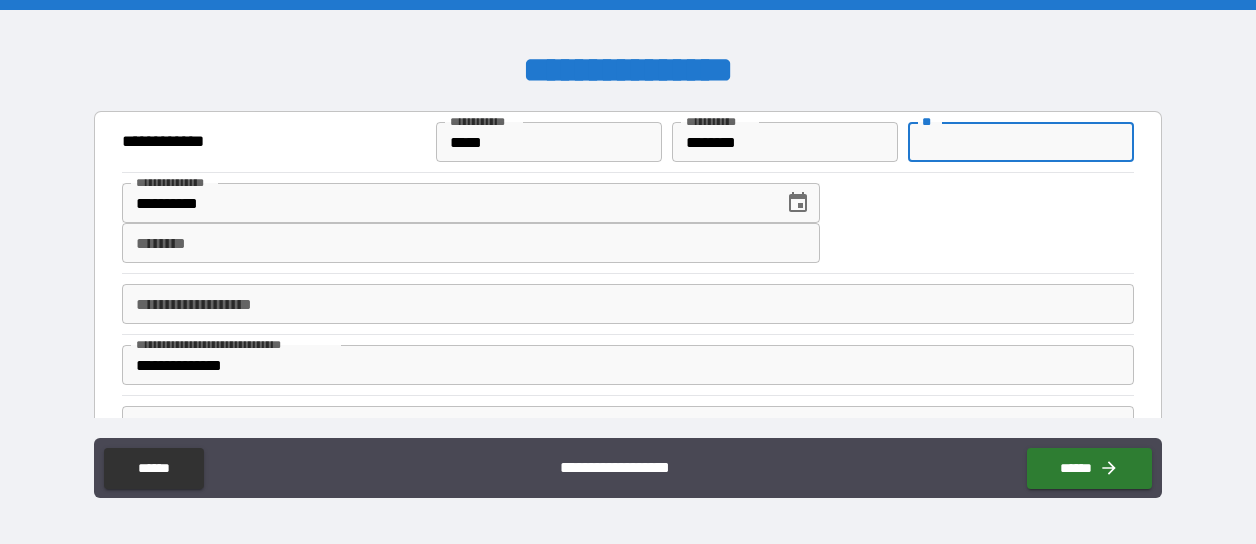 click on "**" at bounding box center (1021, 142) 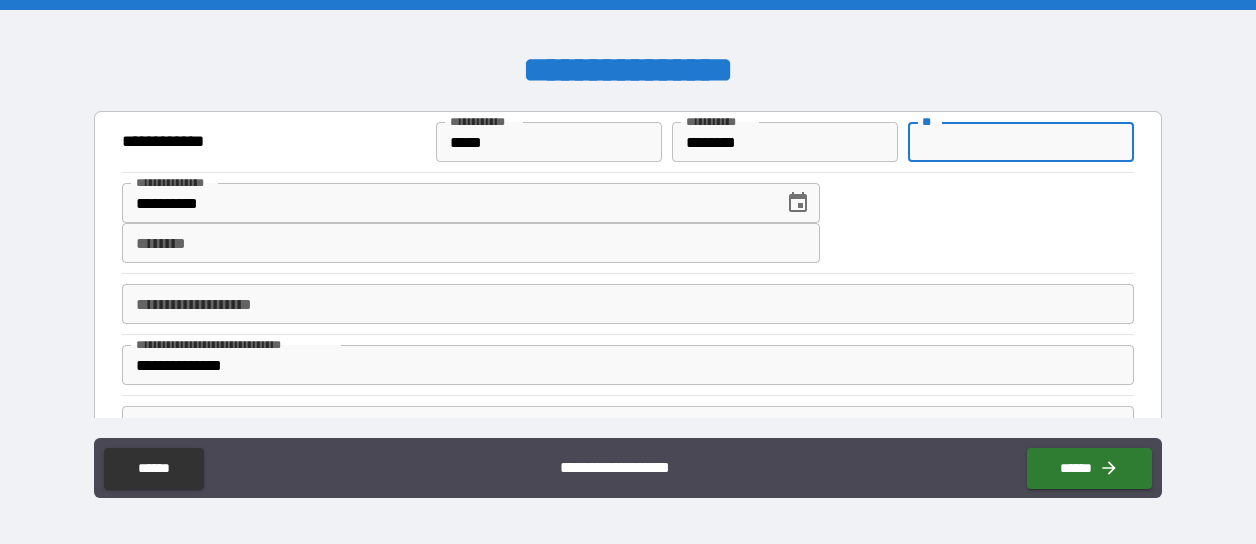 type on "*" 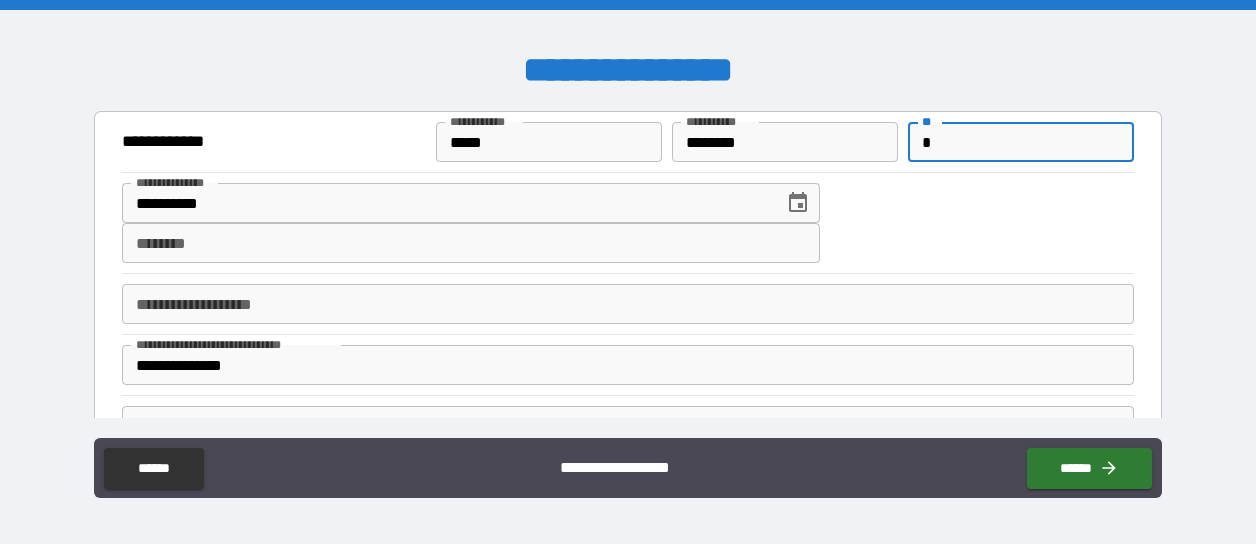 type on "*" 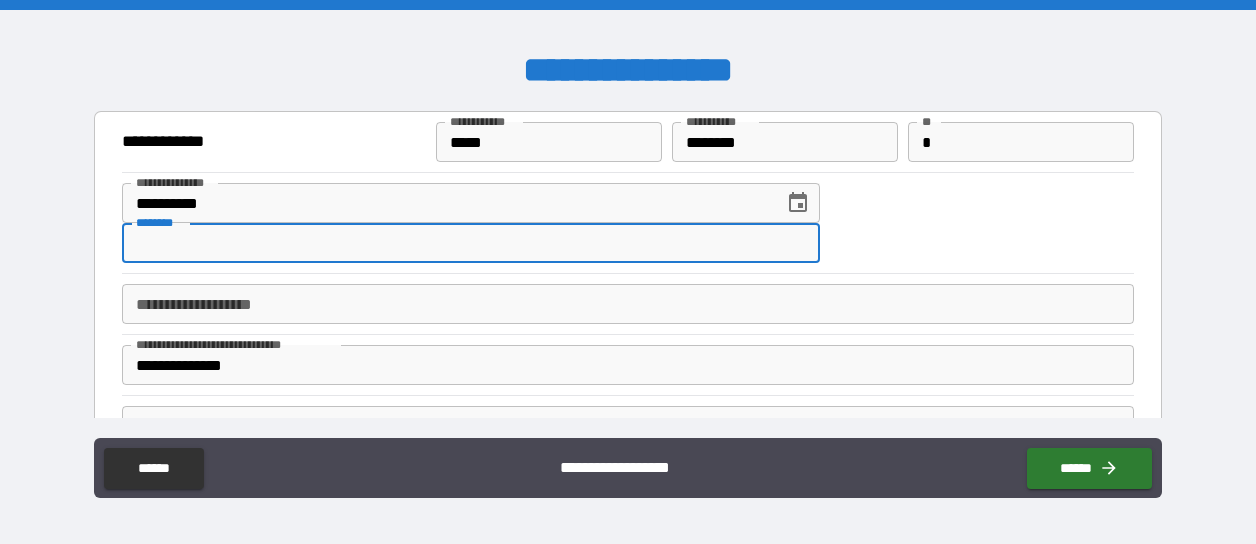 click on "******   *" at bounding box center [471, 243] 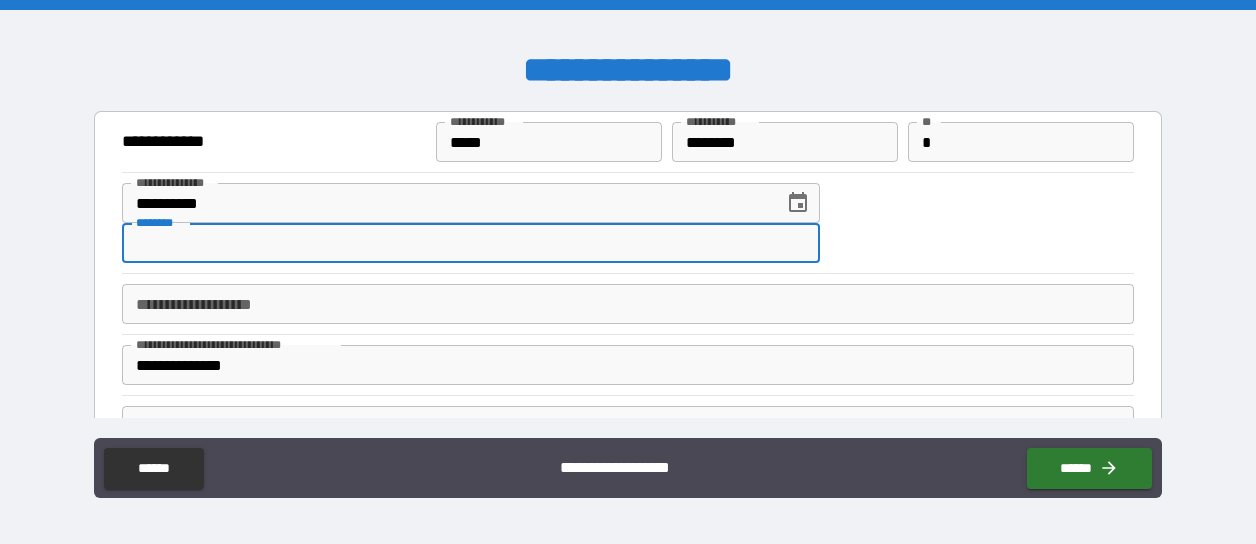 type on "*" 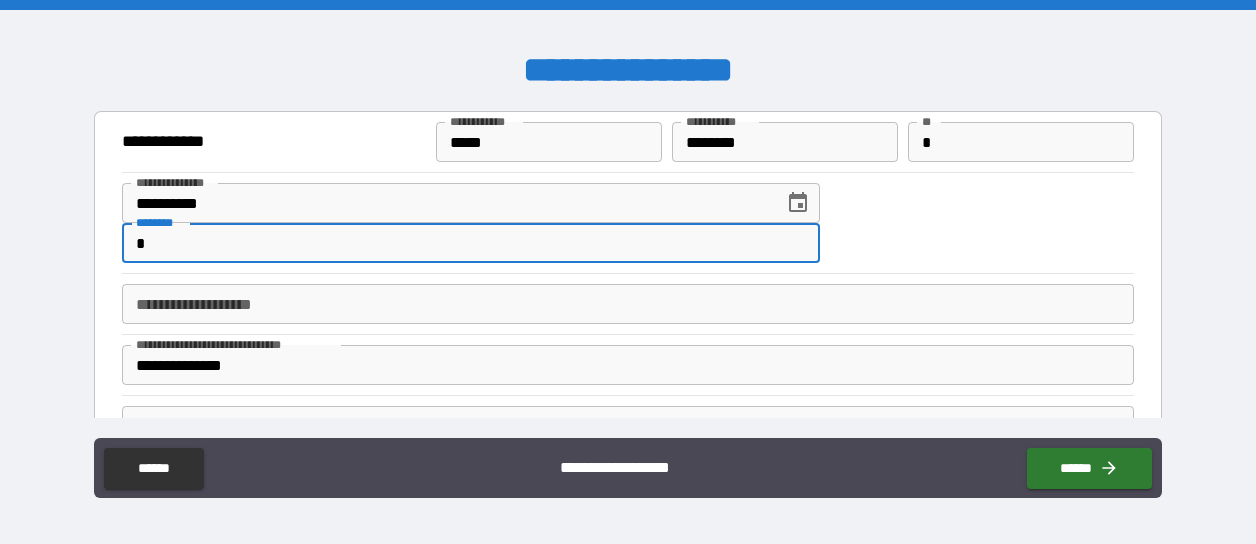type on "*" 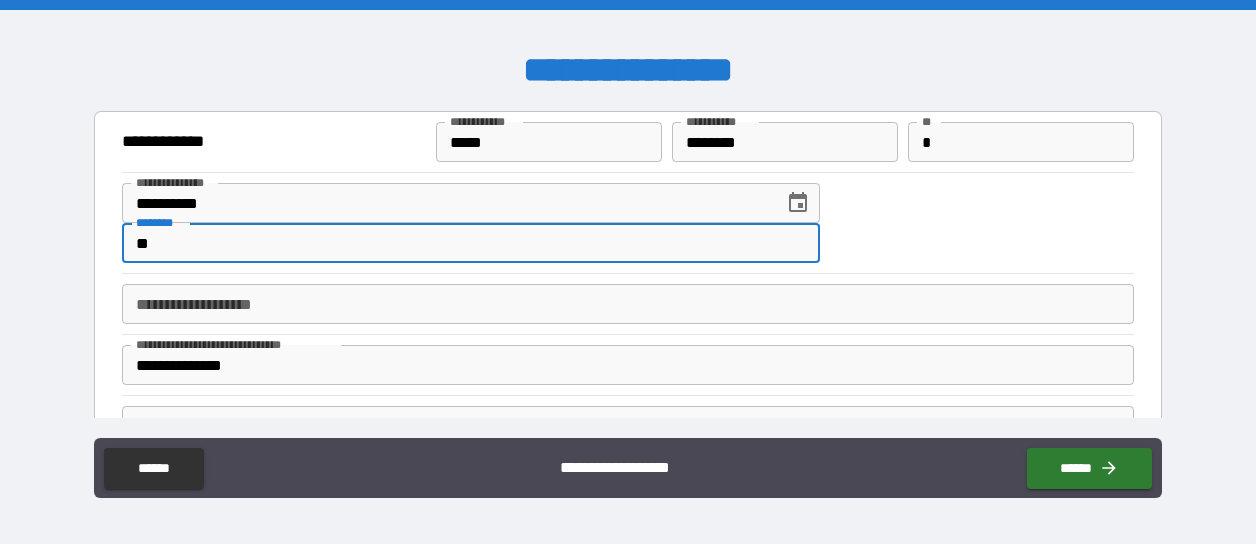 type on "*" 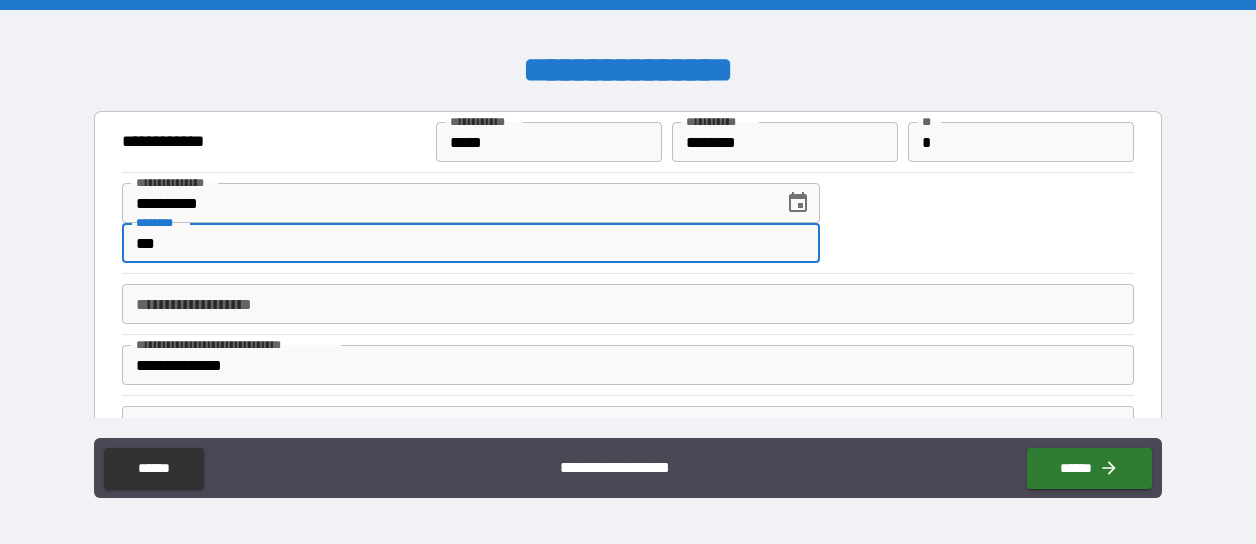 type on "*" 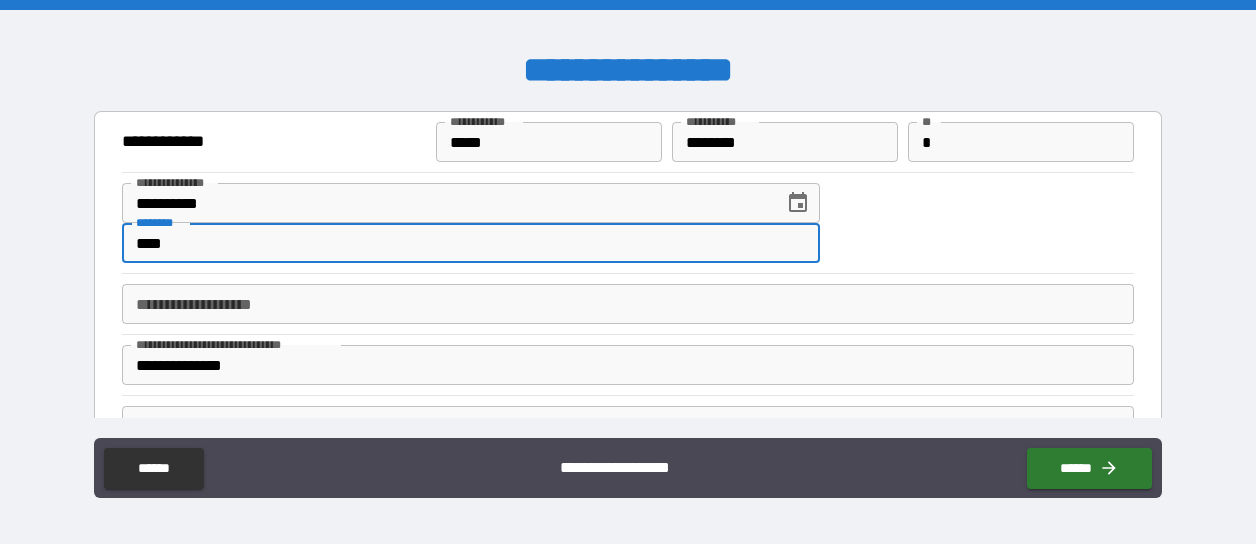 type on "*" 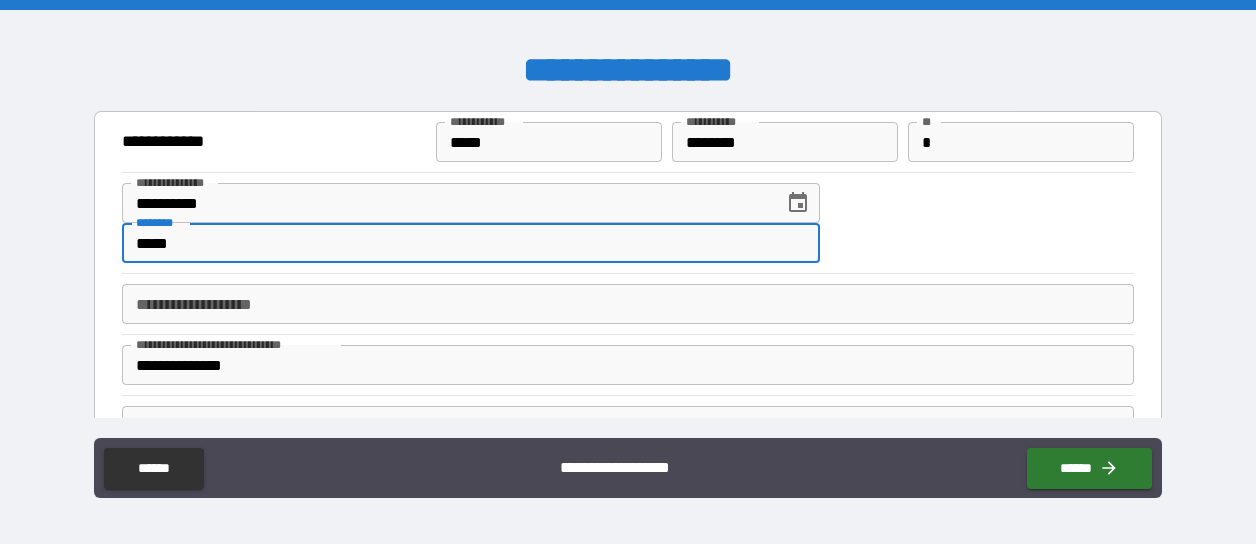type on "*" 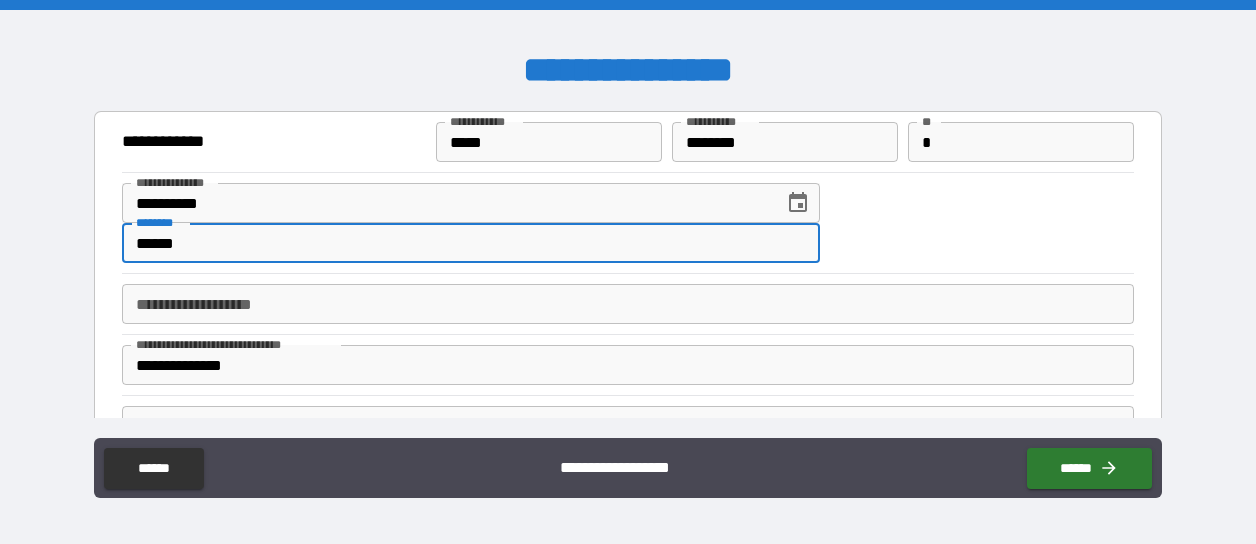 type on "*" 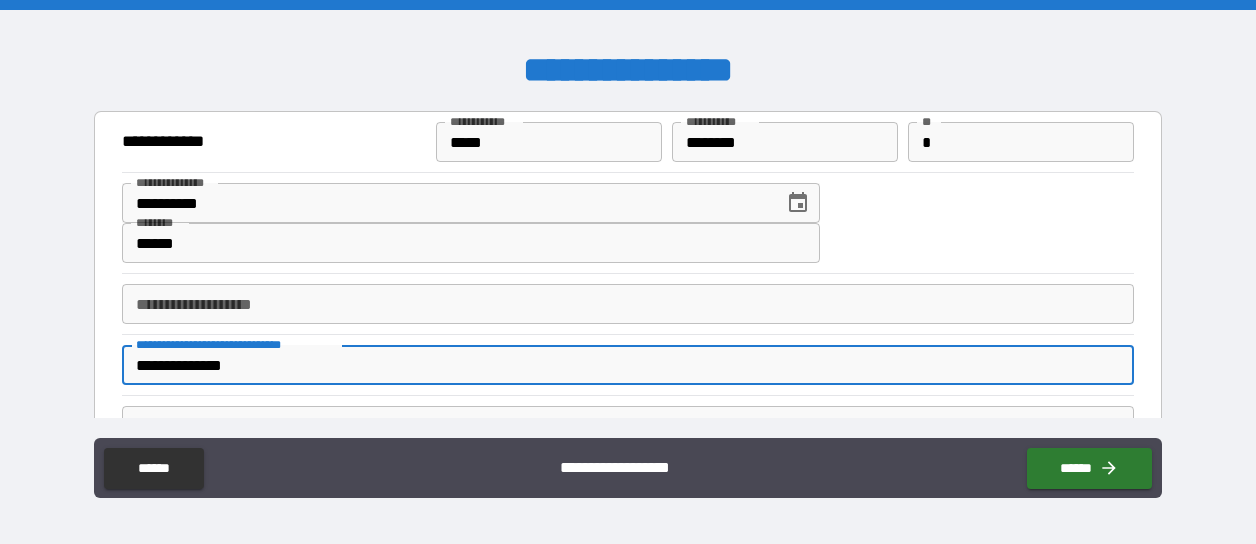 click on "**********" at bounding box center [628, 365] 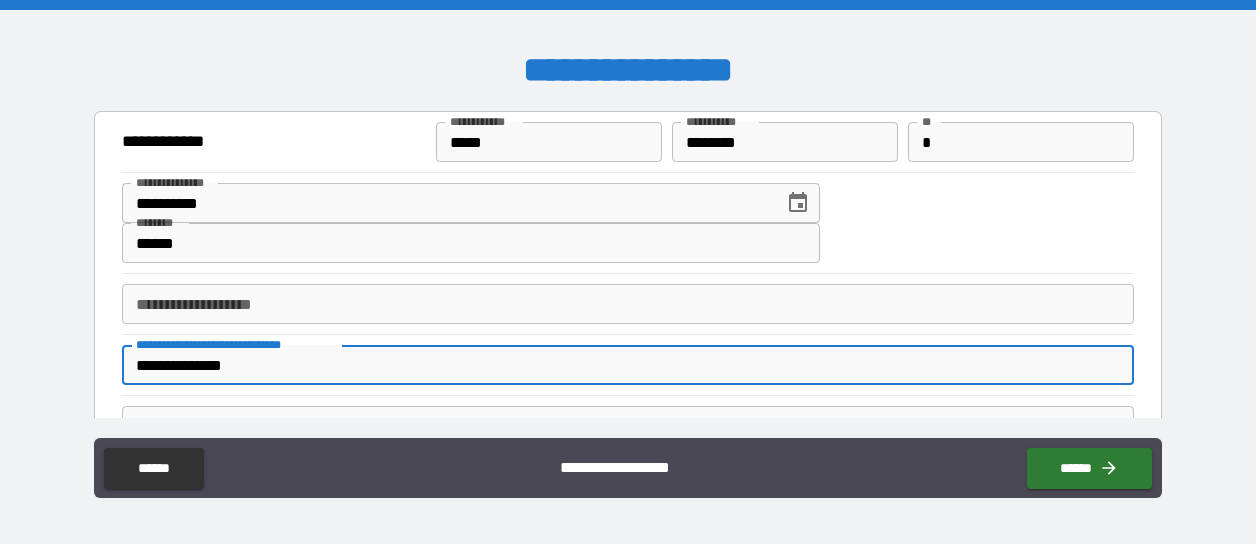 type on "**********" 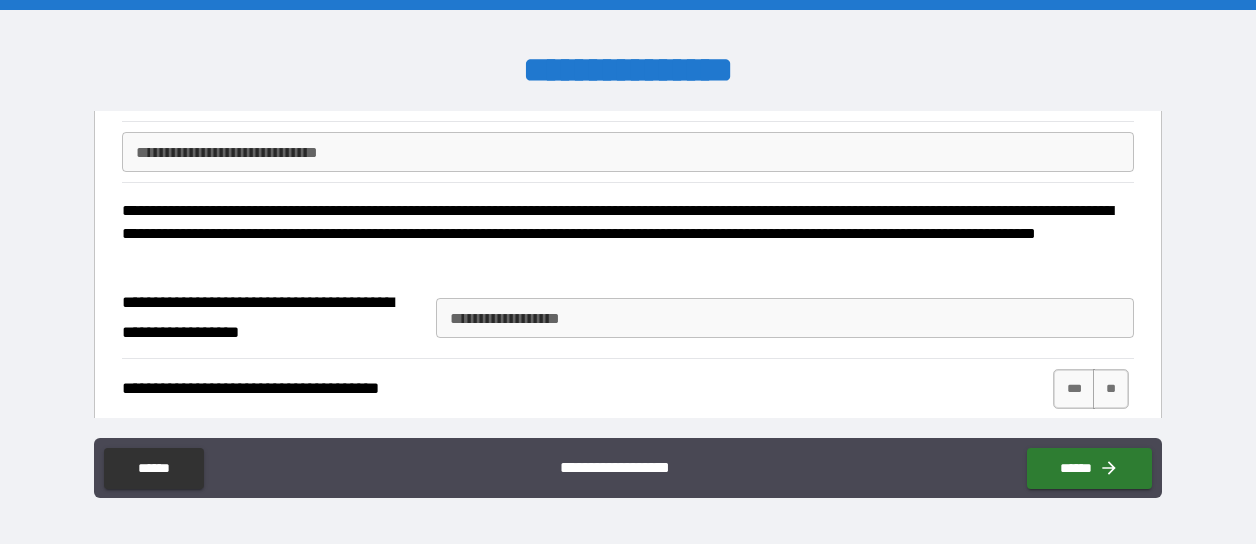 scroll, scrollTop: 300, scrollLeft: 0, axis: vertical 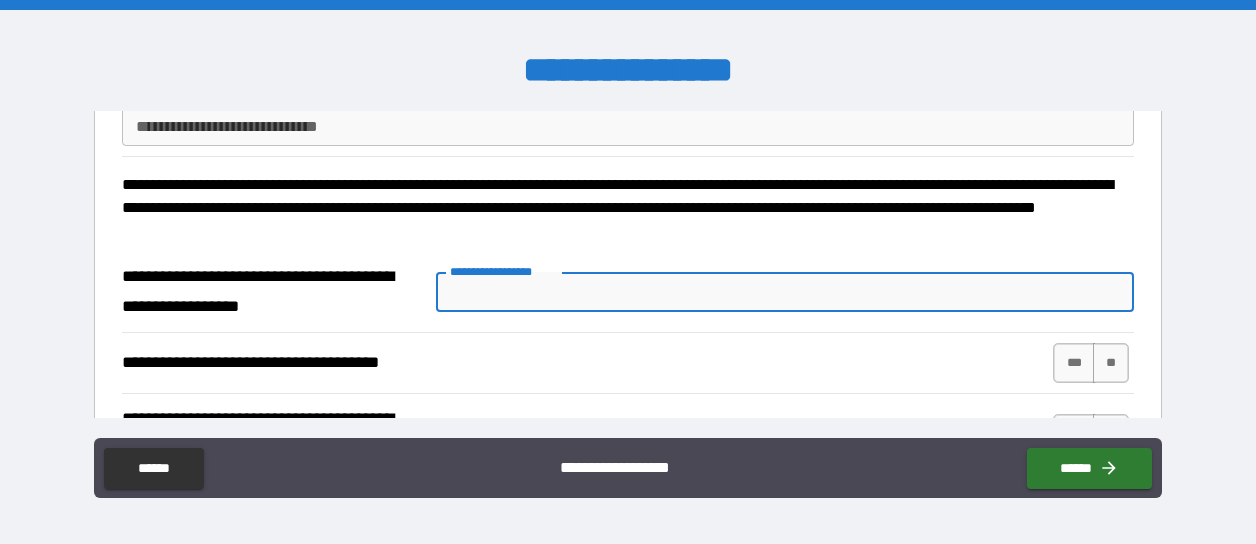 click on "**********" at bounding box center (785, 292) 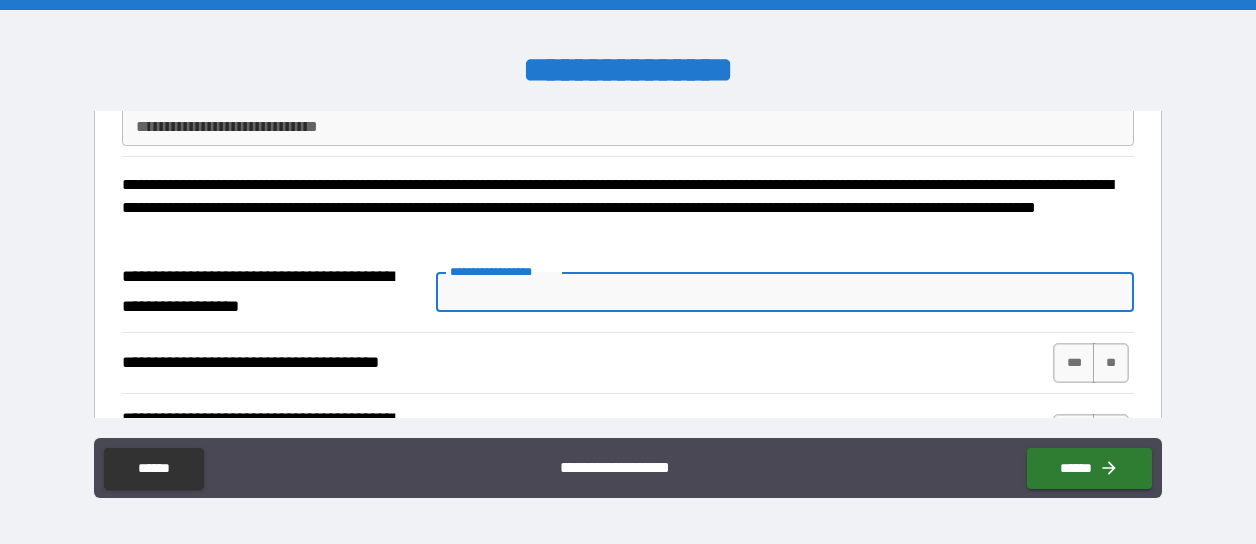 type on "*" 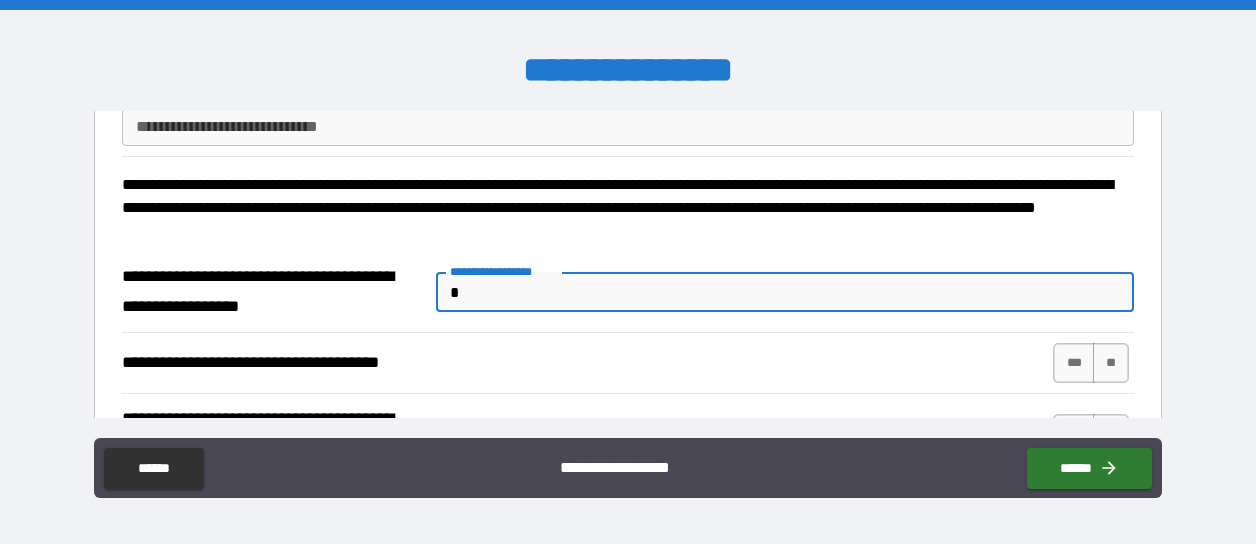type on "*" 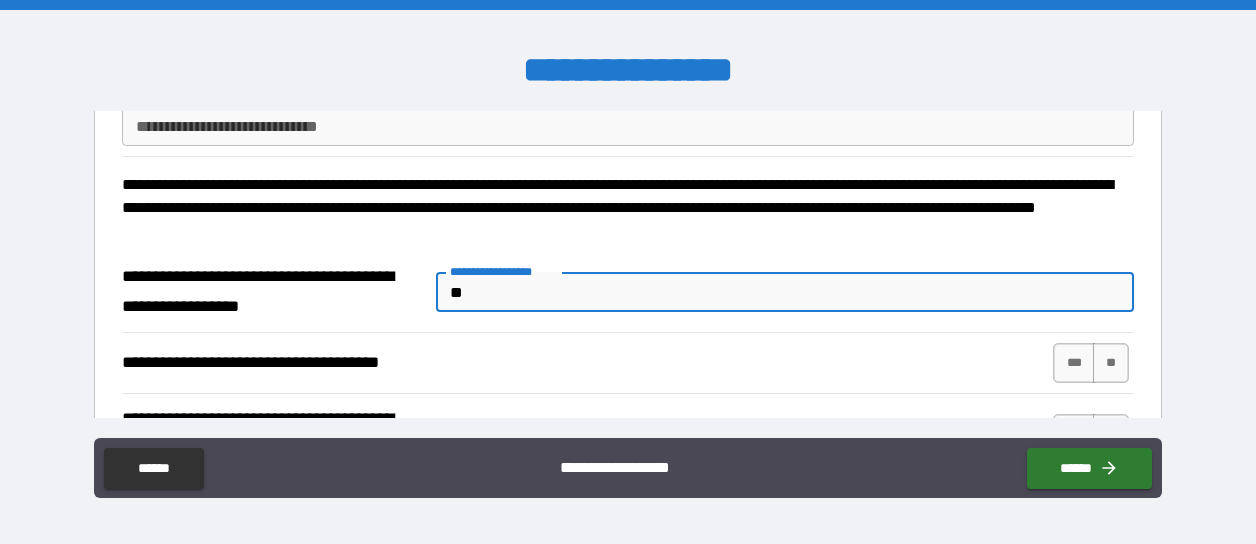 type on "*" 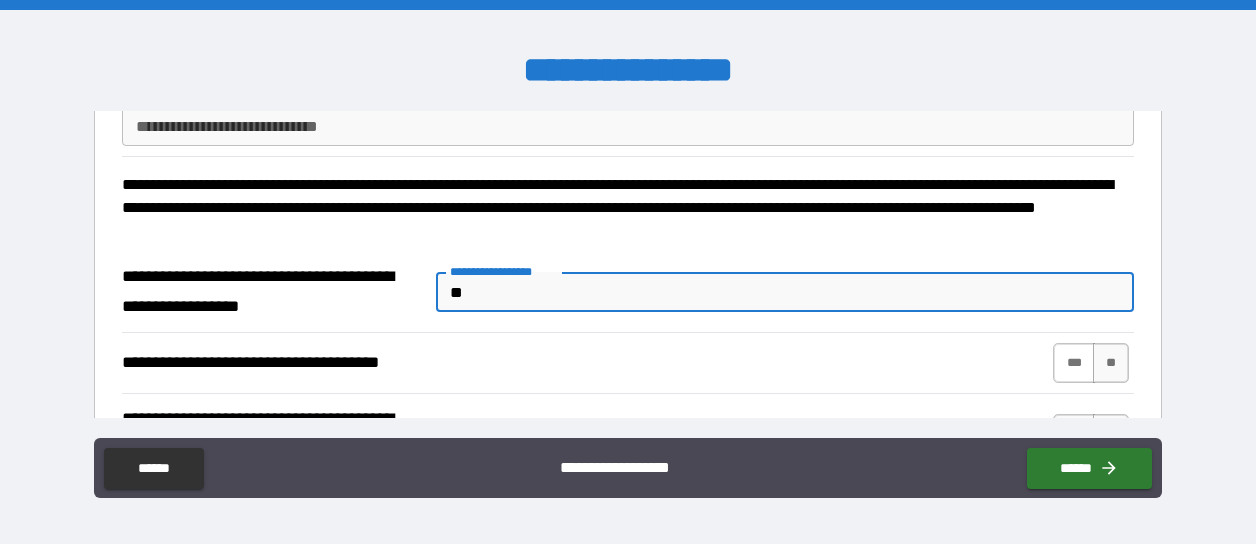 type on "**" 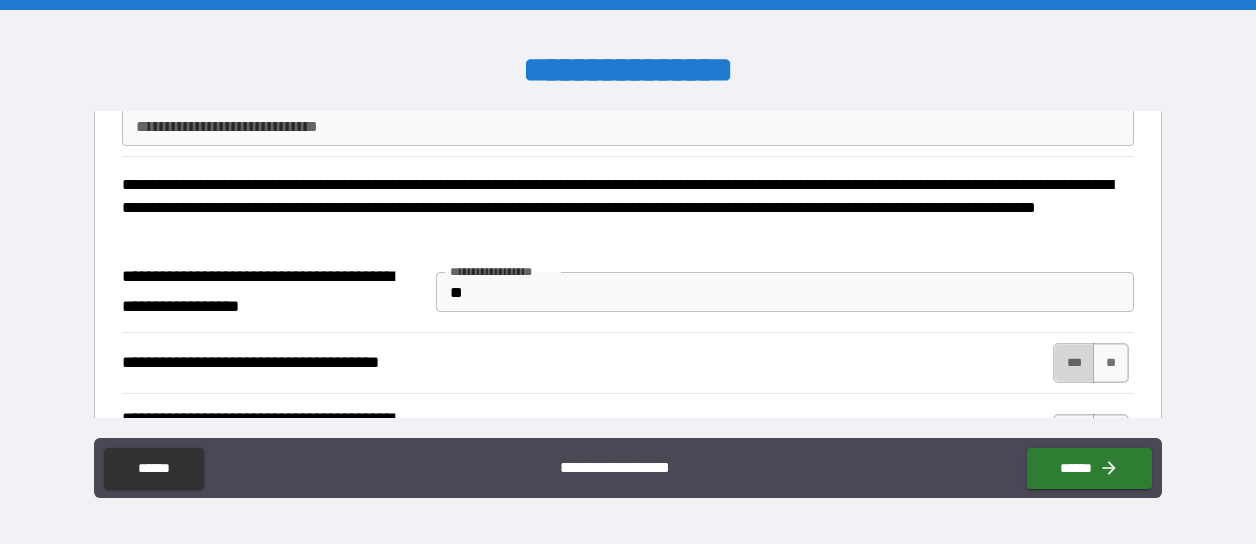 click on "***" at bounding box center [1074, 363] 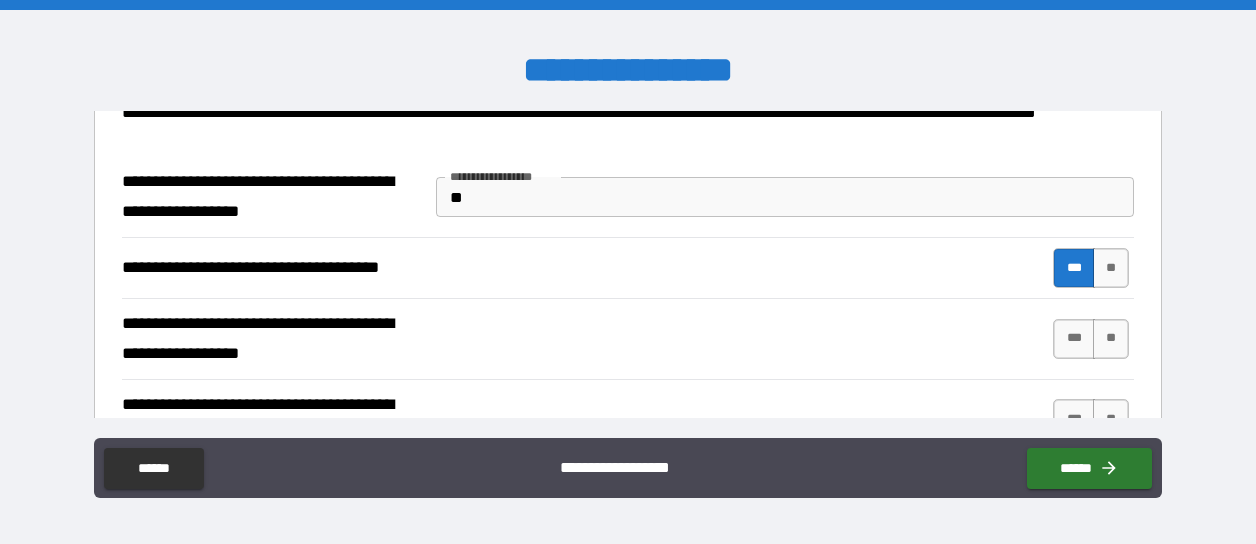 scroll, scrollTop: 500, scrollLeft: 0, axis: vertical 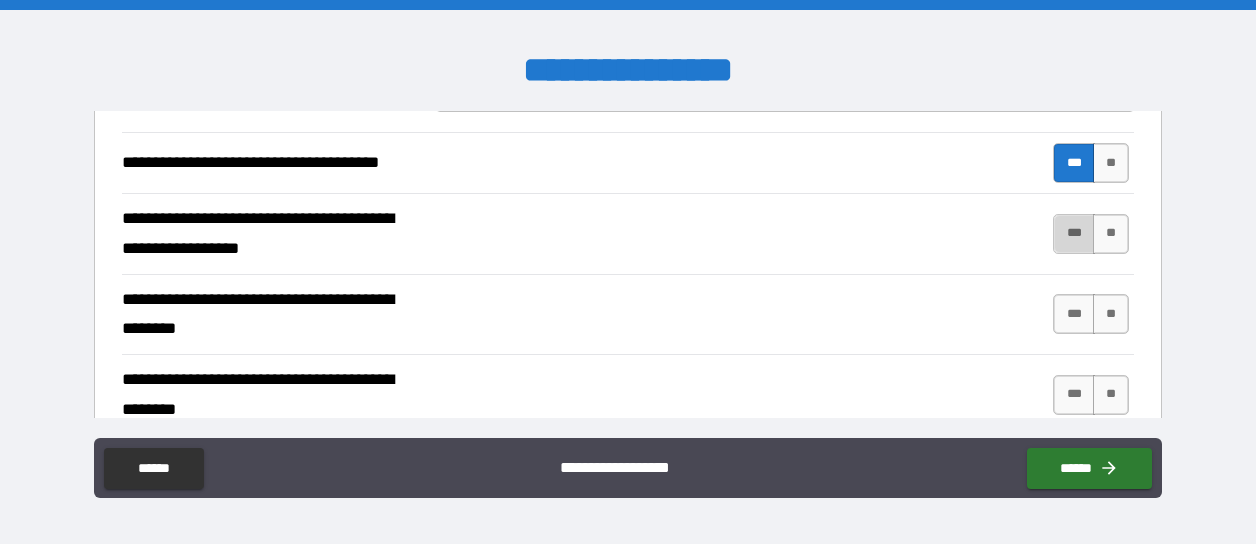 click on "***" at bounding box center [1074, 234] 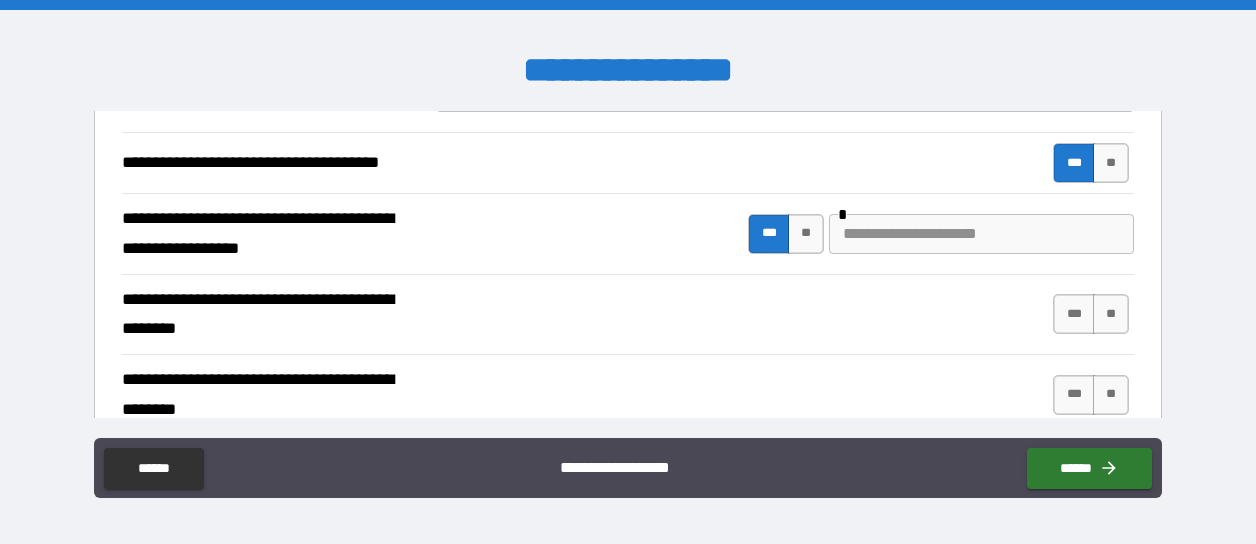 type on "*" 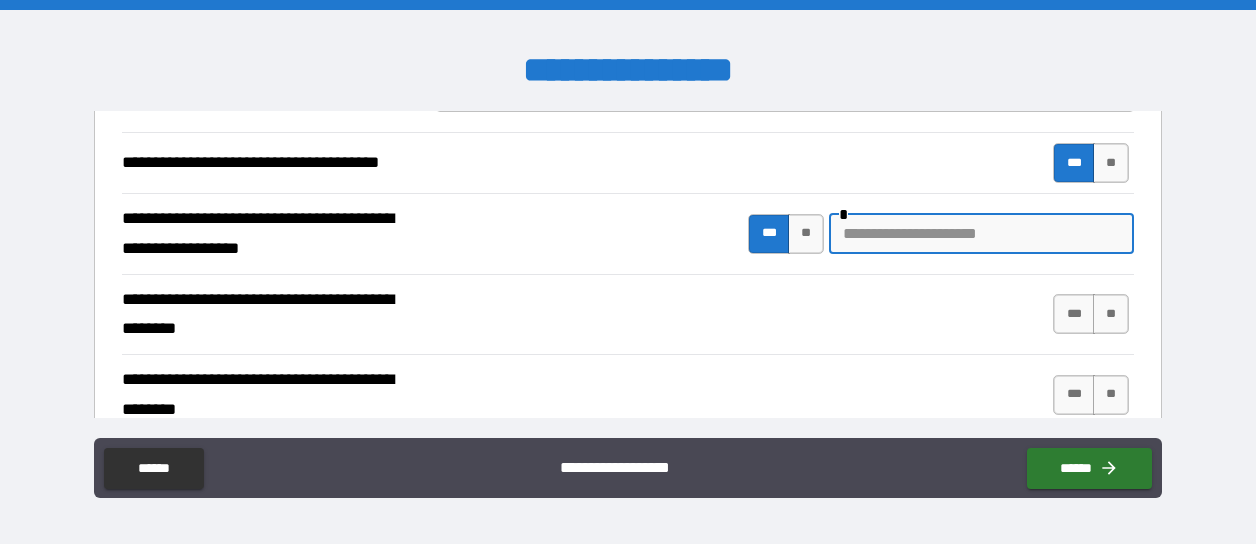 click at bounding box center (981, 234) 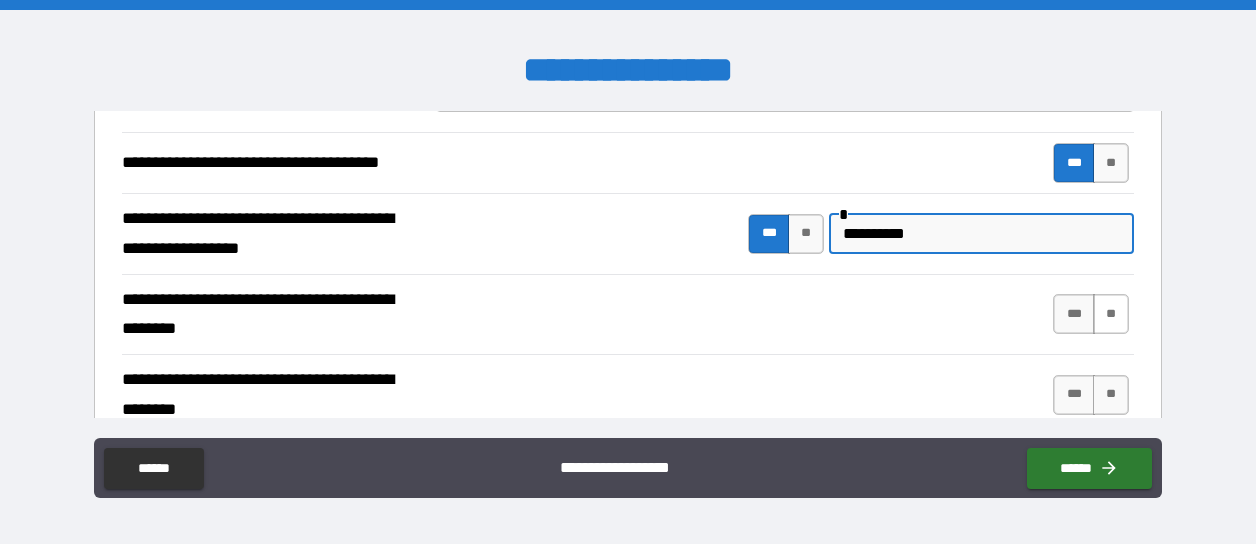 type on "**********" 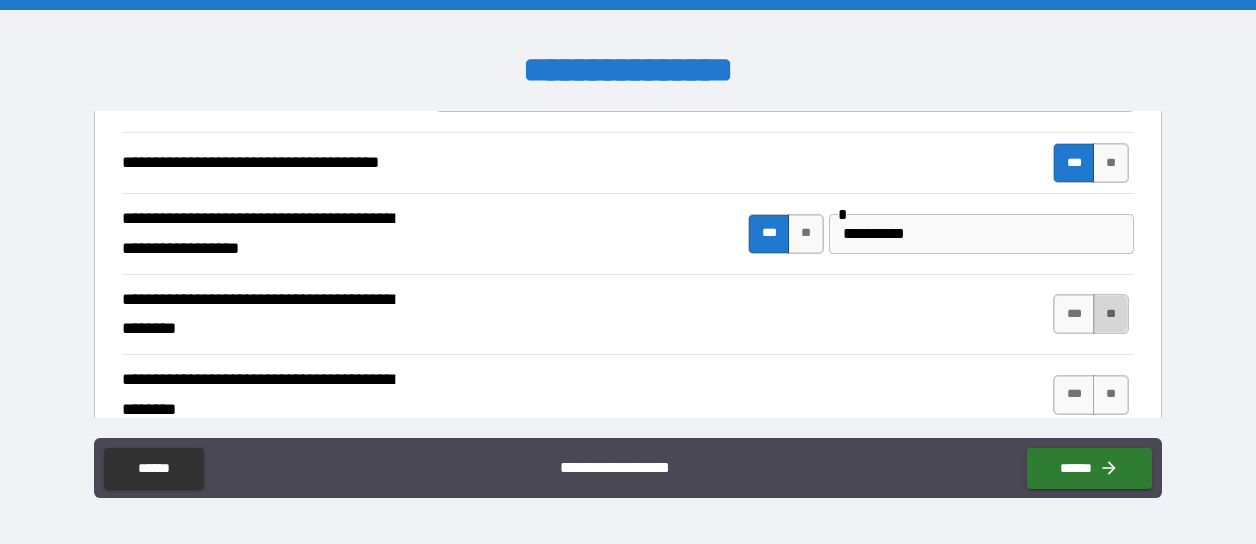click on "**" at bounding box center (1111, 314) 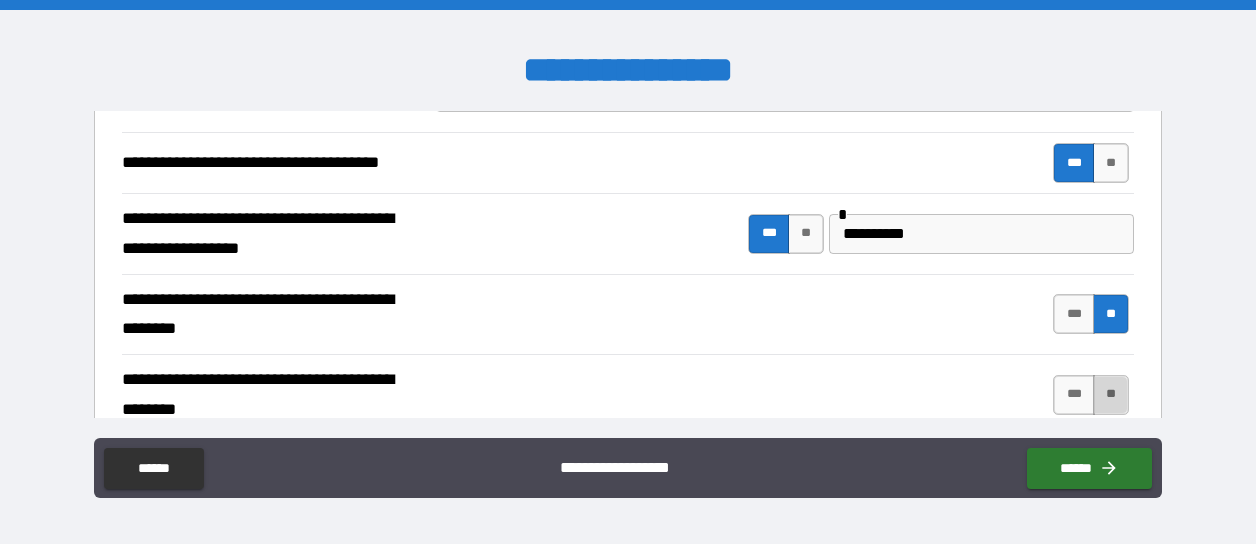 click on "**" at bounding box center (1111, 395) 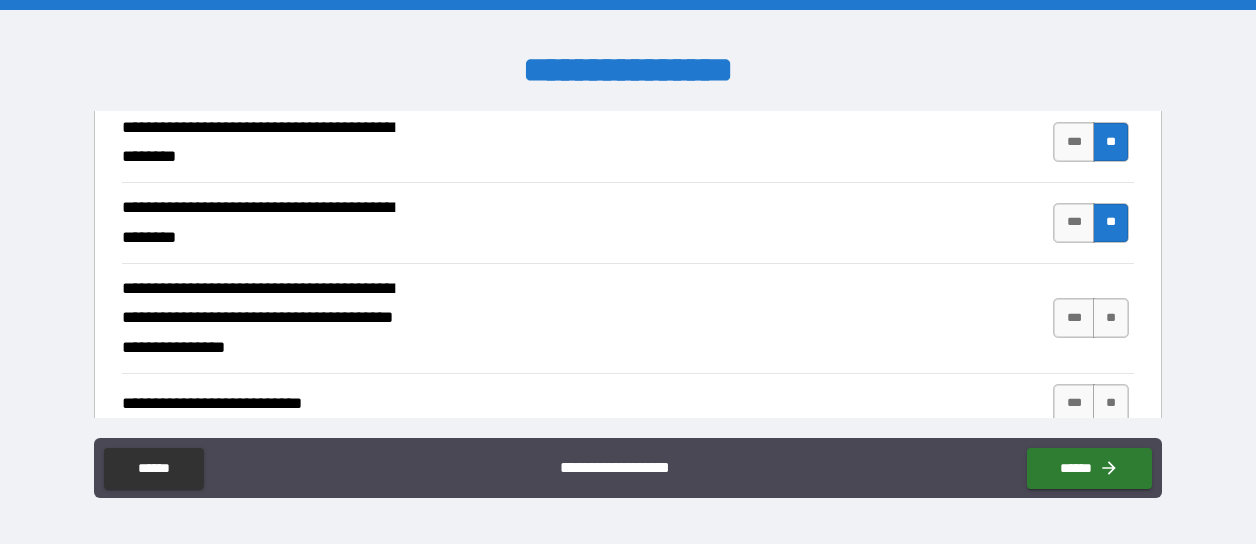 scroll, scrollTop: 700, scrollLeft: 0, axis: vertical 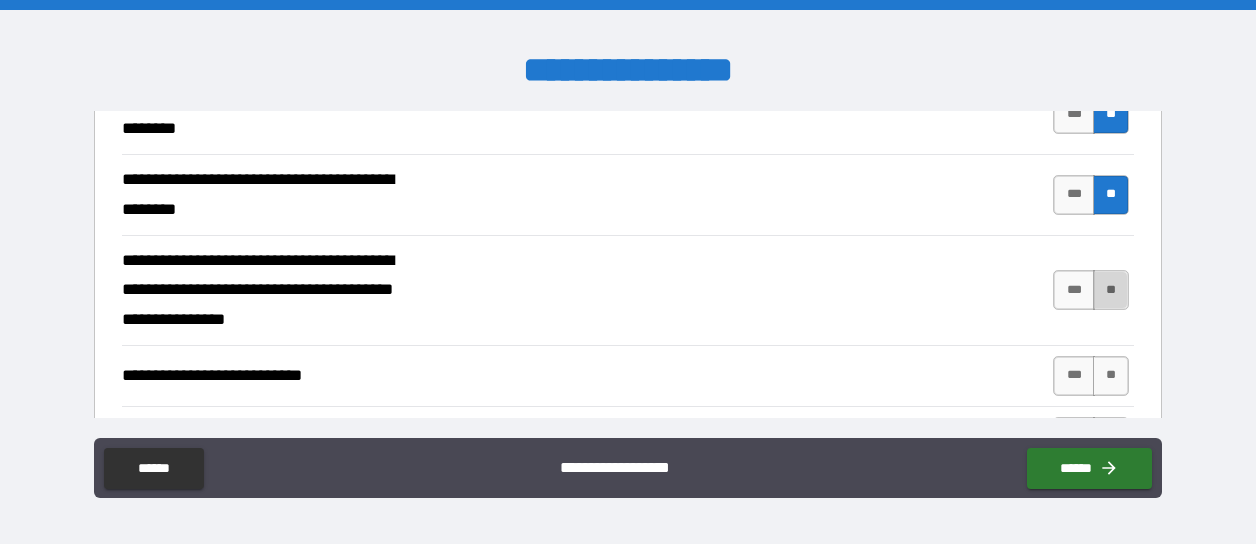 click on "**" at bounding box center (1111, 290) 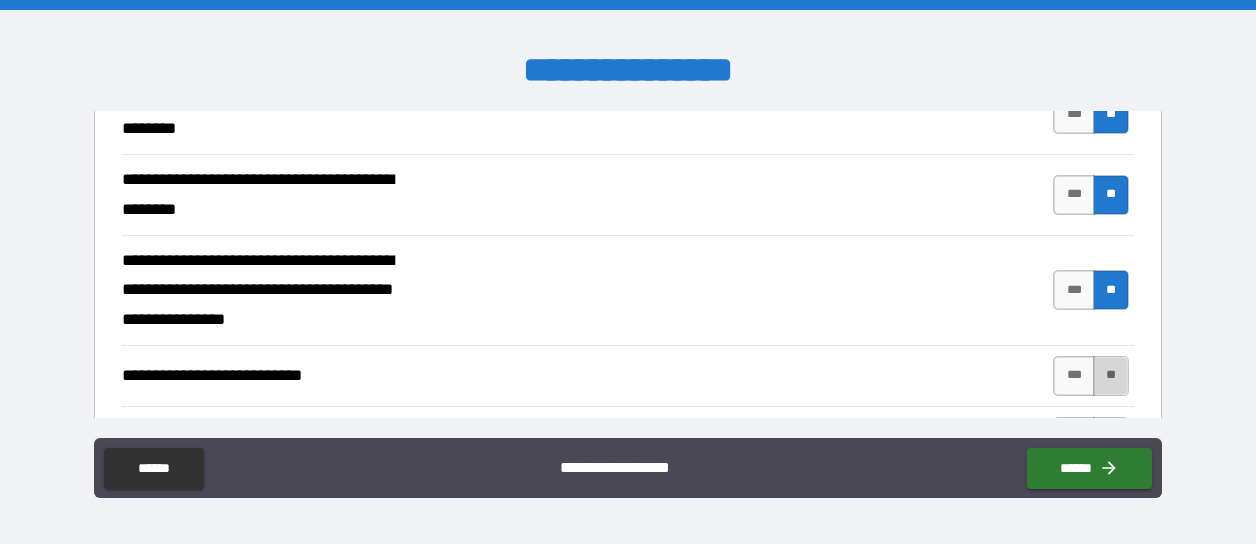 click on "**" at bounding box center (1111, 376) 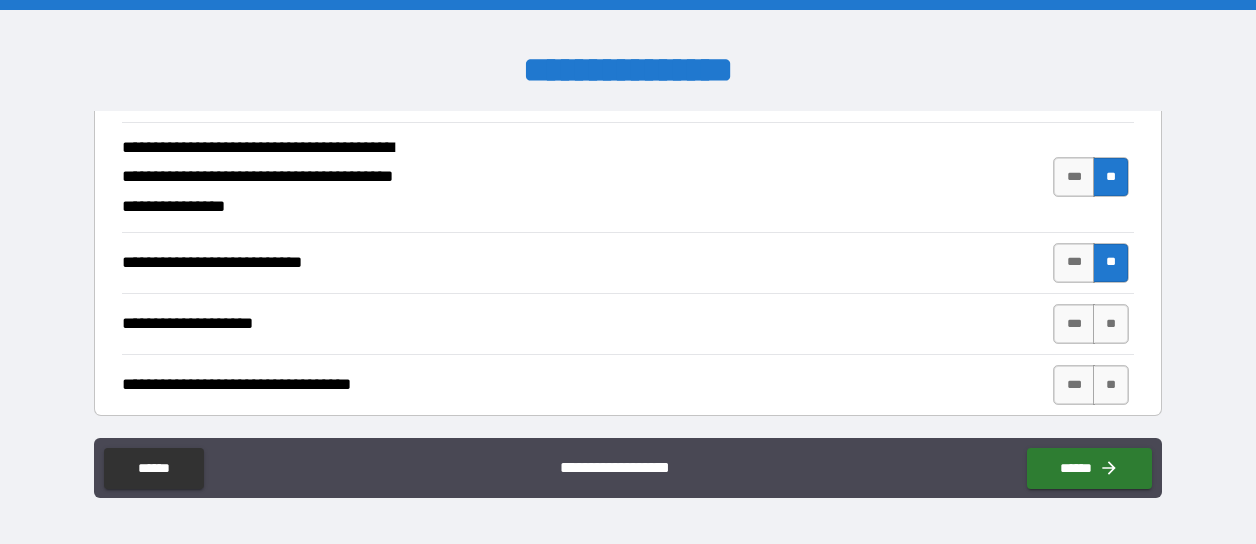 scroll, scrollTop: 800, scrollLeft: 0, axis: vertical 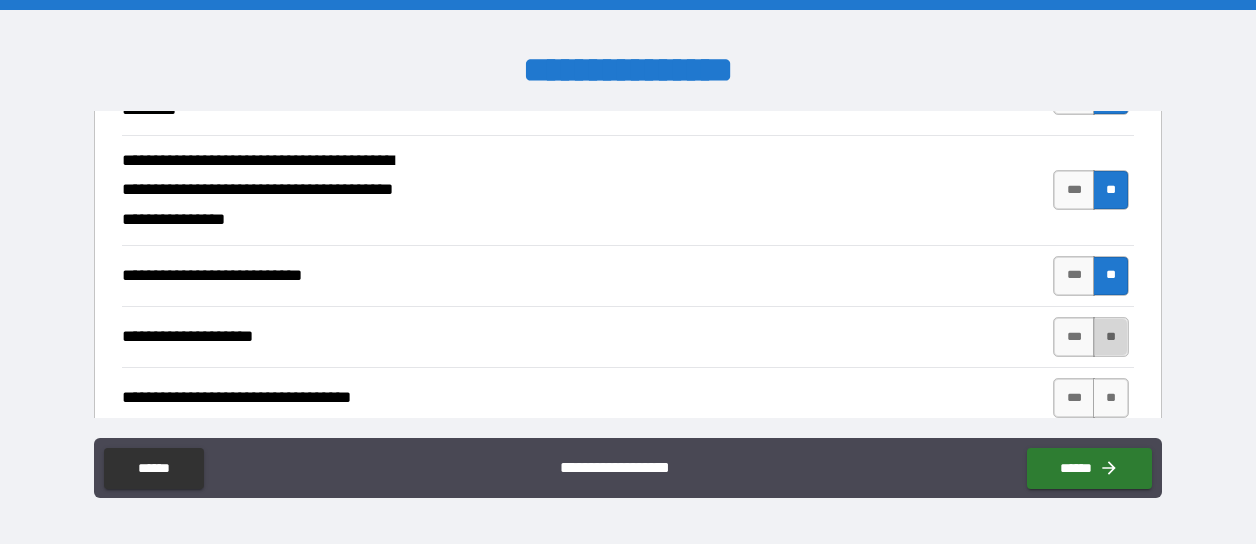 click on "**" at bounding box center [1111, 337] 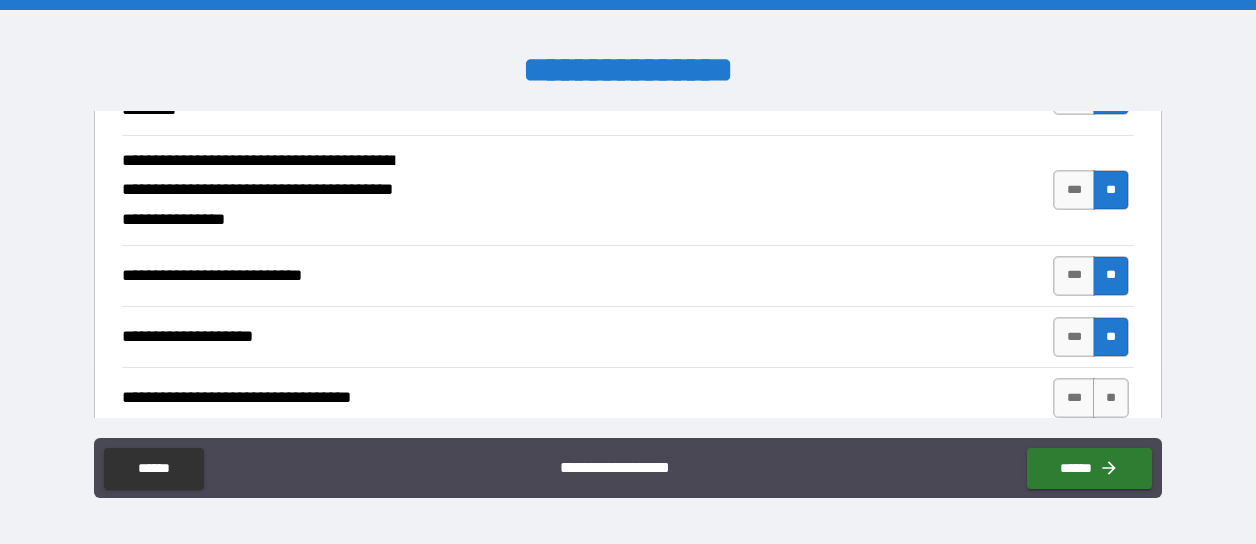 scroll, scrollTop: 900, scrollLeft: 0, axis: vertical 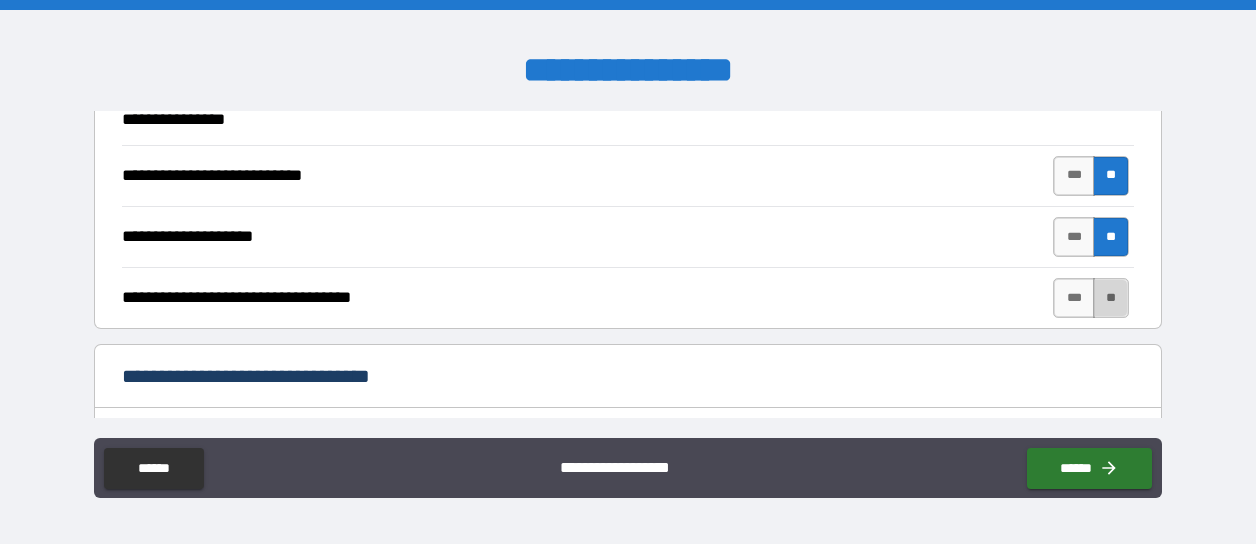 click on "**" at bounding box center (1111, 298) 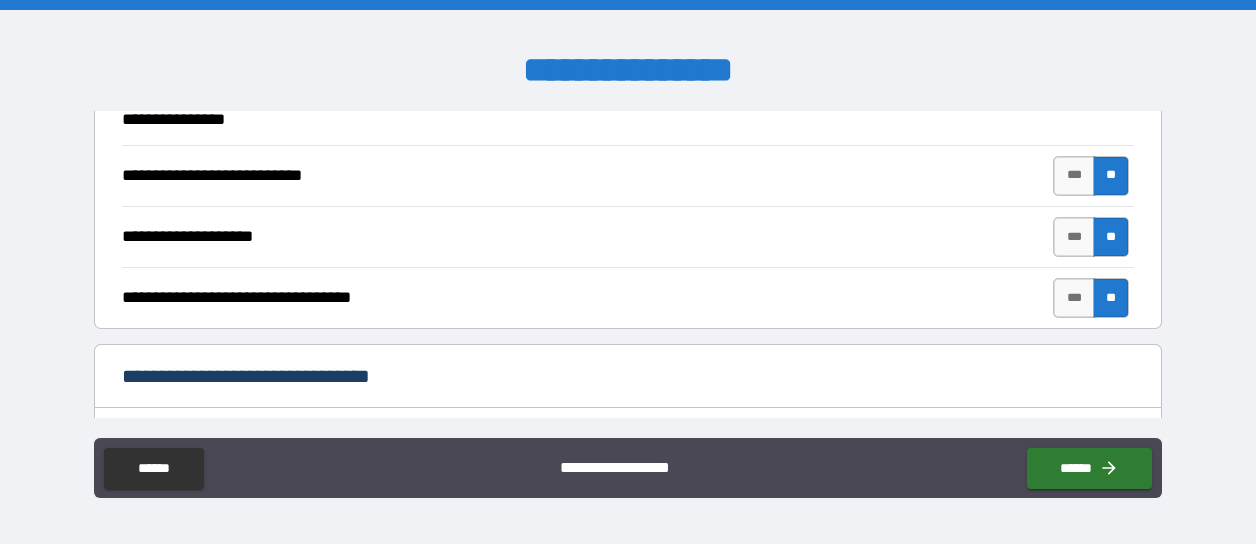 type on "*" 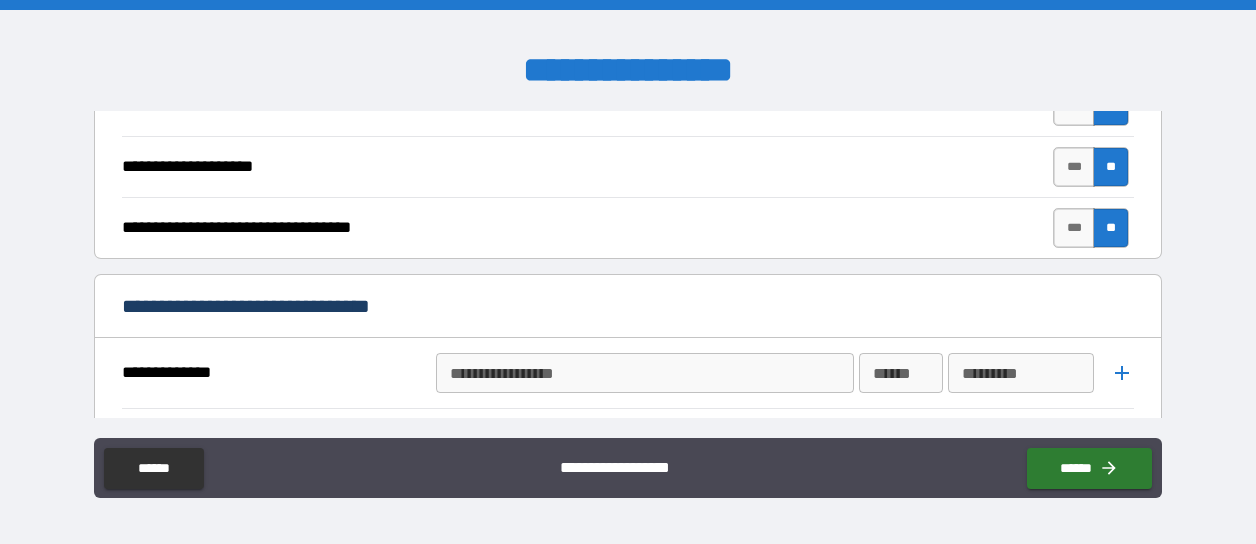 scroll, scrollTop: 1000, scrollLeft: 0, axis: vertical 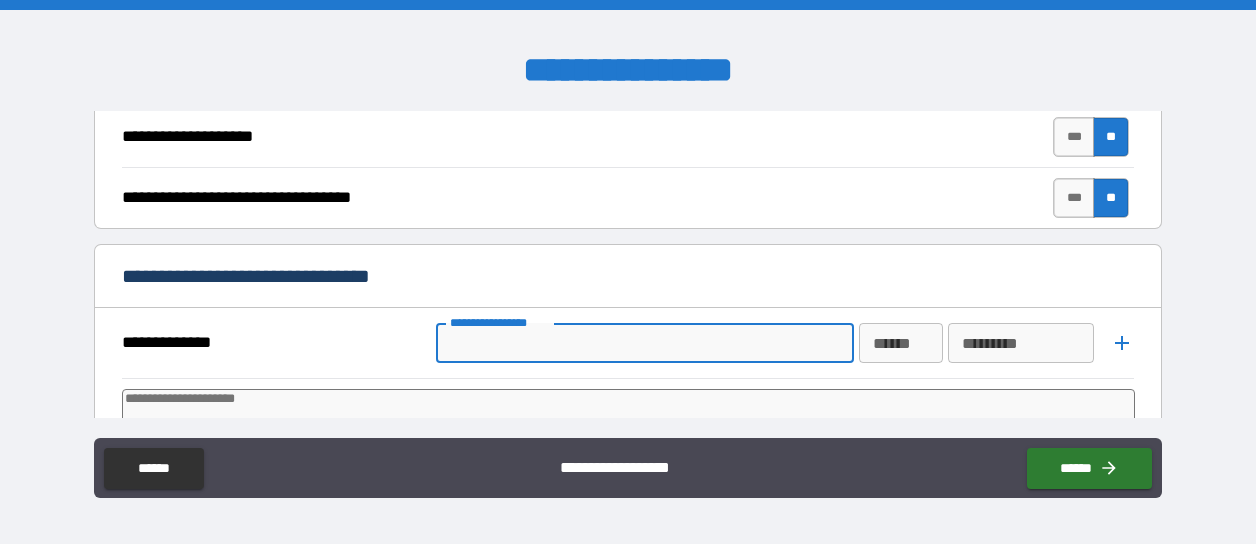 click on "**********" at bounding box center [643, 343] 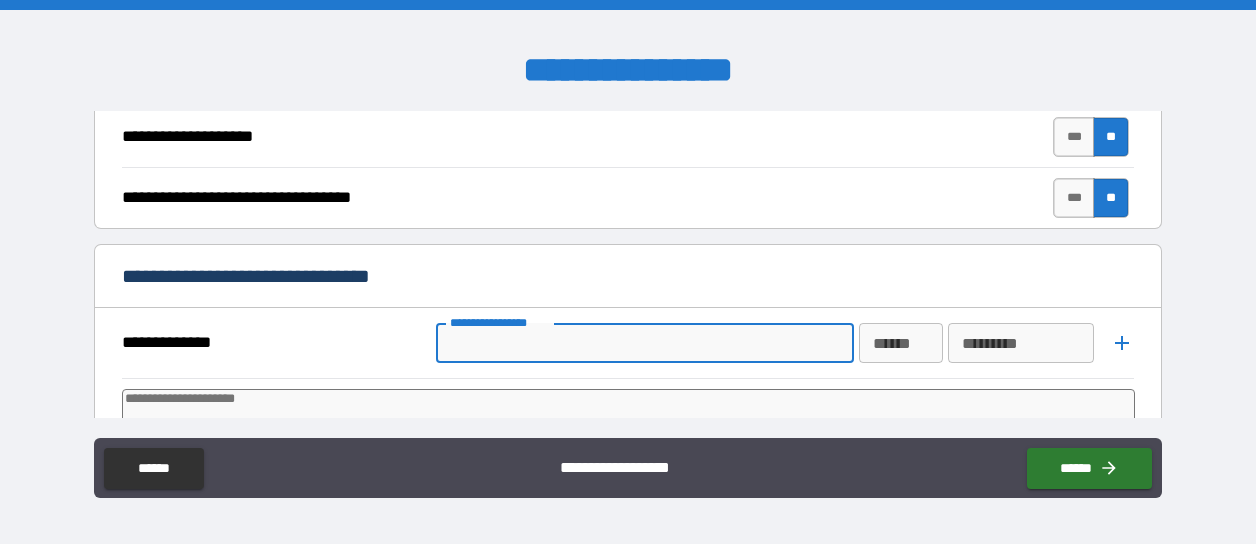 type on "*" 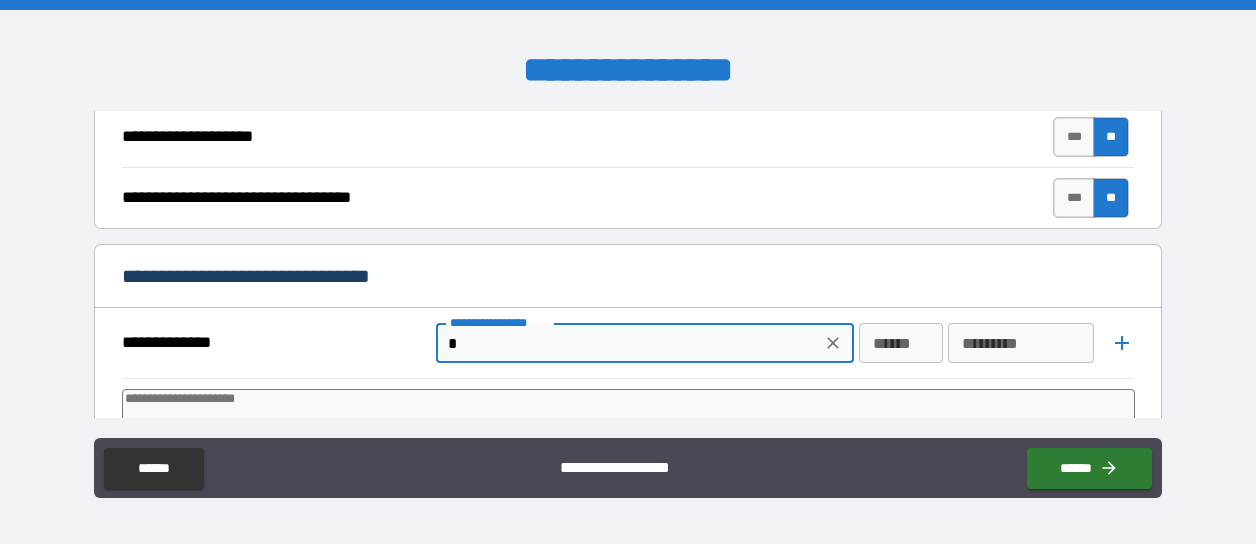 type on "*" 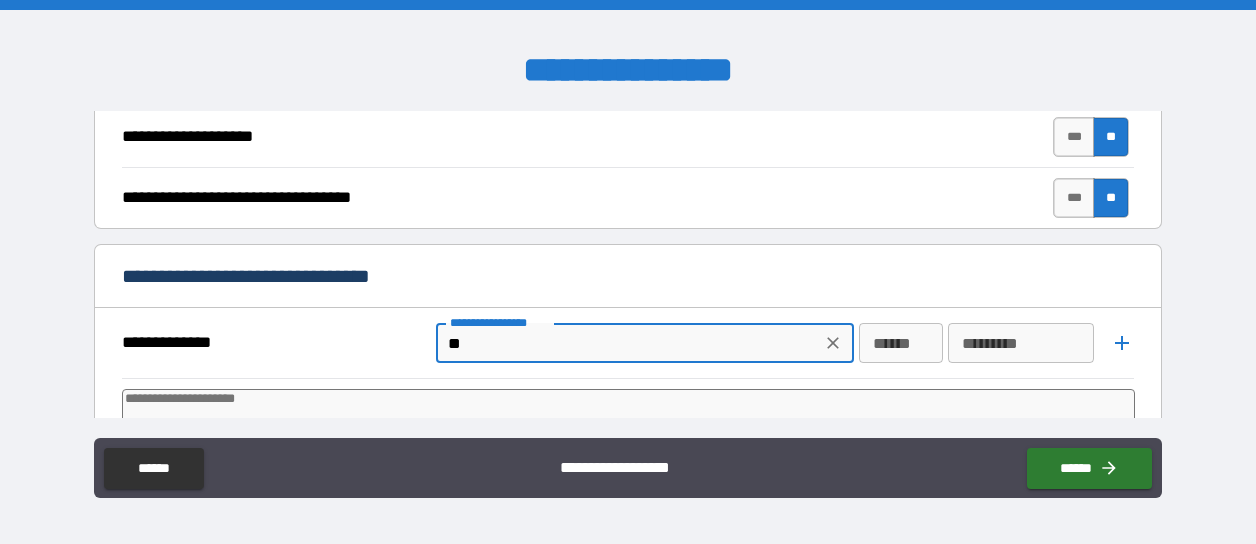 type on "*" 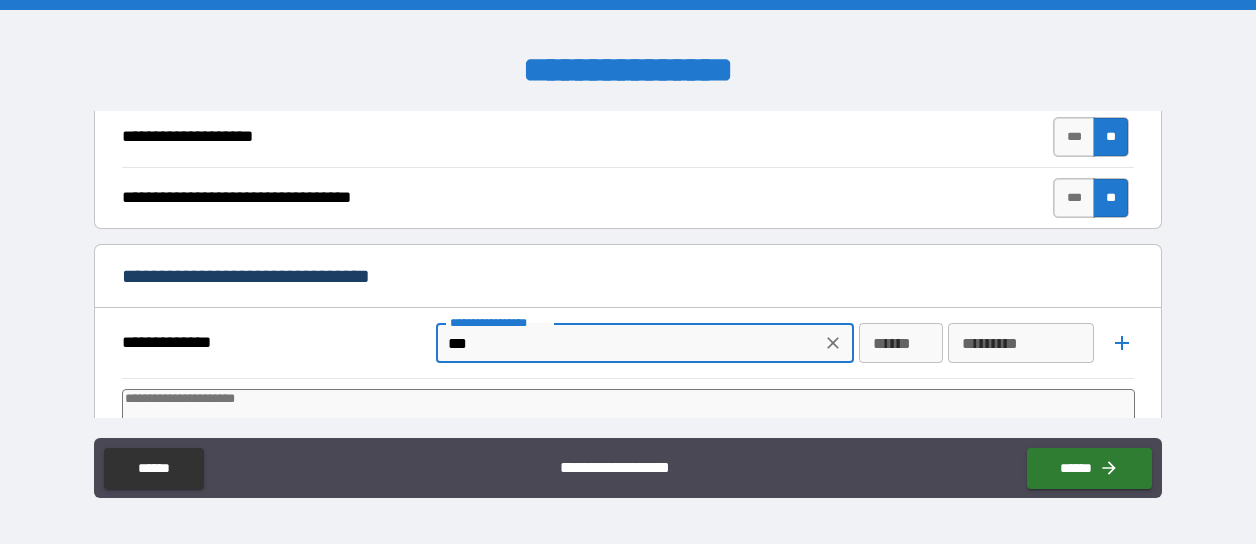 type on "*" 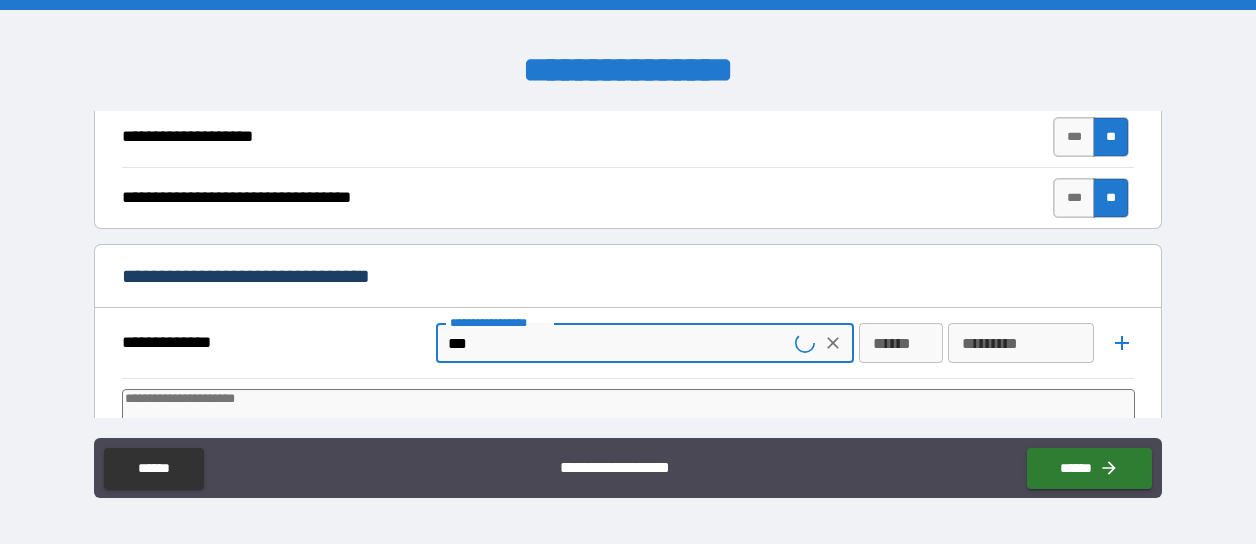 type on "****" 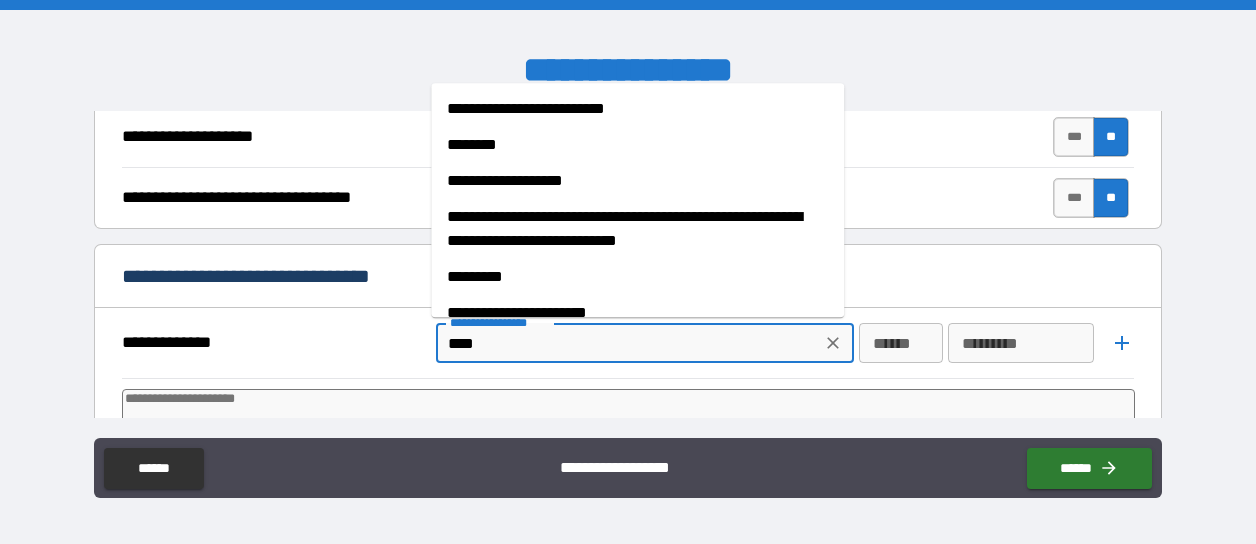 type on "*" 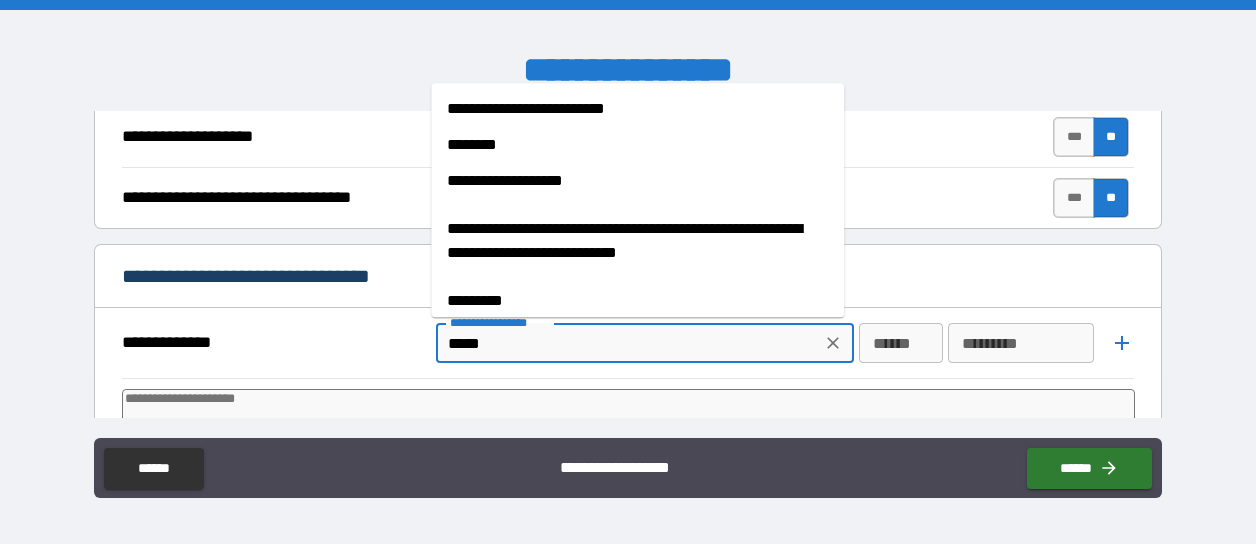 type on "*" 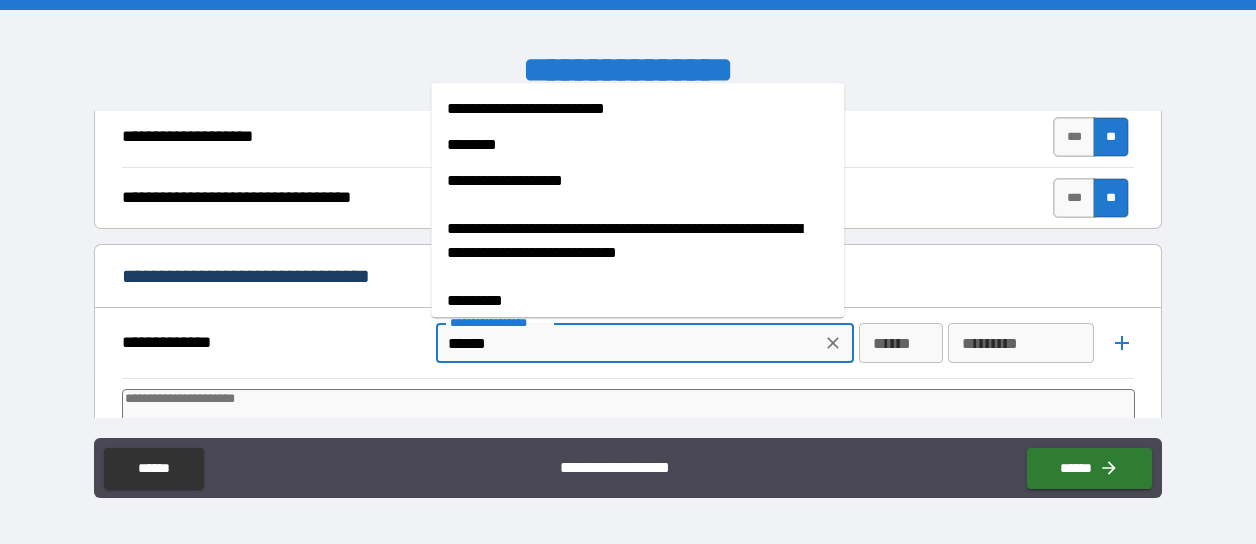 type on "*" 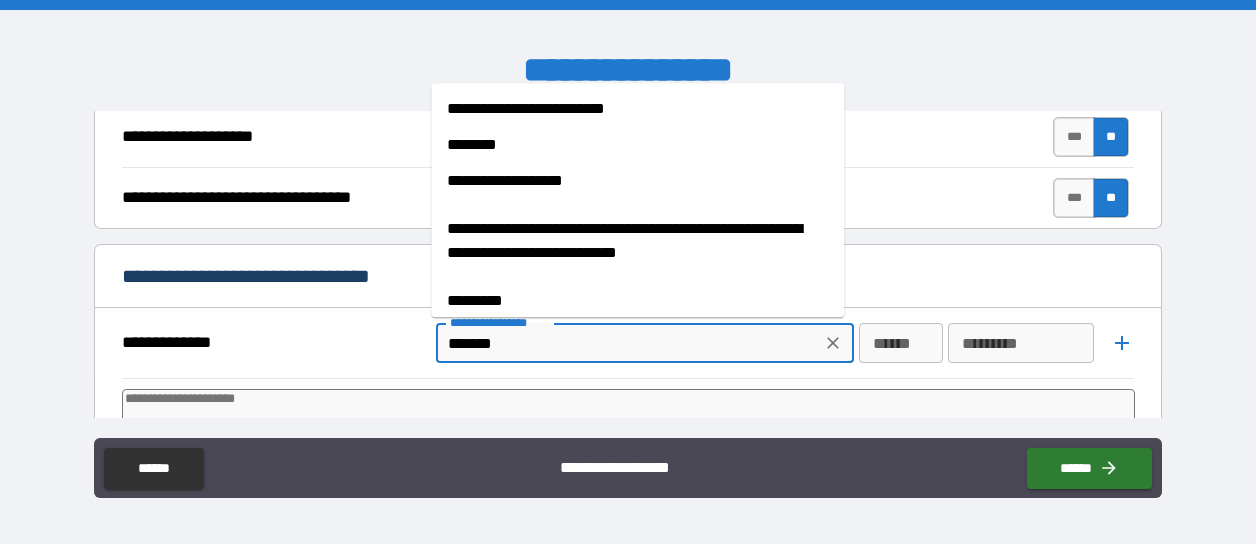 type on "*" 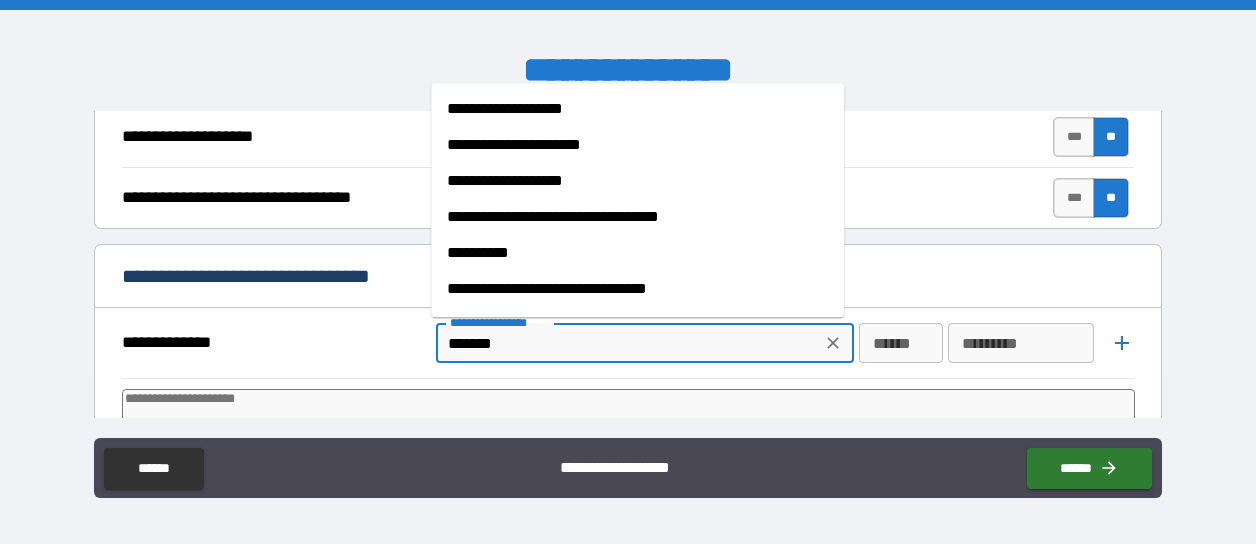 type on "********" 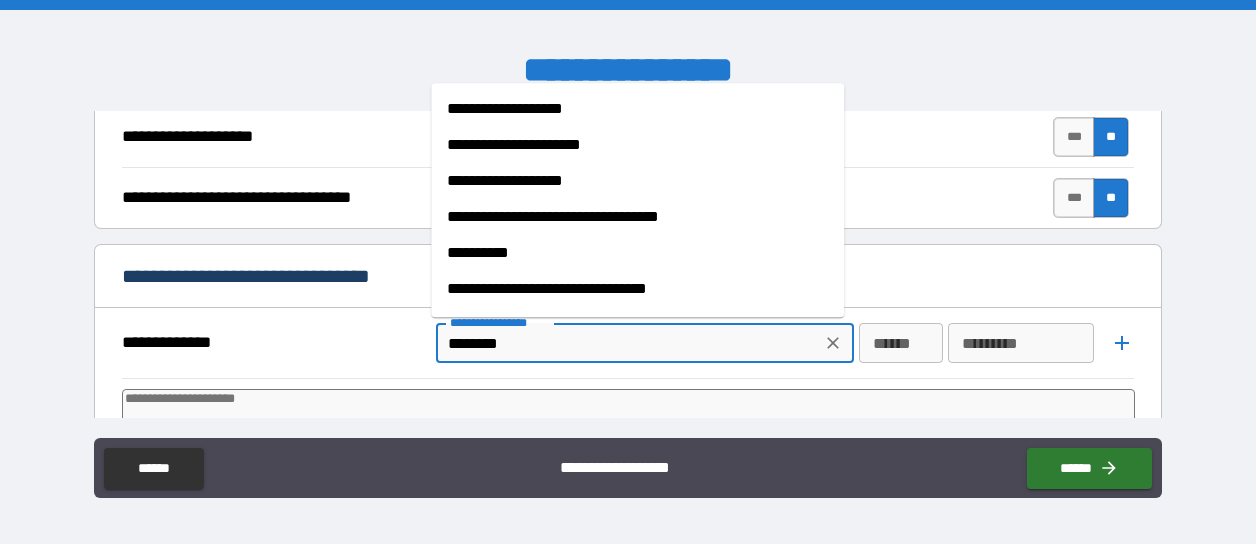 type on "*" 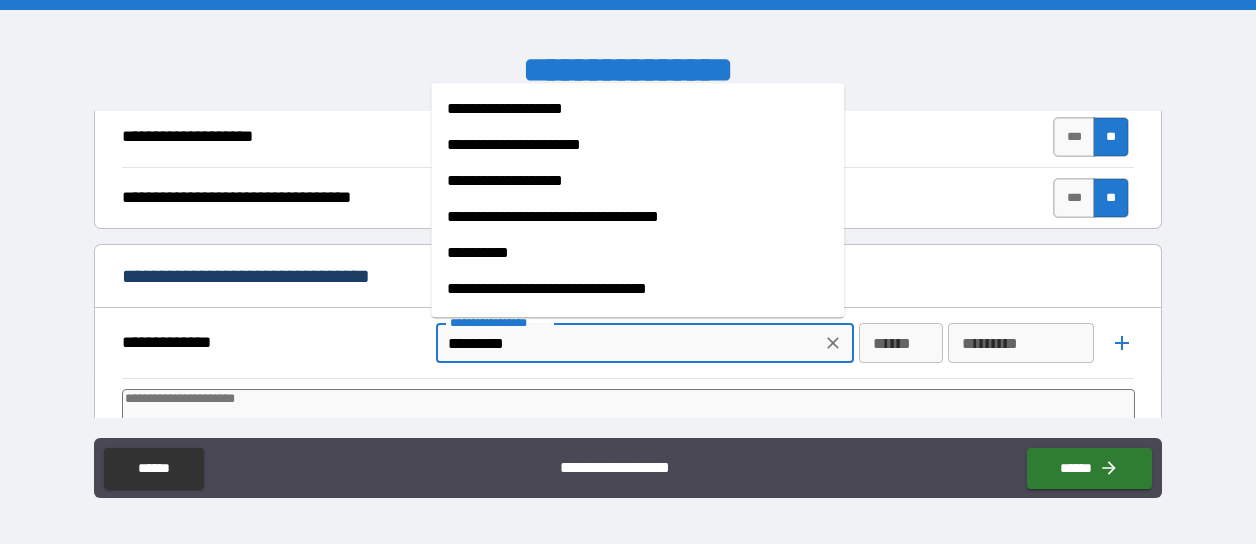 type on "*" 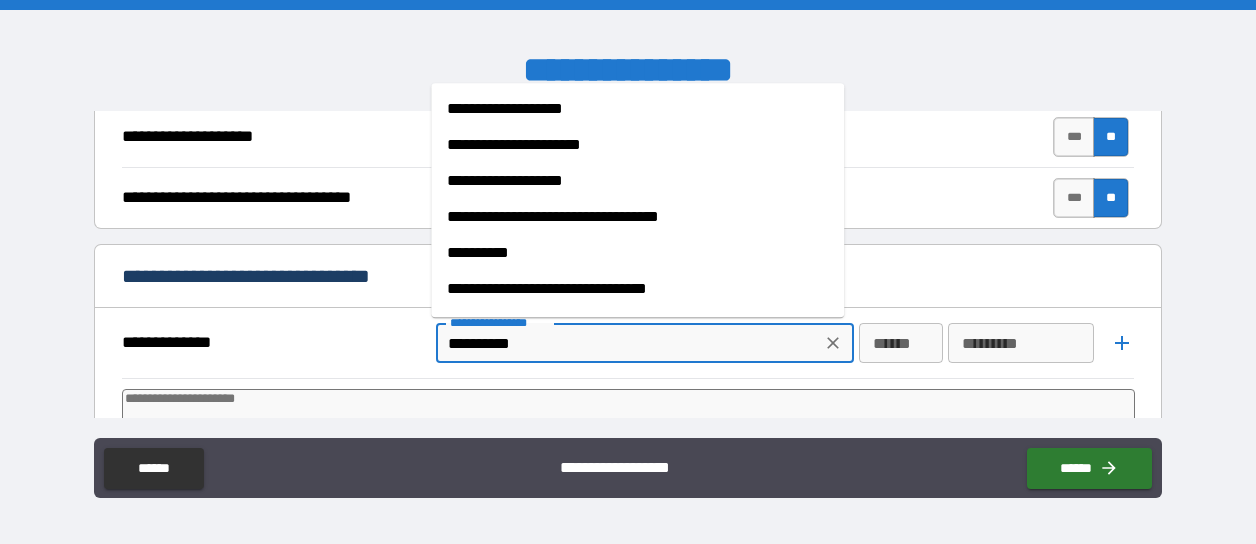 type on "*" 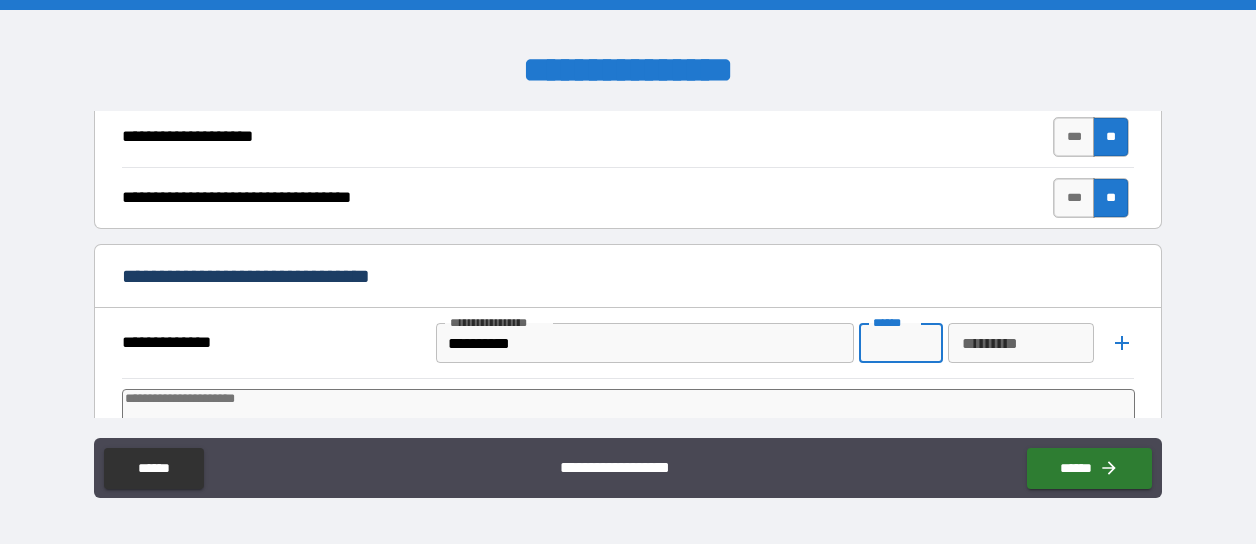 click on "******" at bounding box center [901, 343] 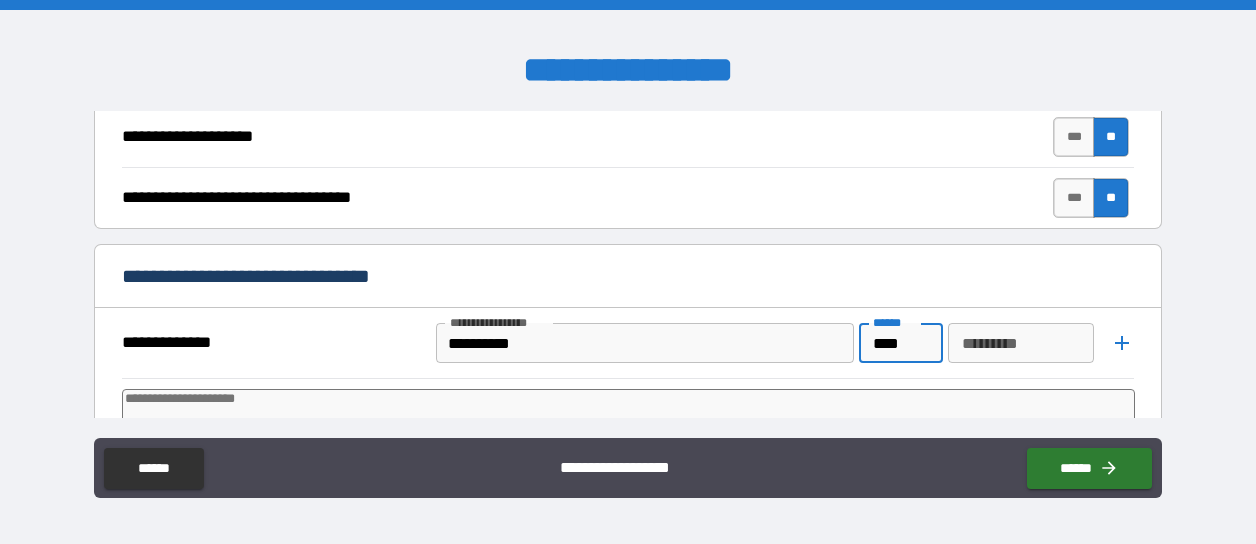type on "****" 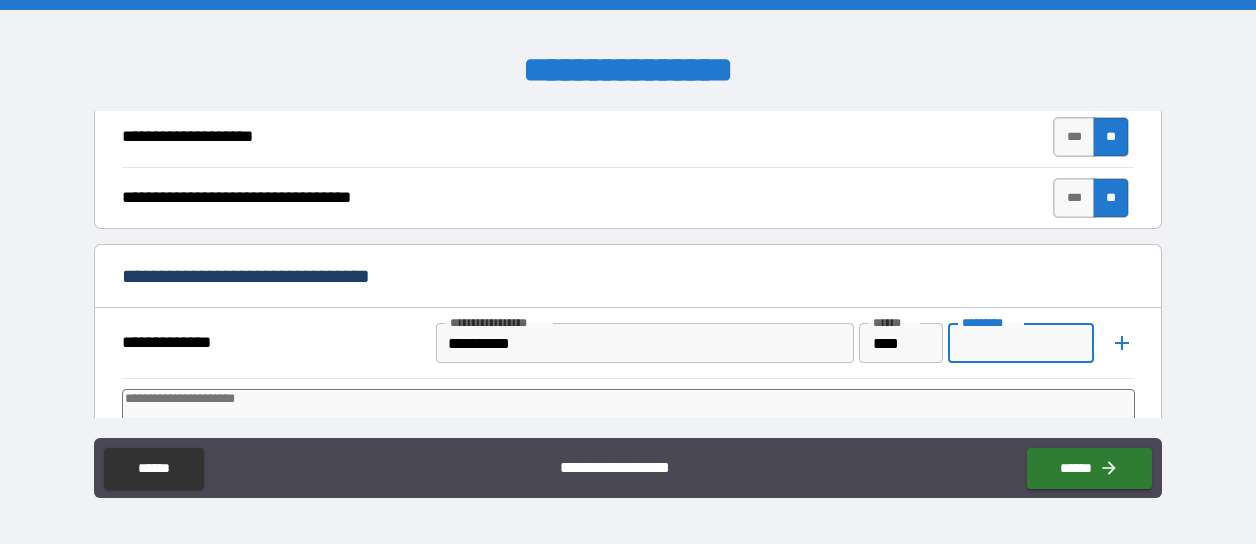 type on "*" 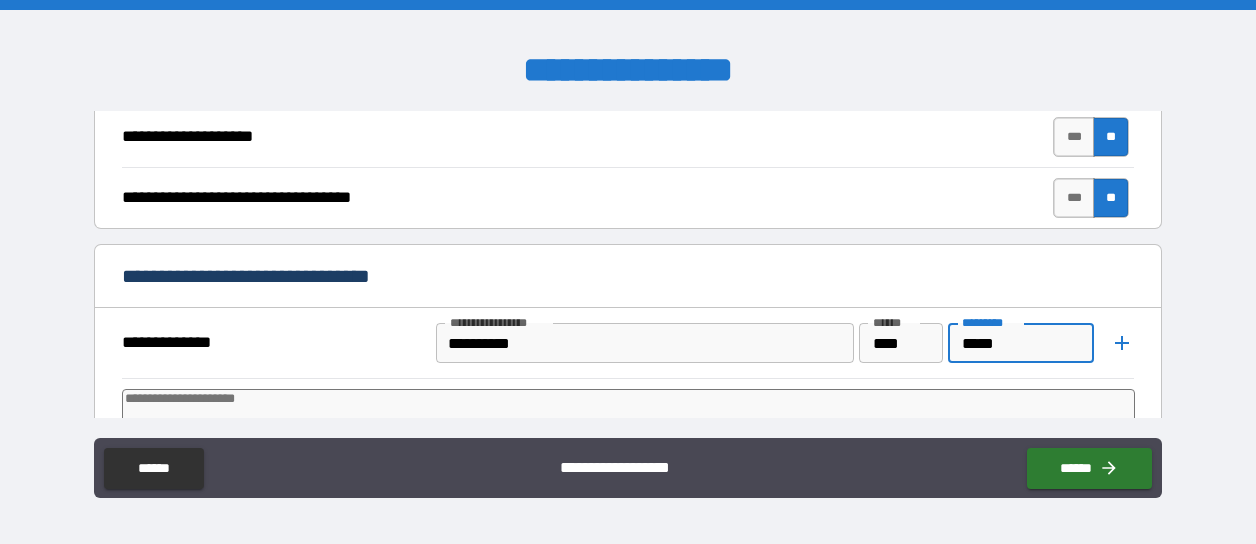 type on "*****" 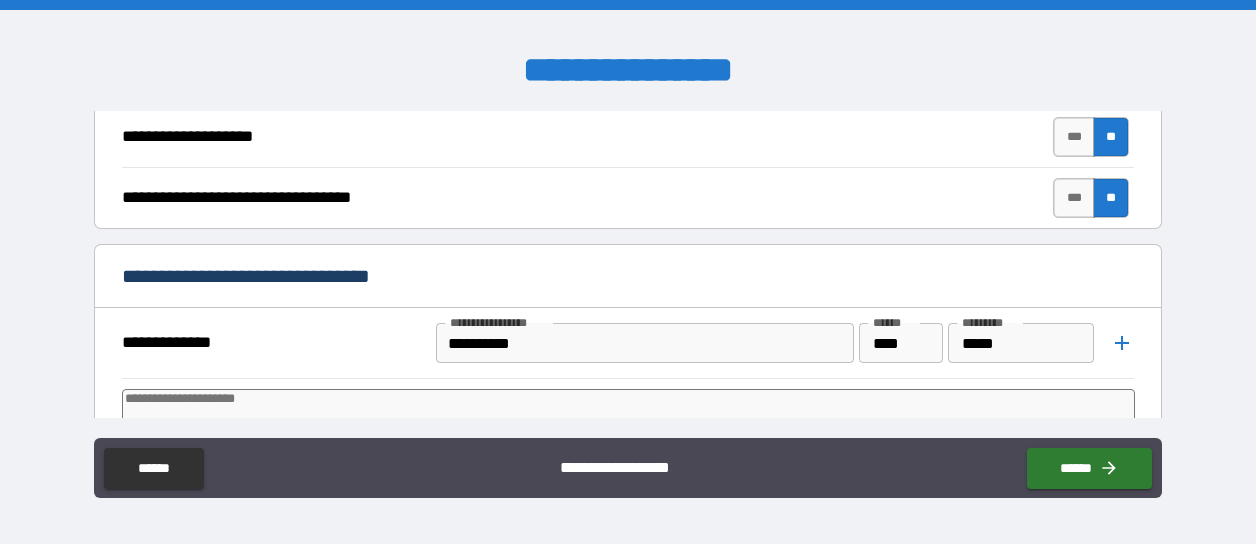 click at bounding box center [628, 432] 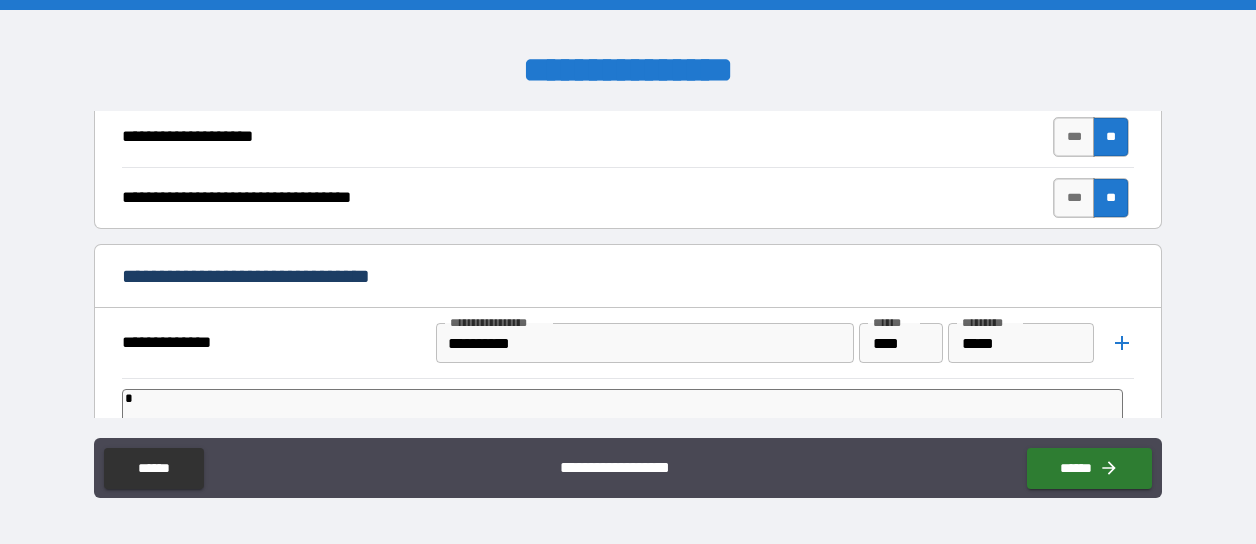 type on "*" 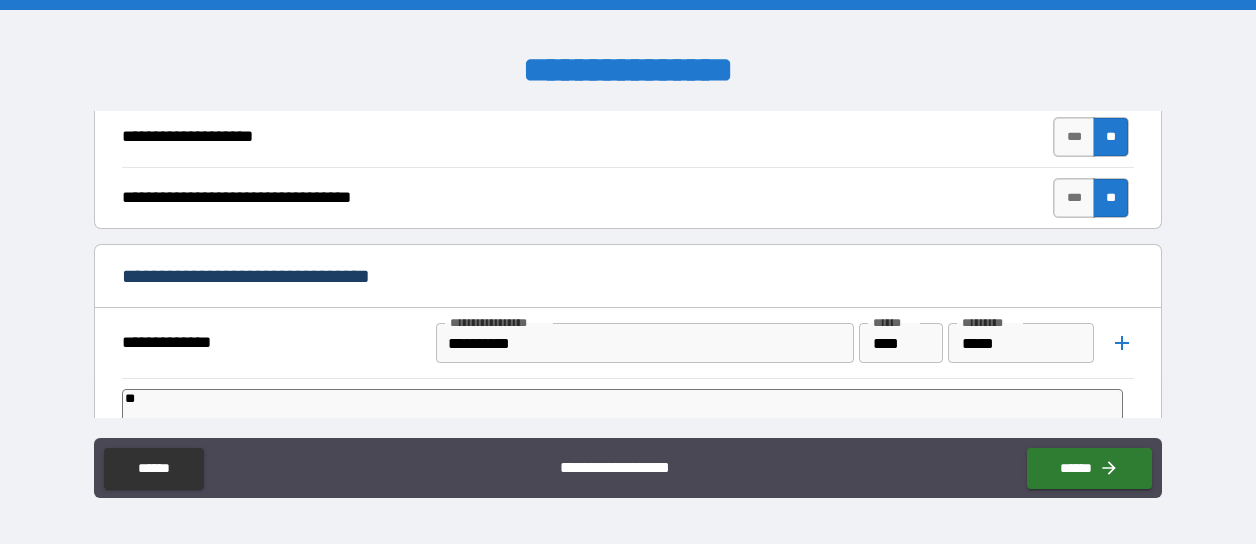 type on "*" 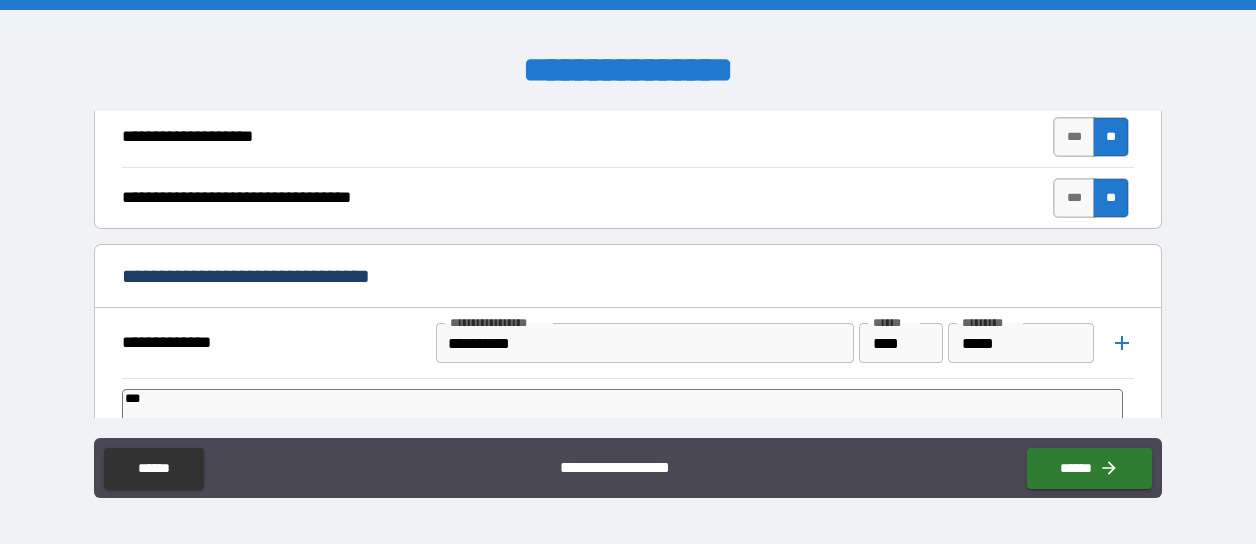 type on "*" 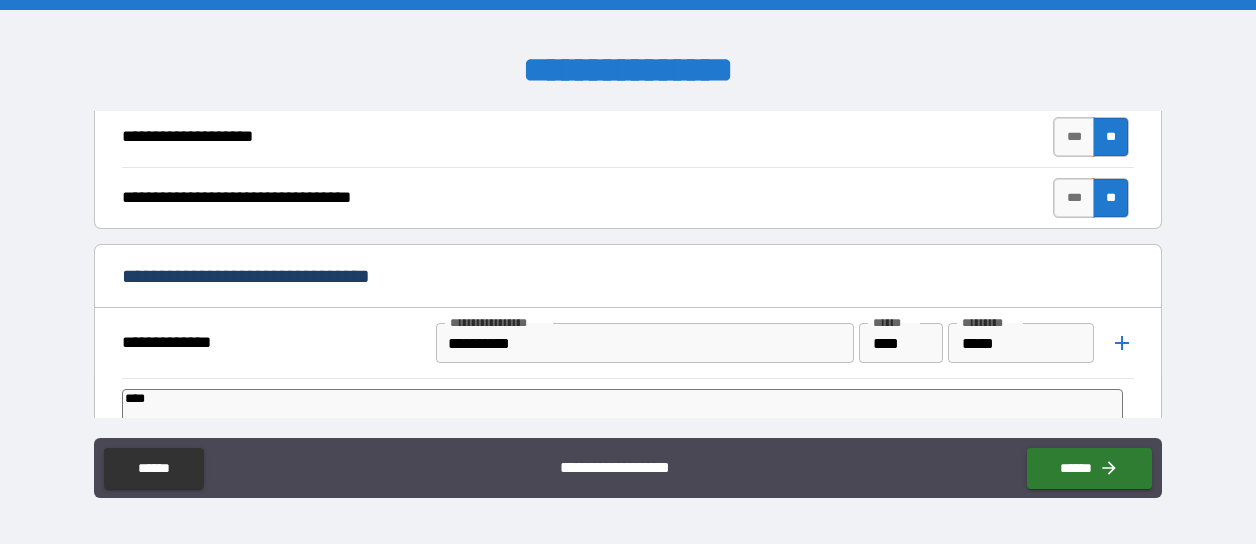 type on "*****" 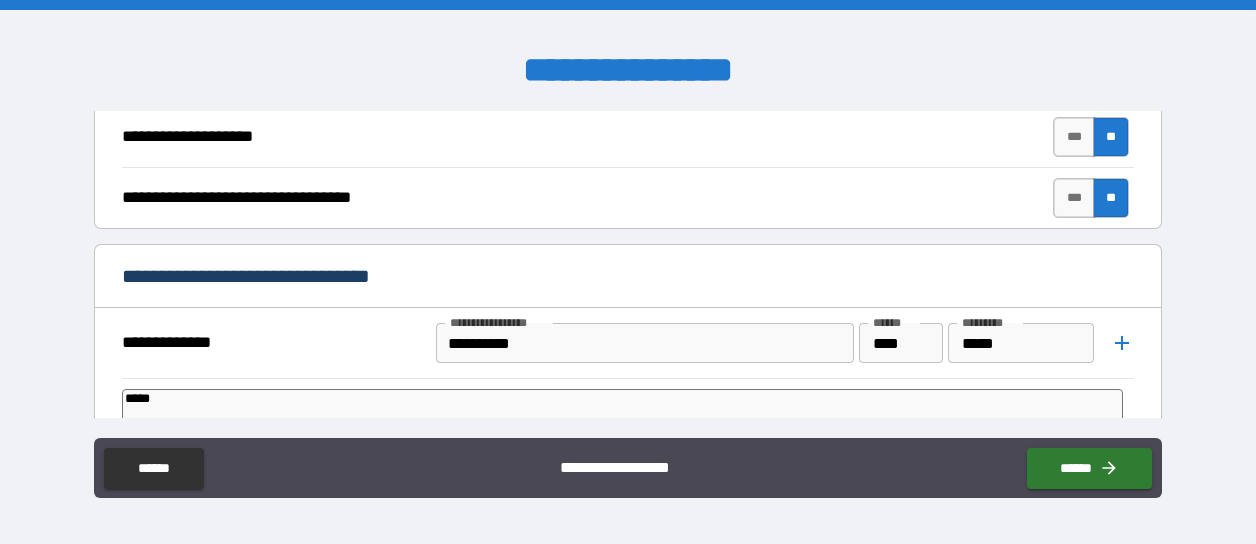 type on "*" 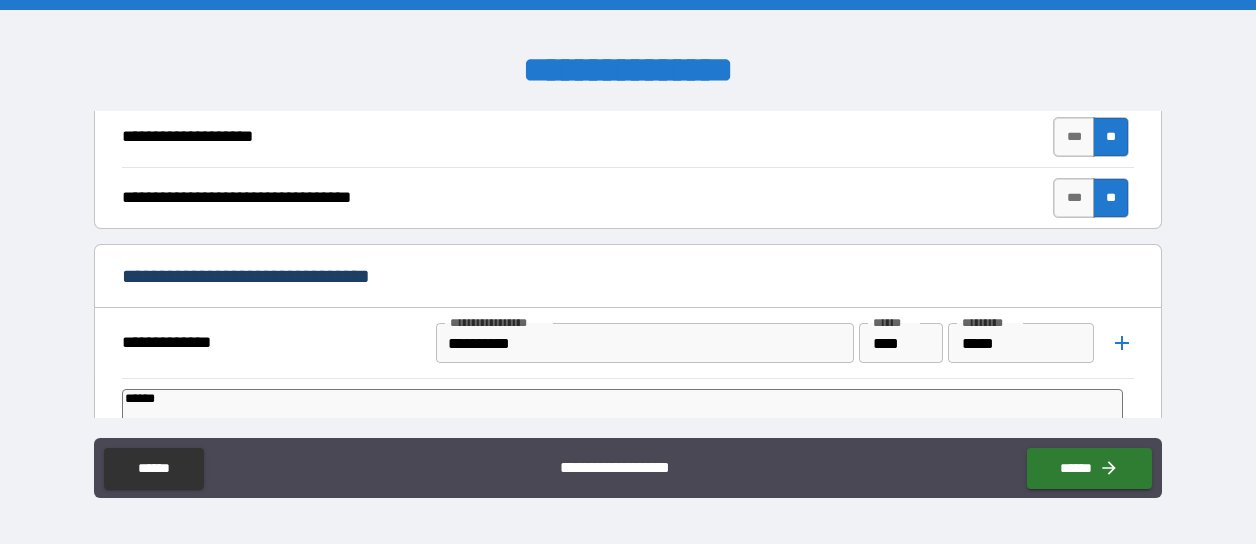 type on "*" 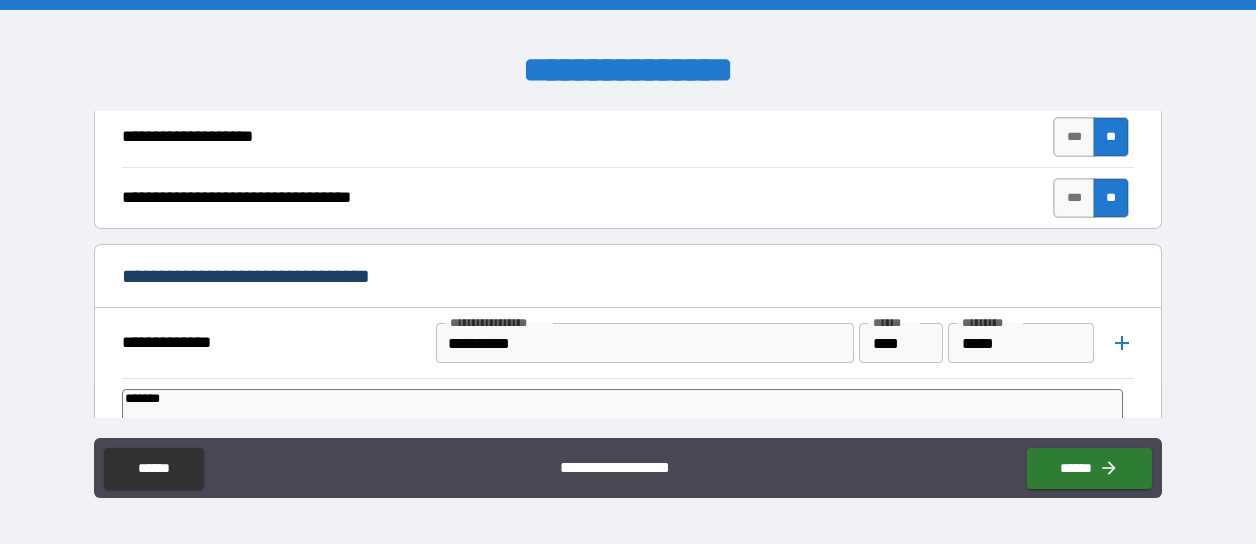 type on "*" 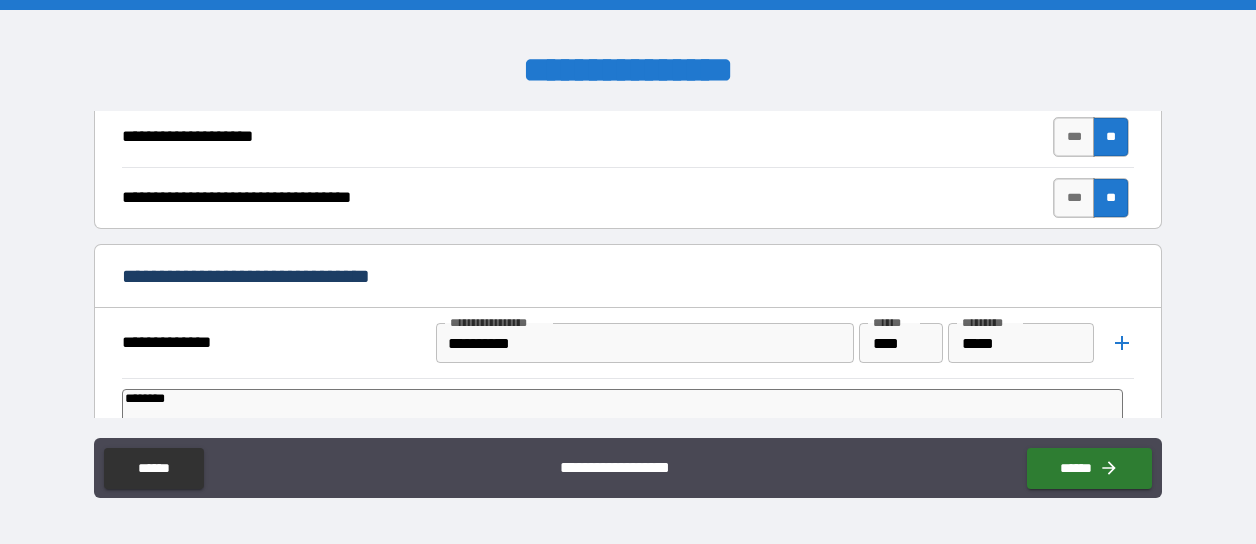 type on "*" 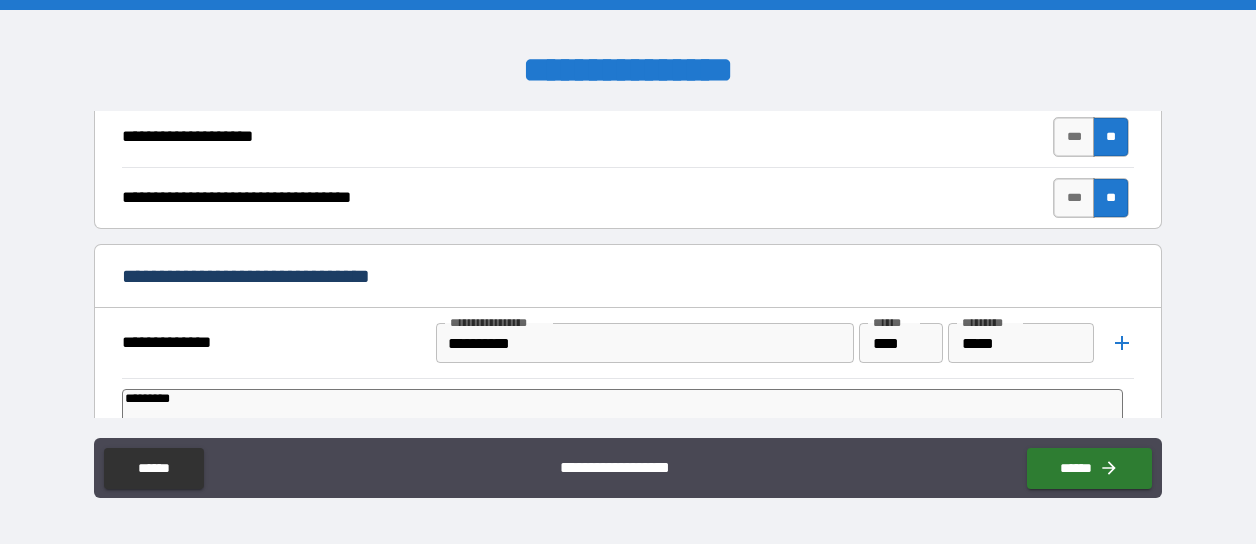 type on "*" 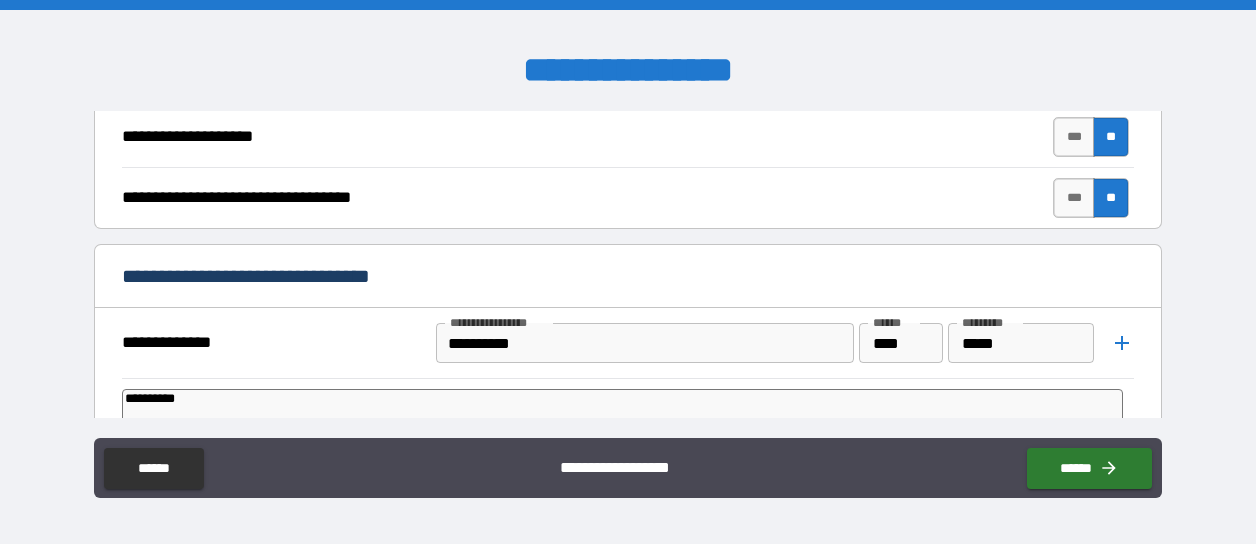 type on "*" 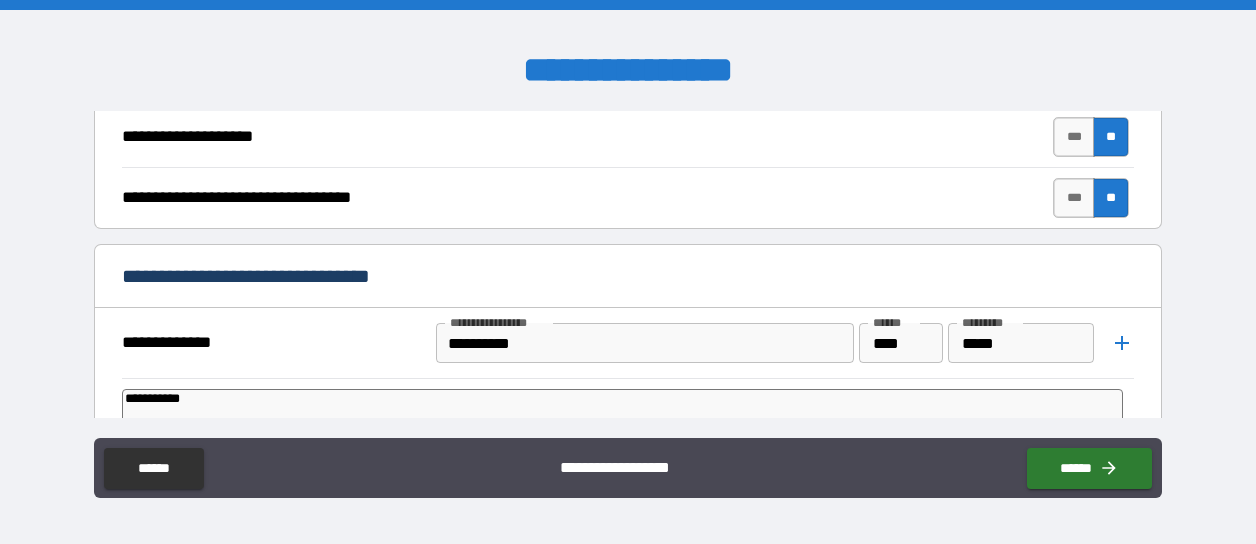 type on "*" 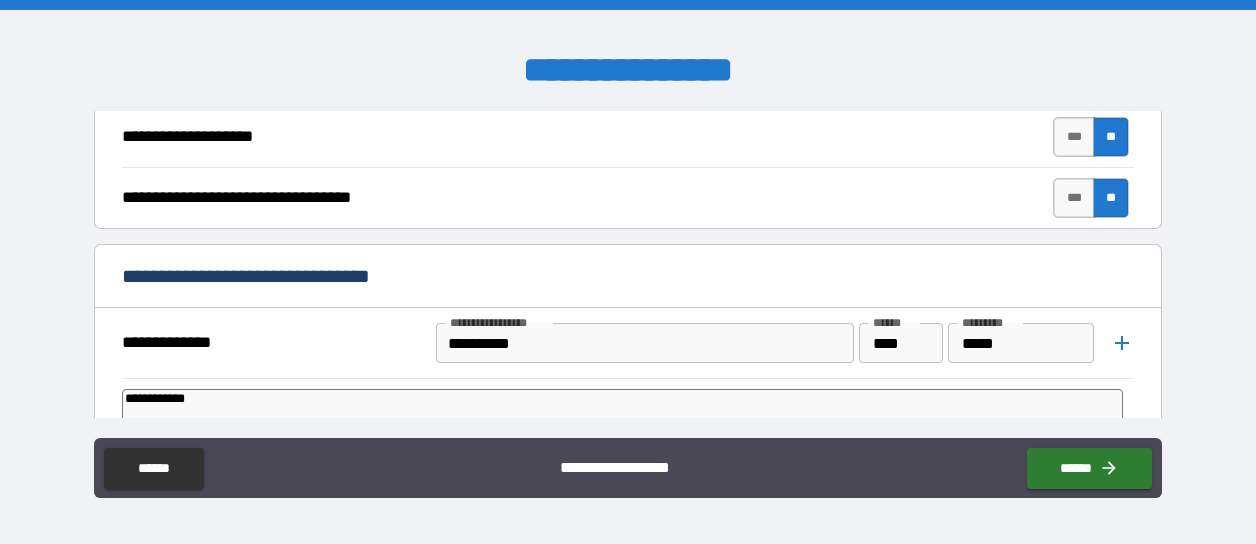 type on "**********" 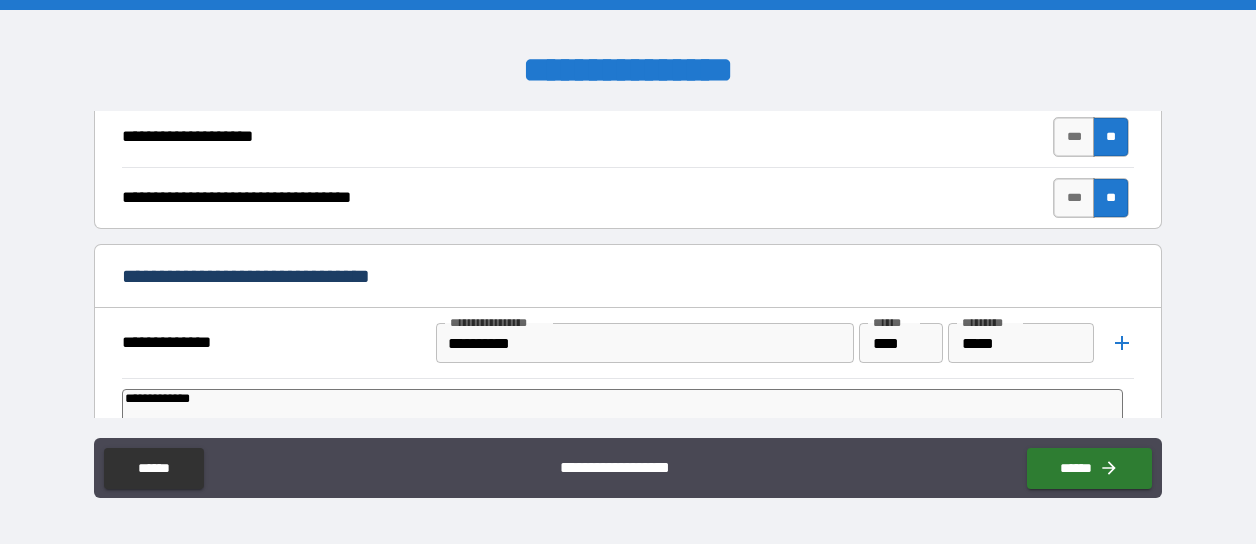 type on "*" 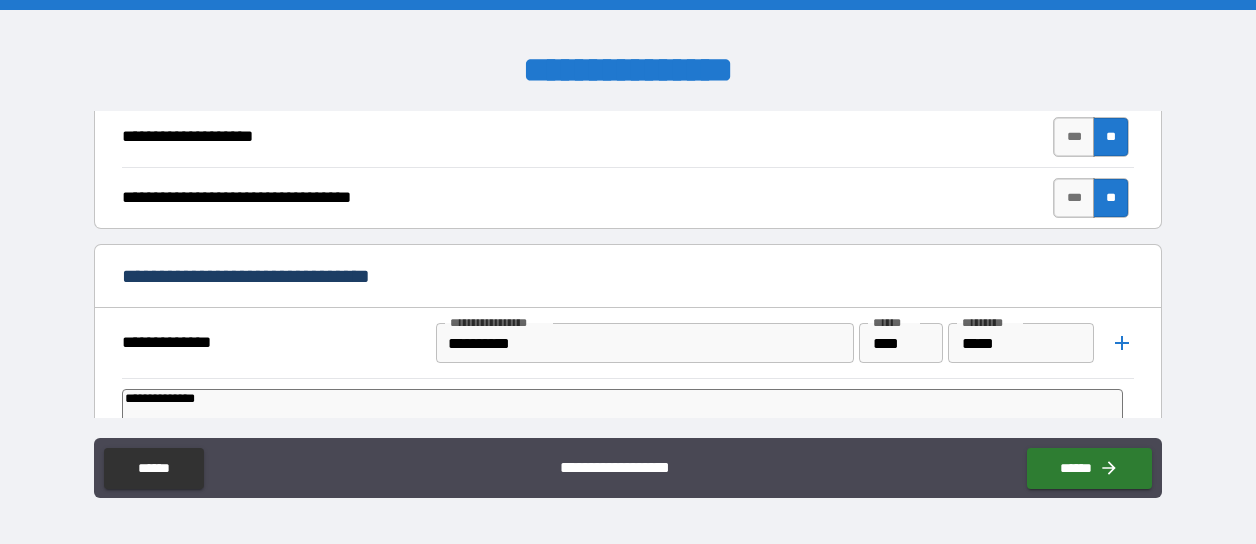 type on "**********" 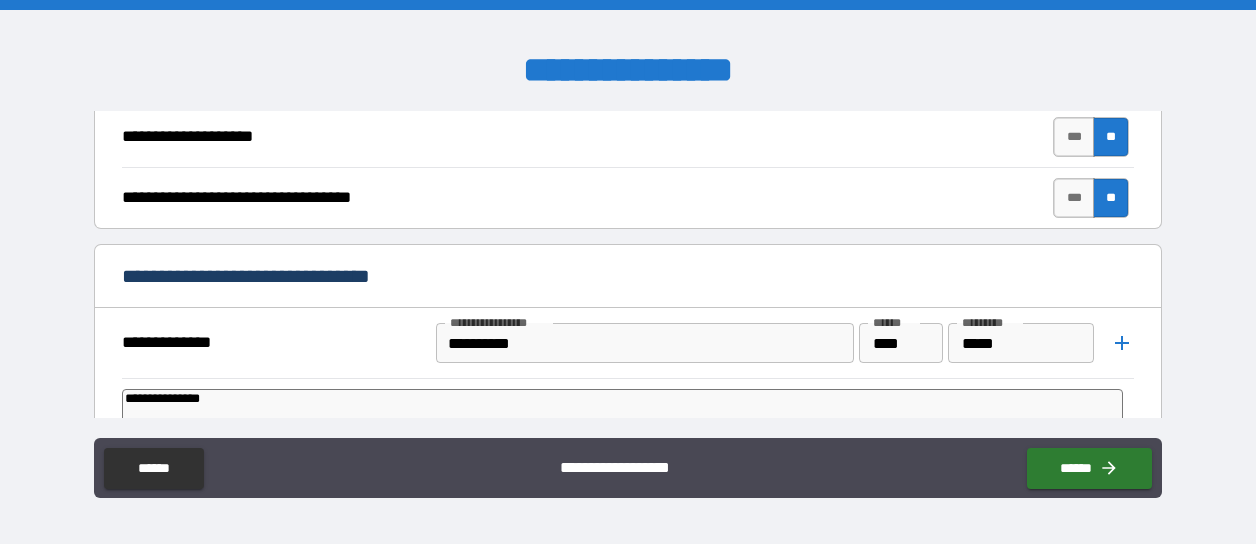 type on "*" 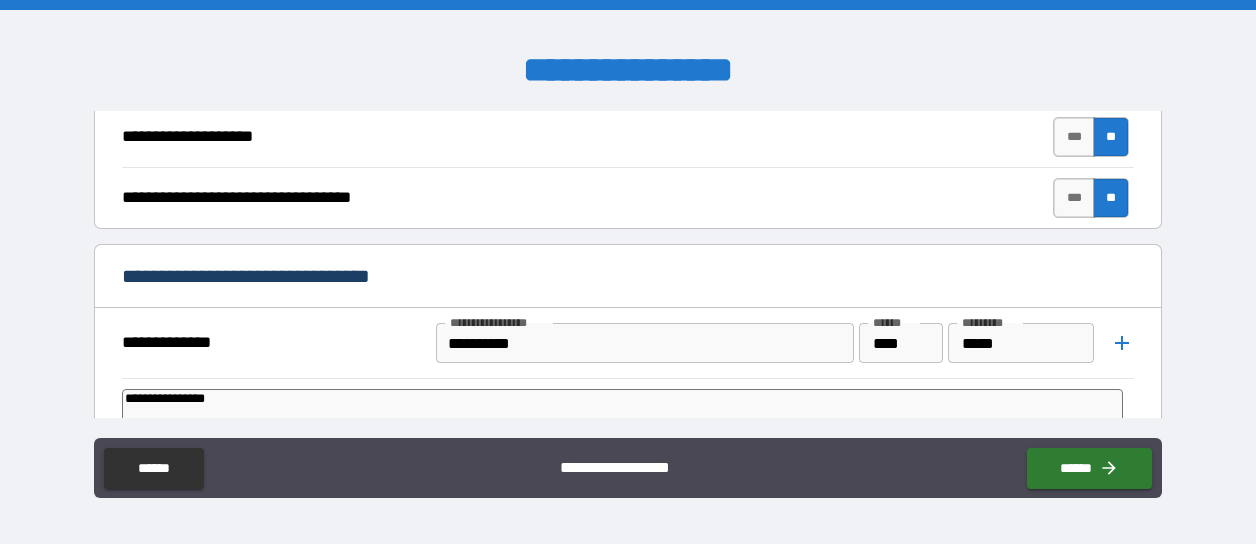 type on "*" 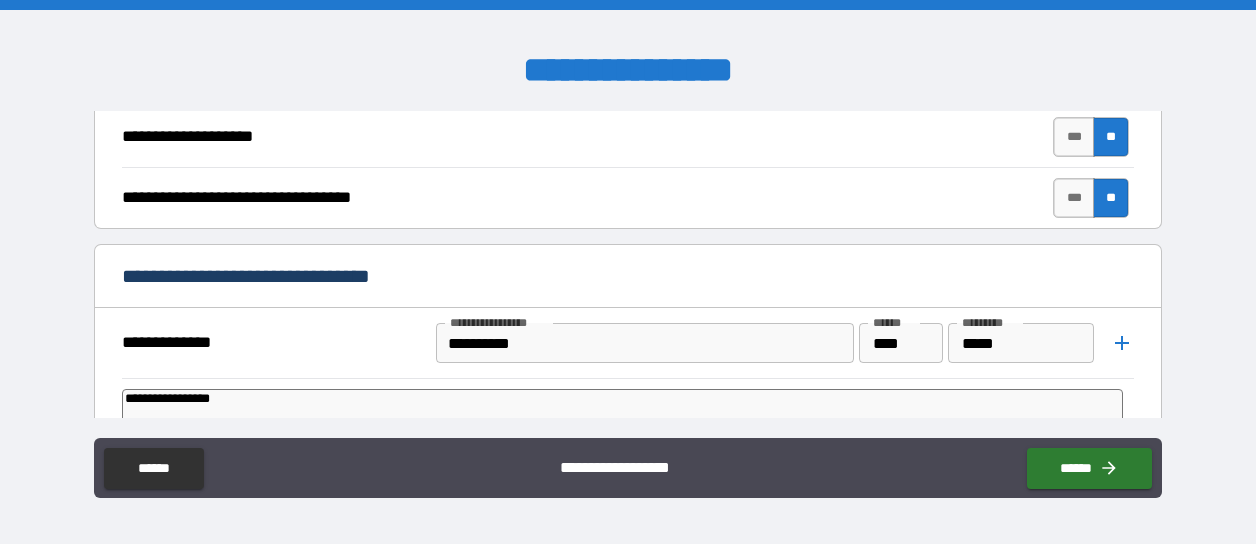 type on "*" 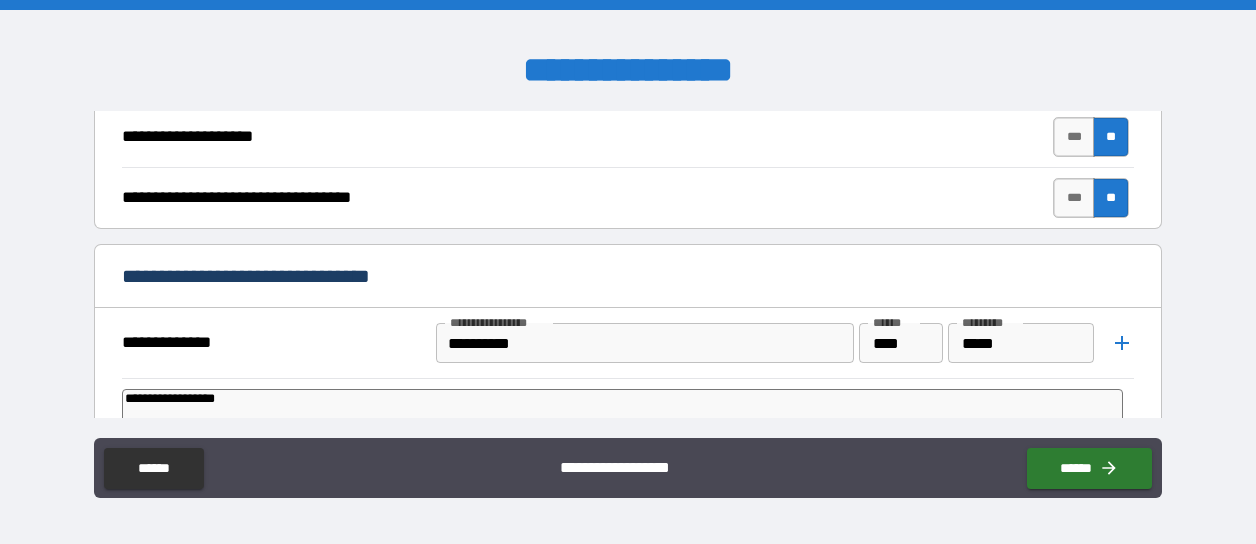 type on "*" 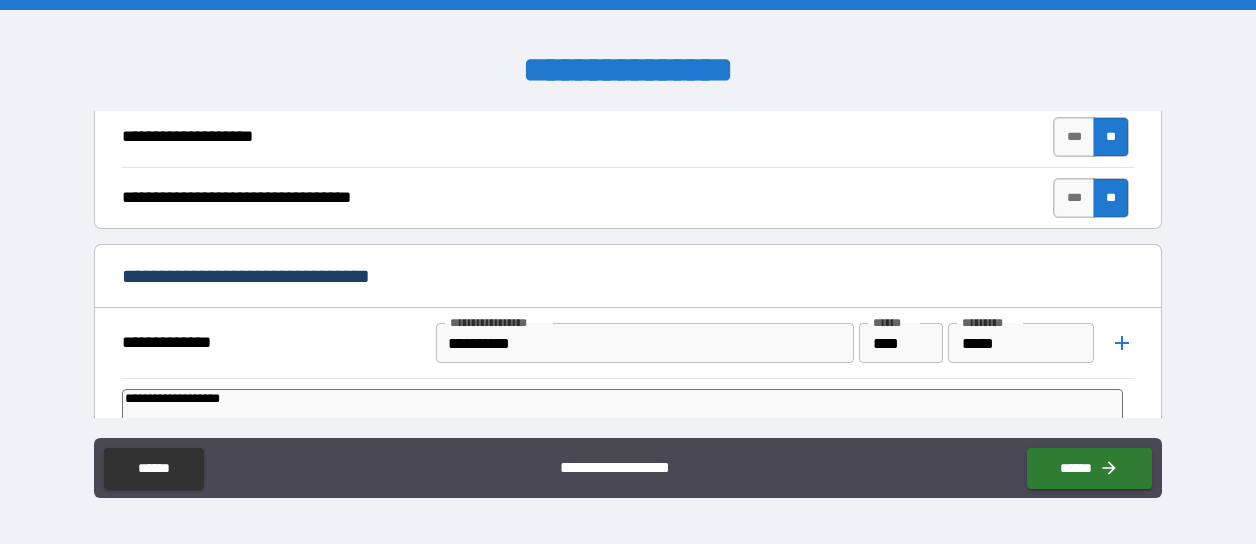 type on "*" 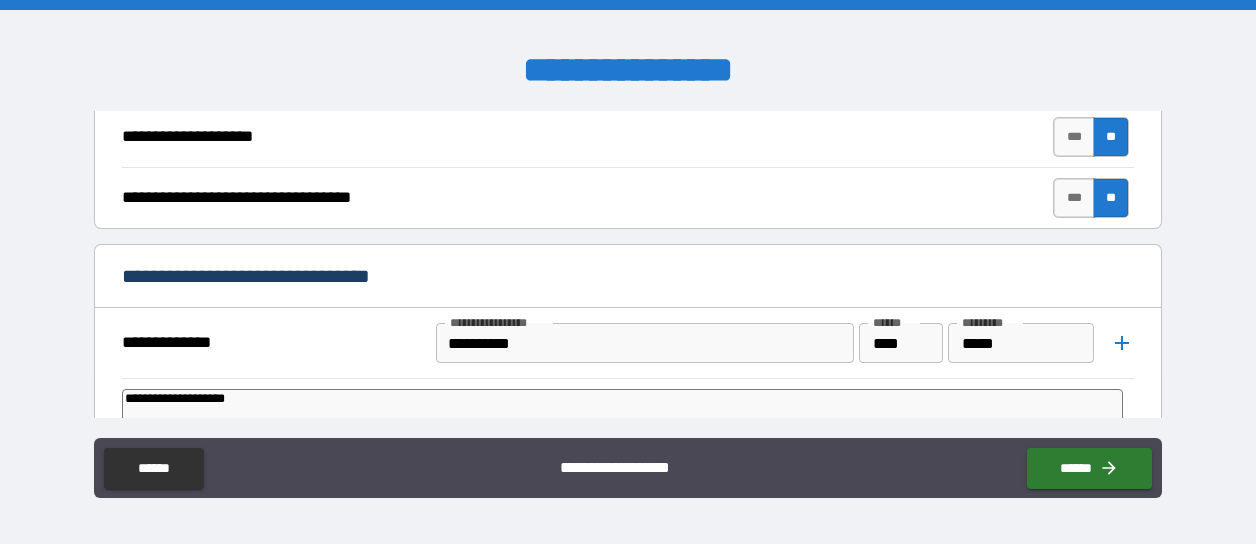 type on "*" 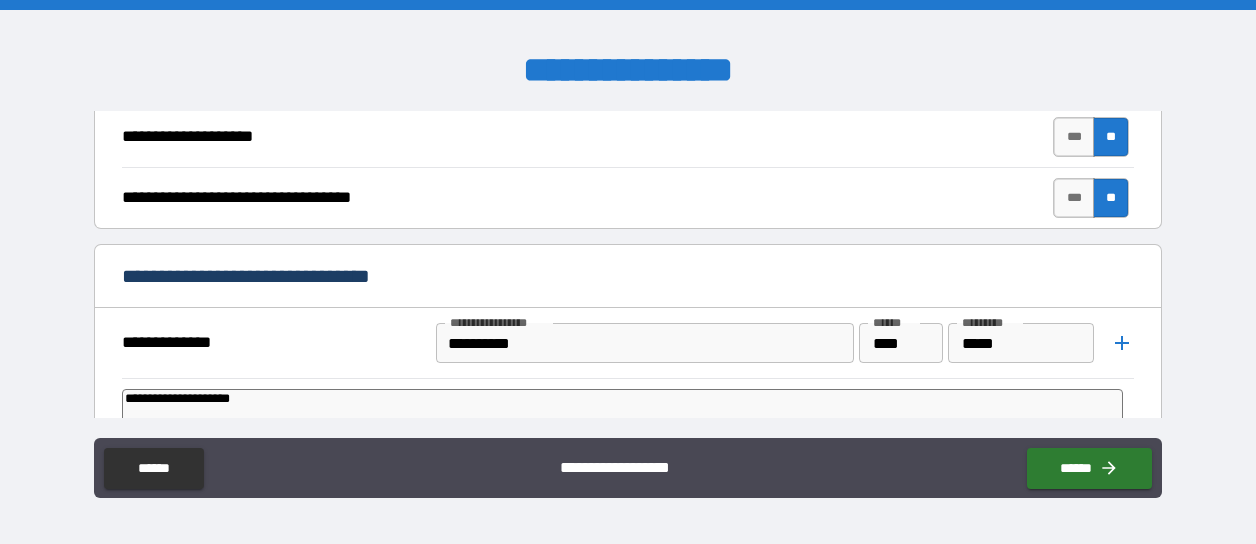 type on "*" 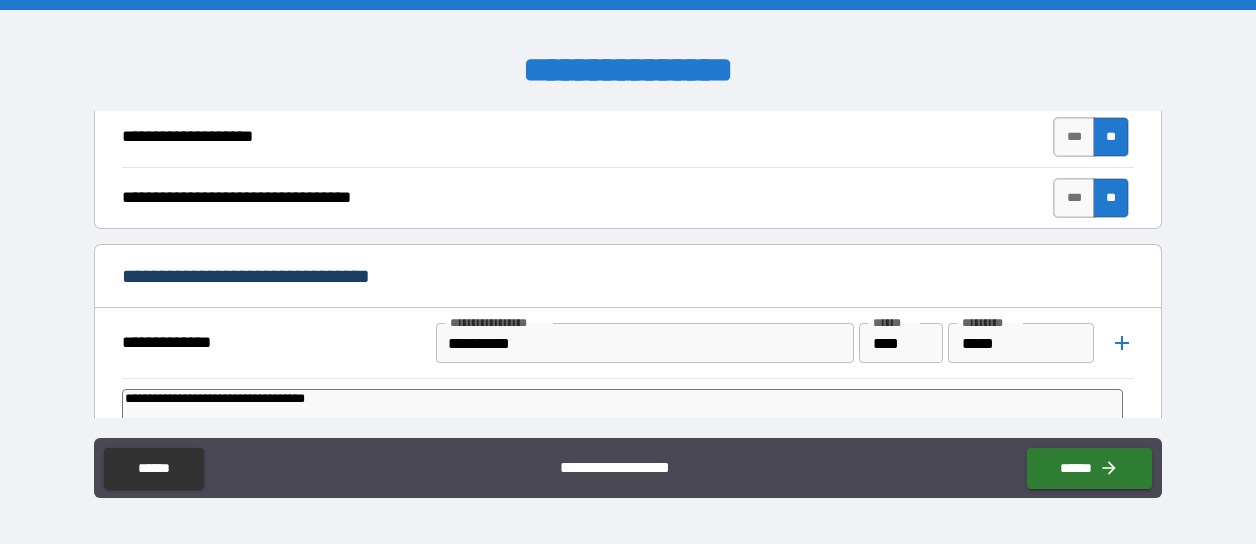 type on "**********" 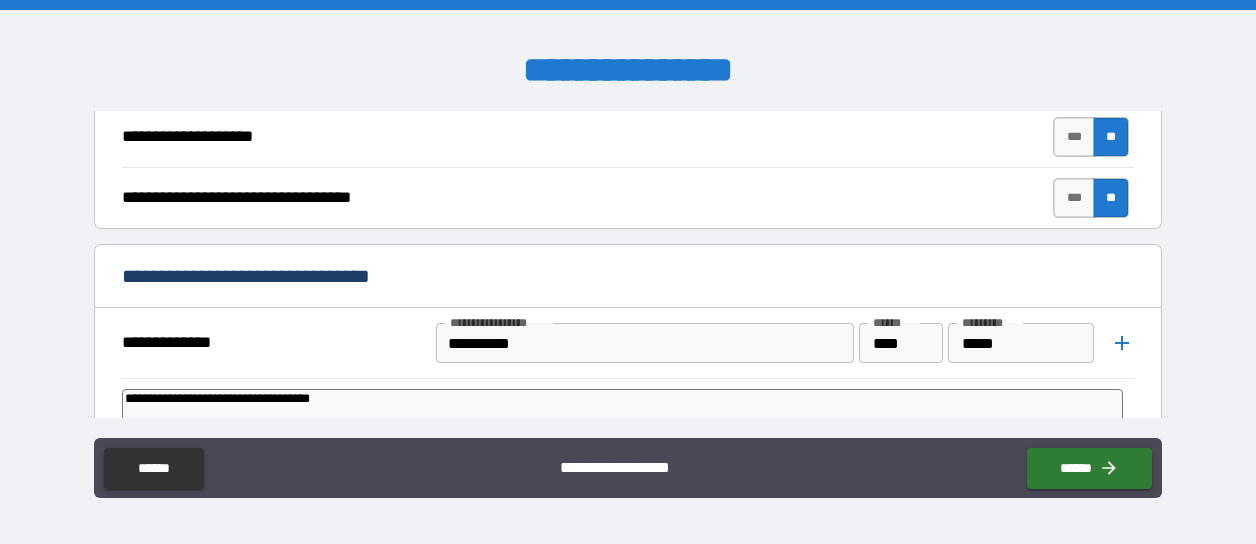 type on "*" 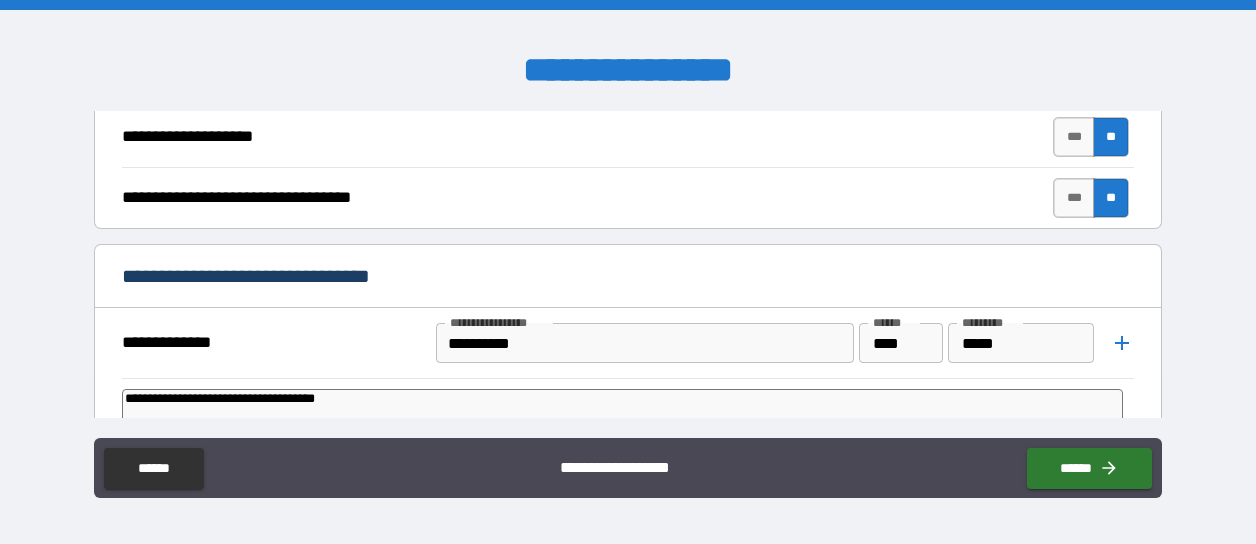 type on "*" 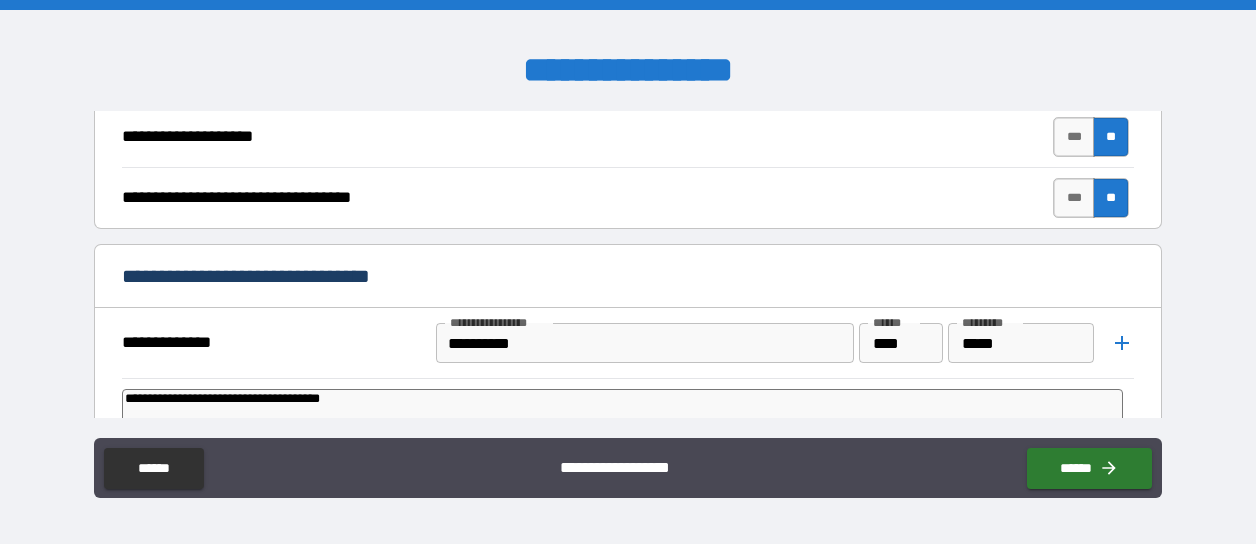 type on "*" 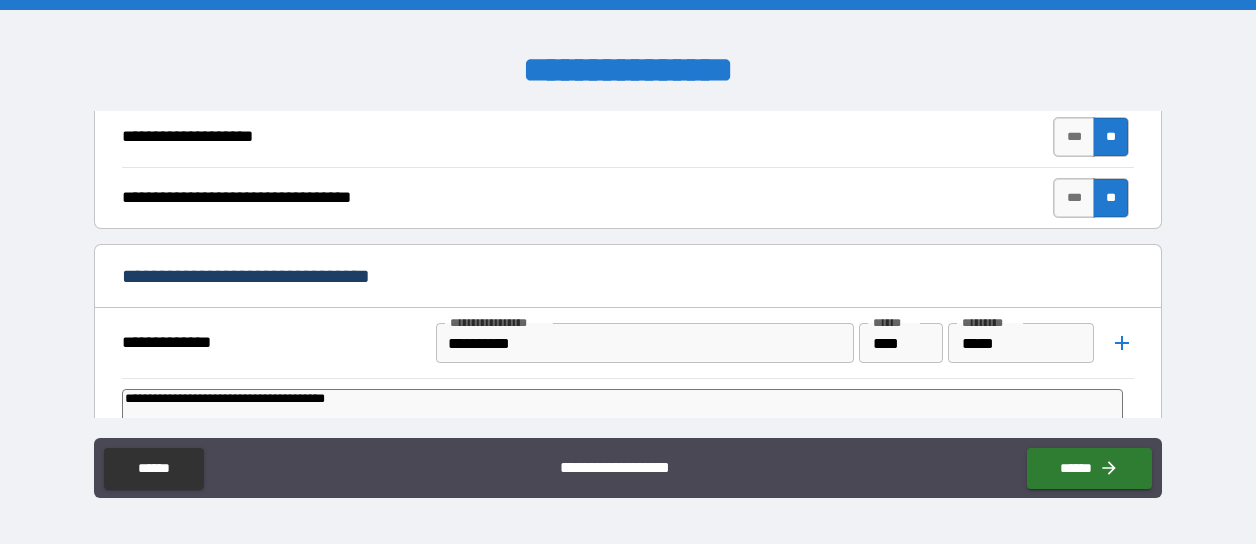 type on "*" 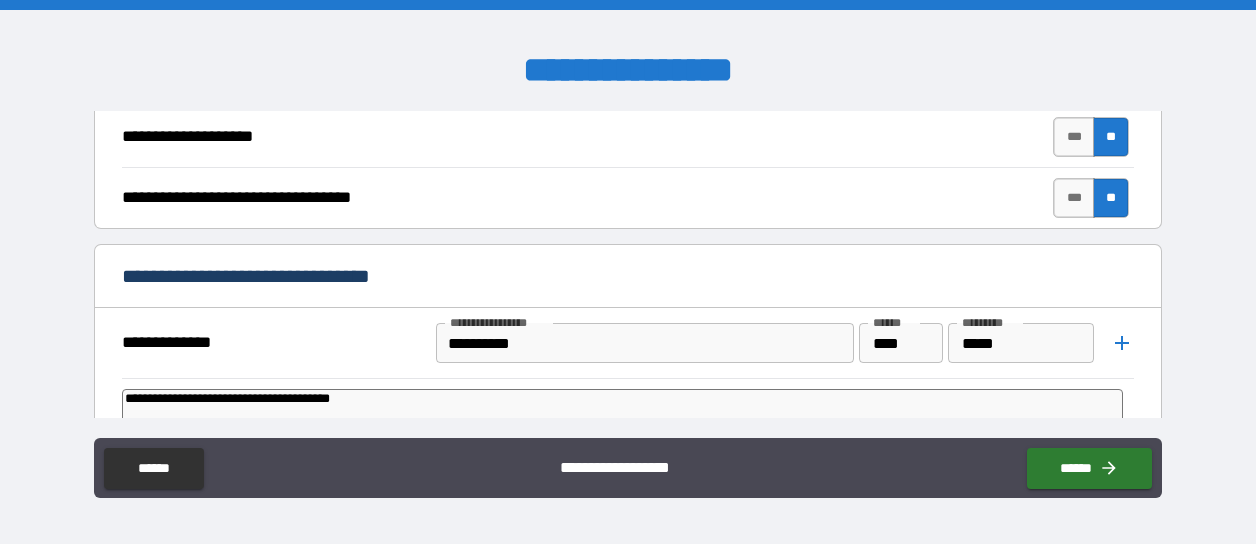 type on "*" 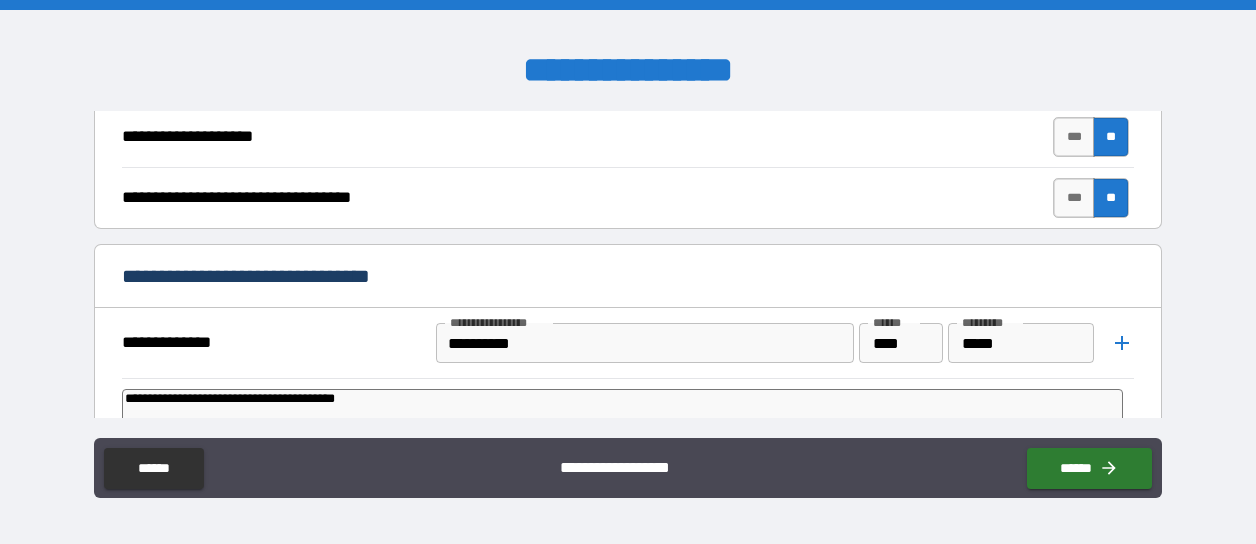 type on "*" 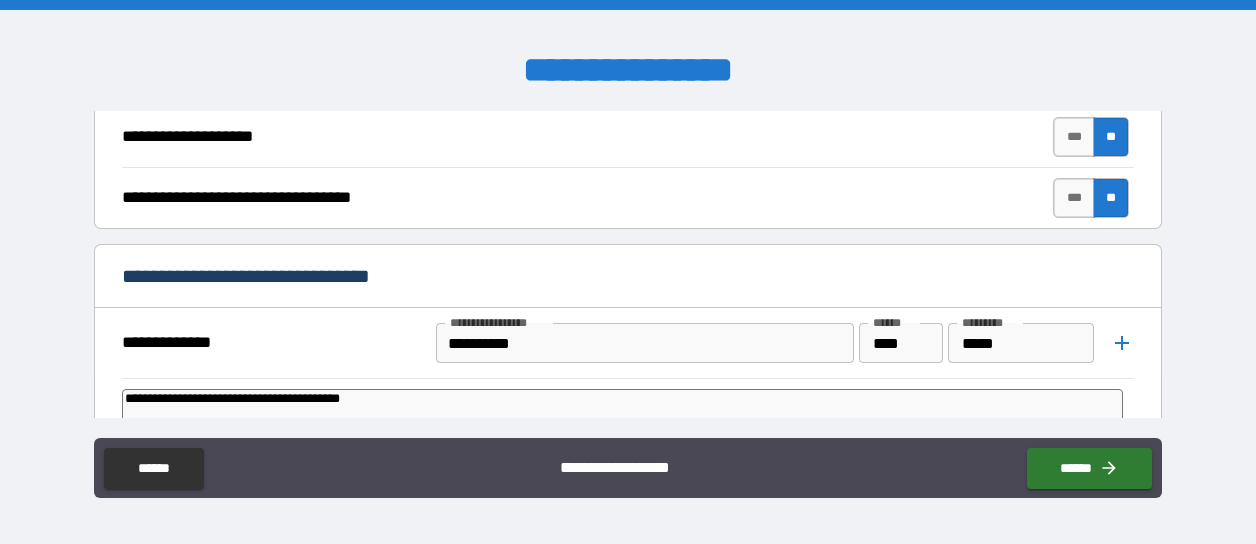 type on "*" 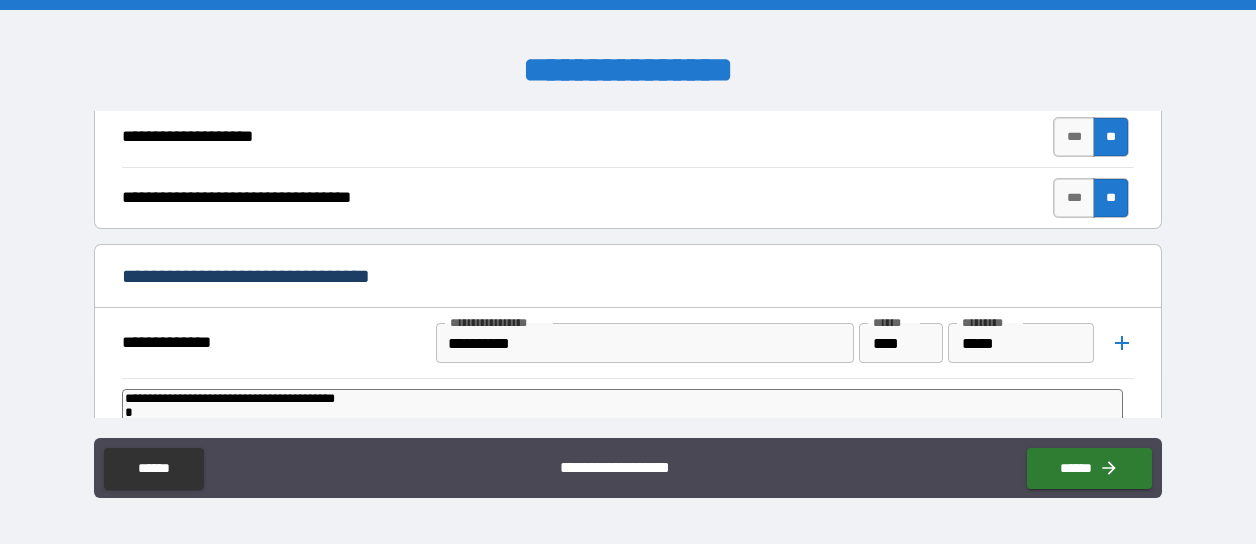 type on "*" 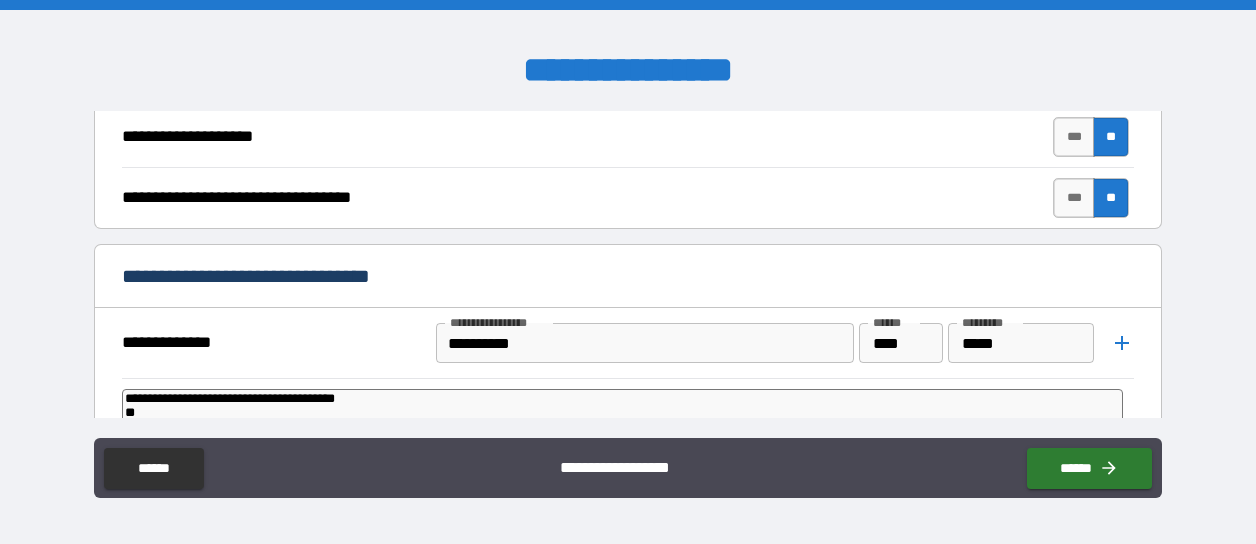 type on "*" 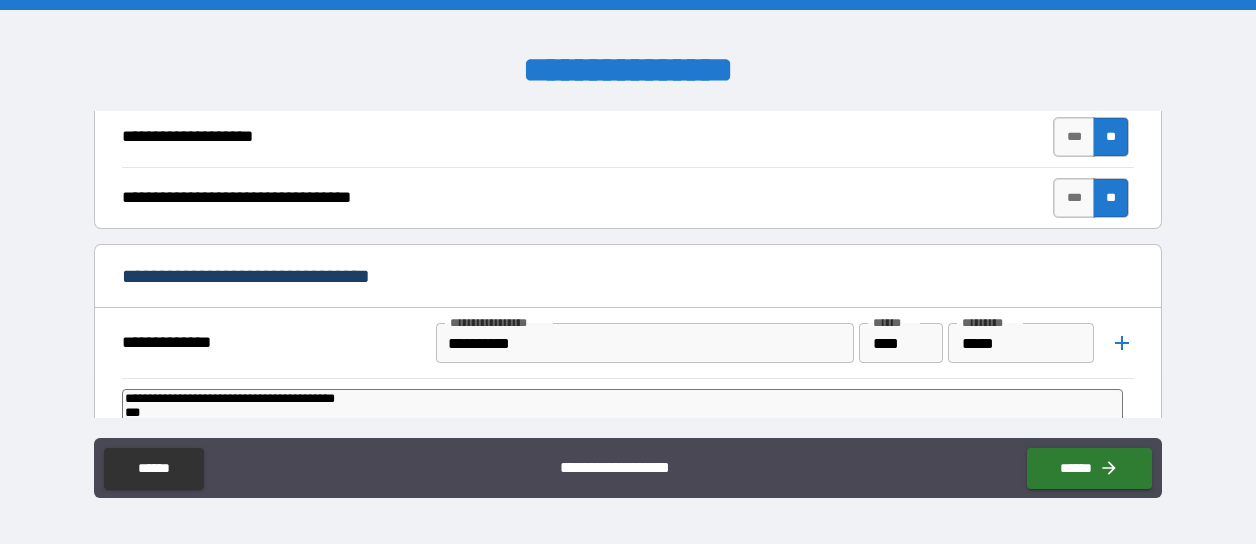 type on "*" 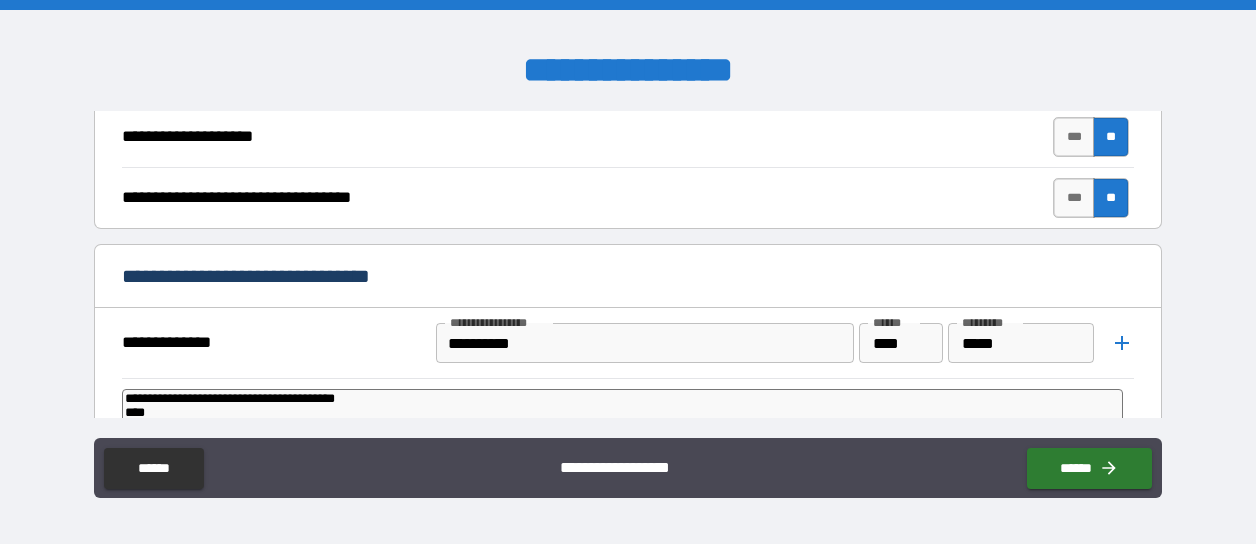 type on "*" 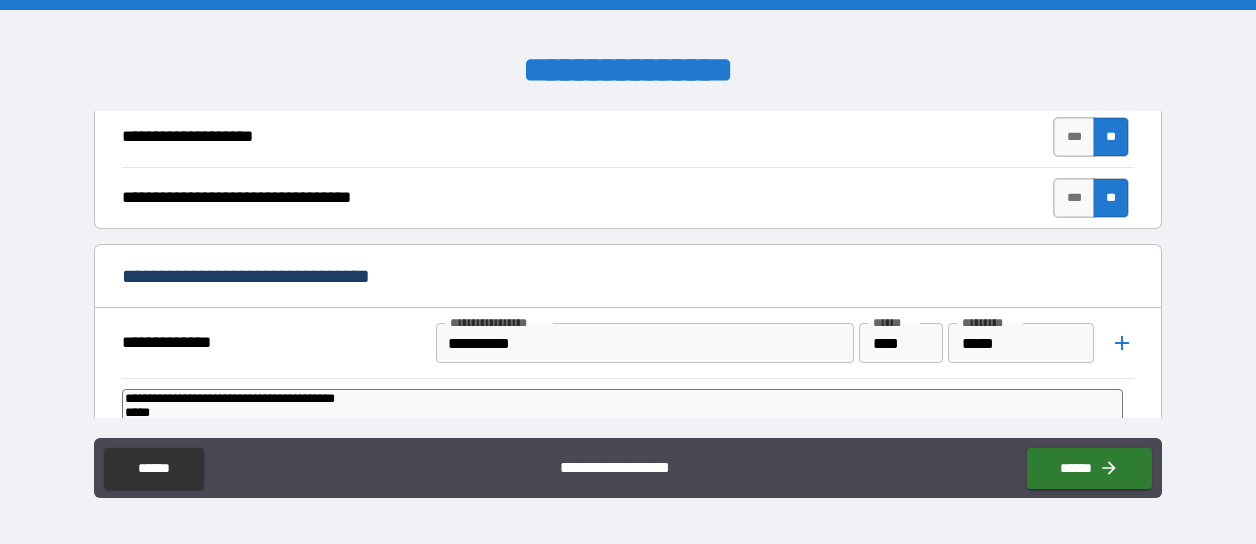 type on "**********" 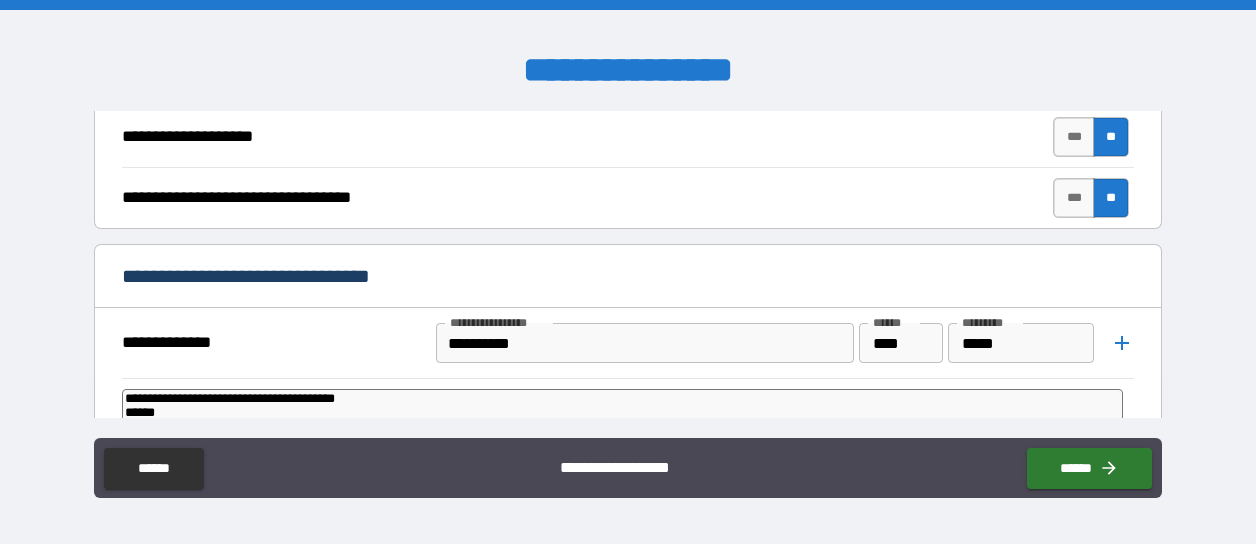 type on "*" 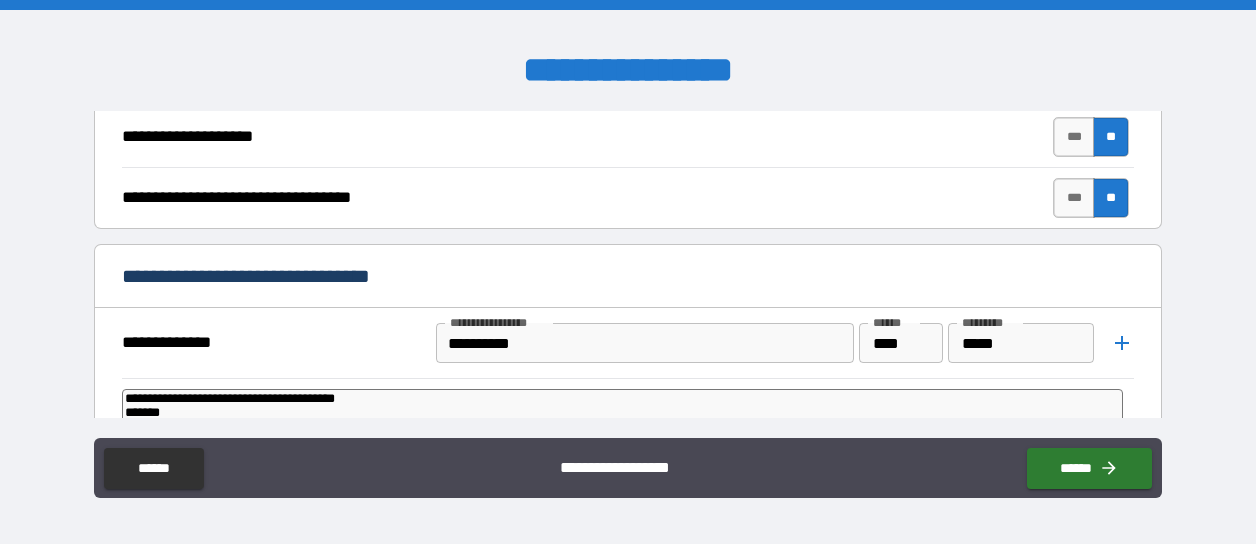 type on "**********" 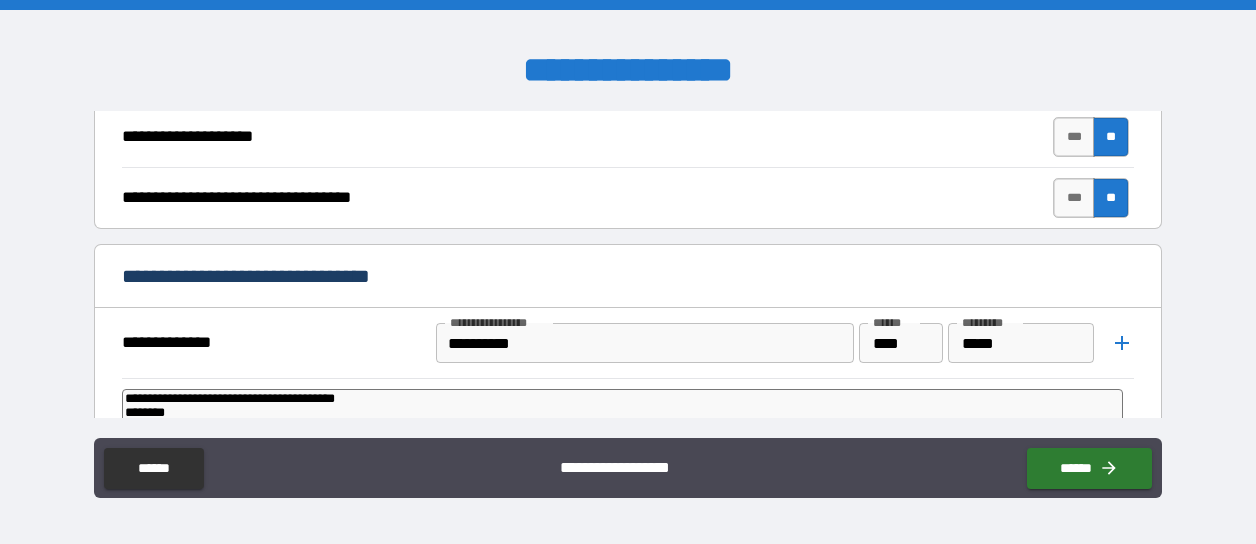 type on "**********" 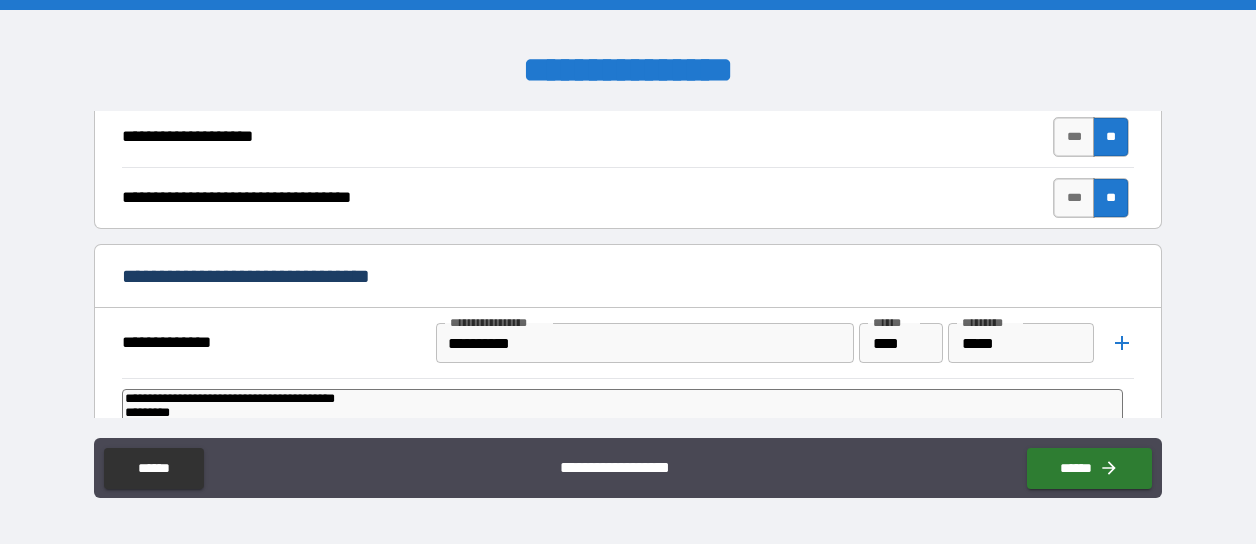 type on "*" 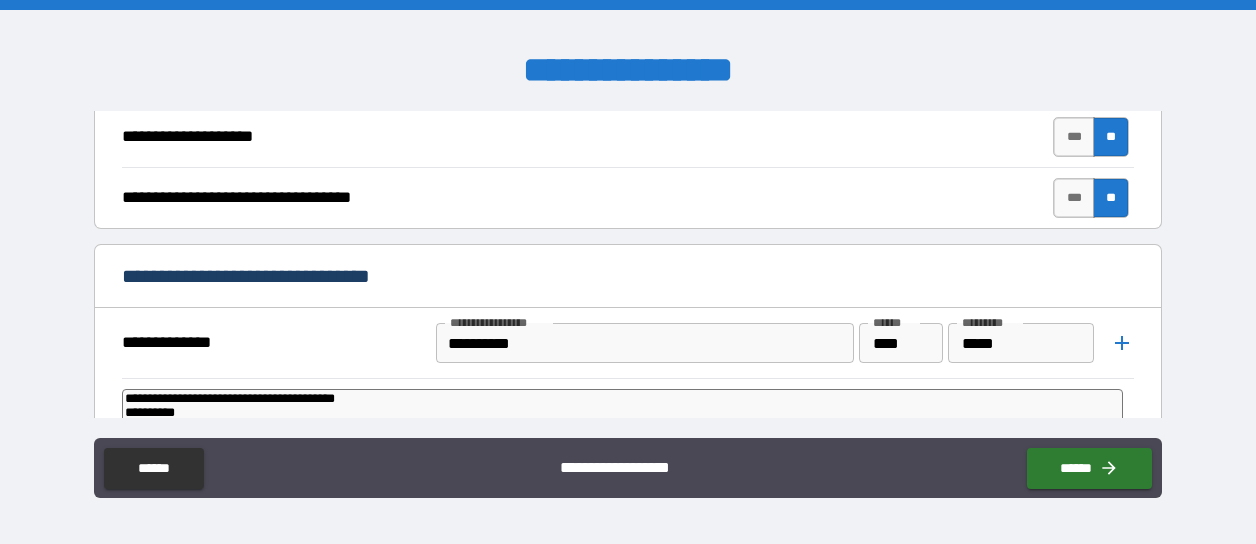 type on "*" 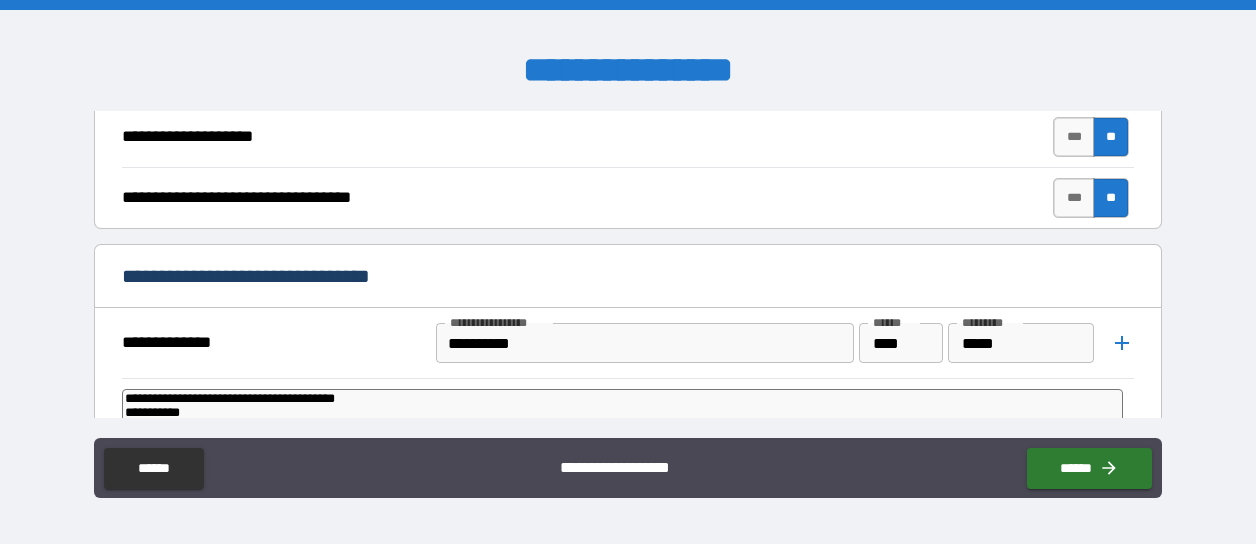 type on "*" 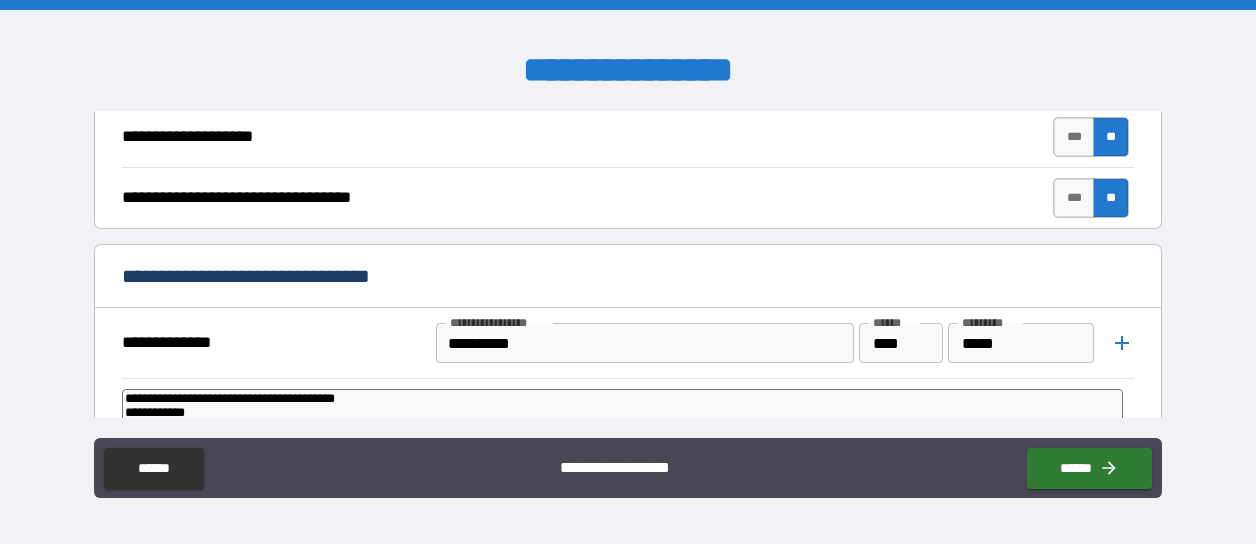 type on "*" 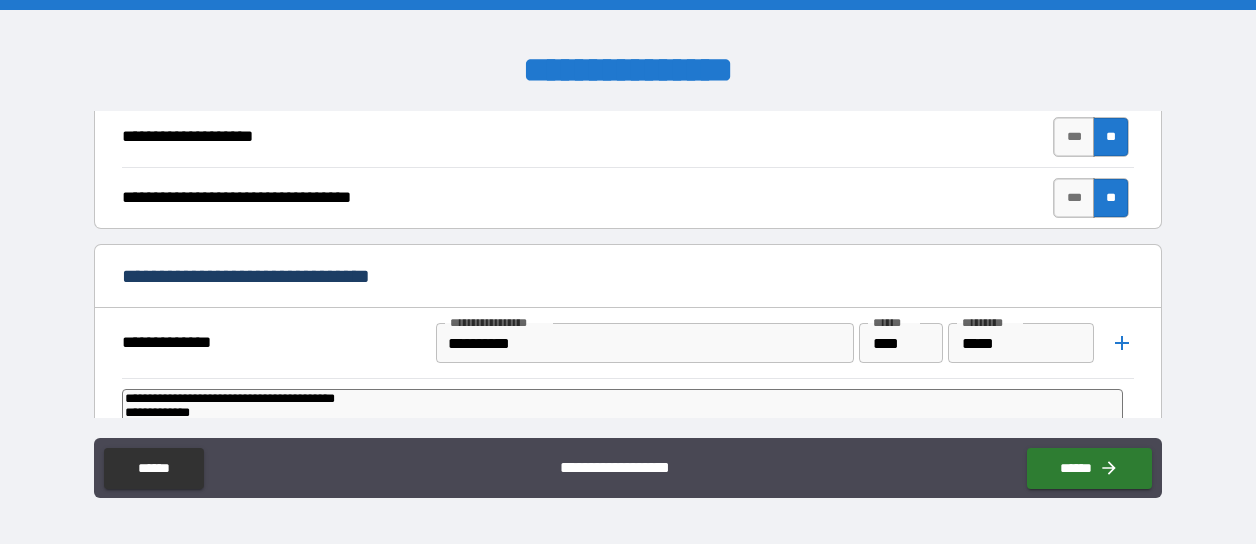 type on "**********" 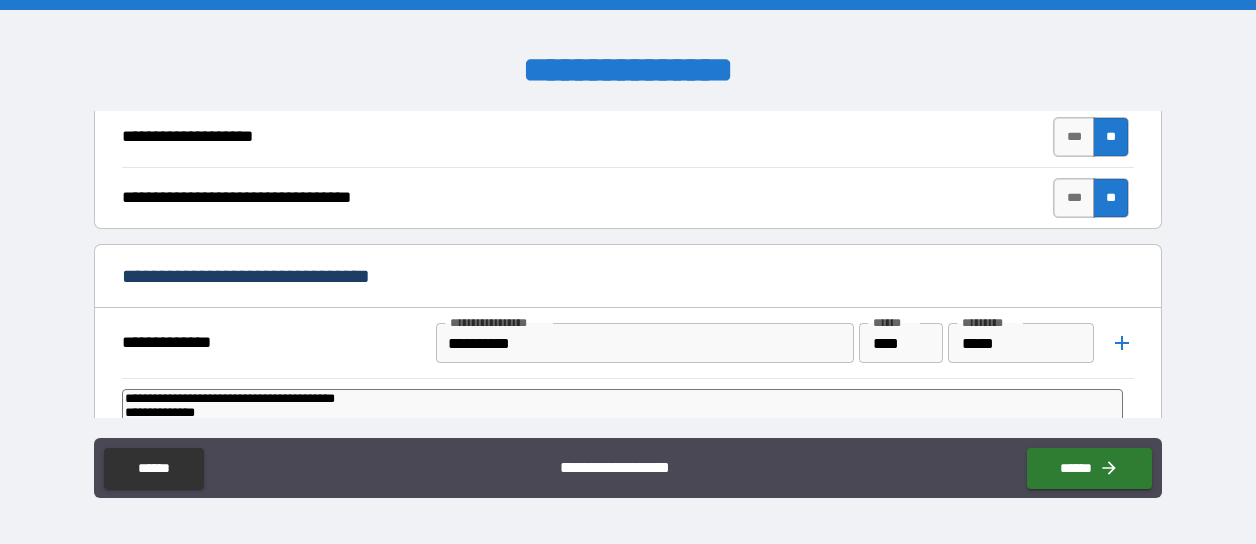 type on "**********" 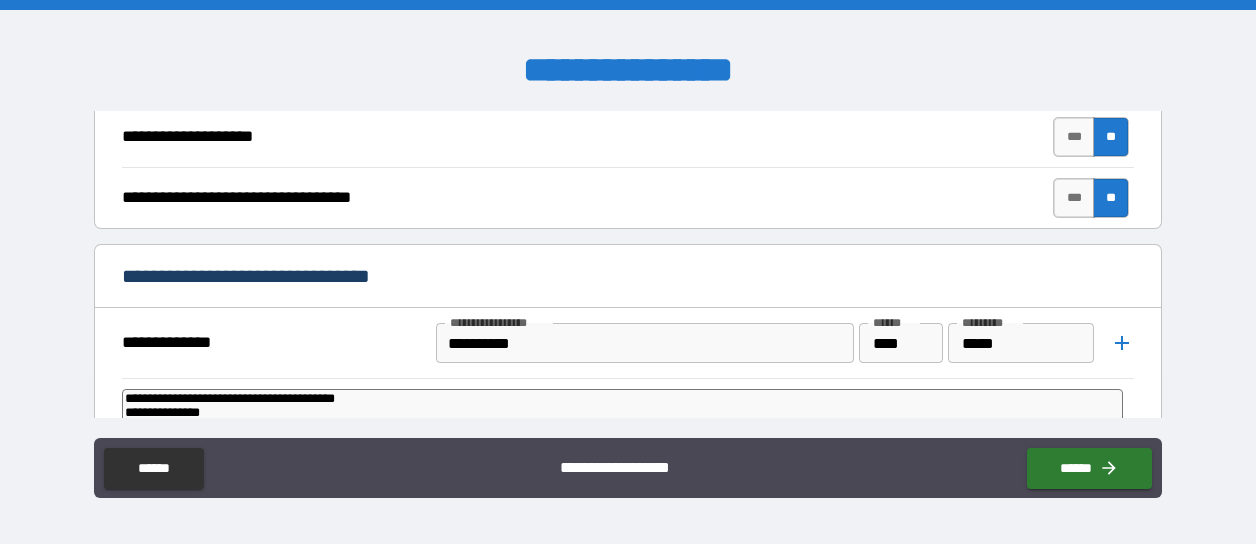 type on "**********" 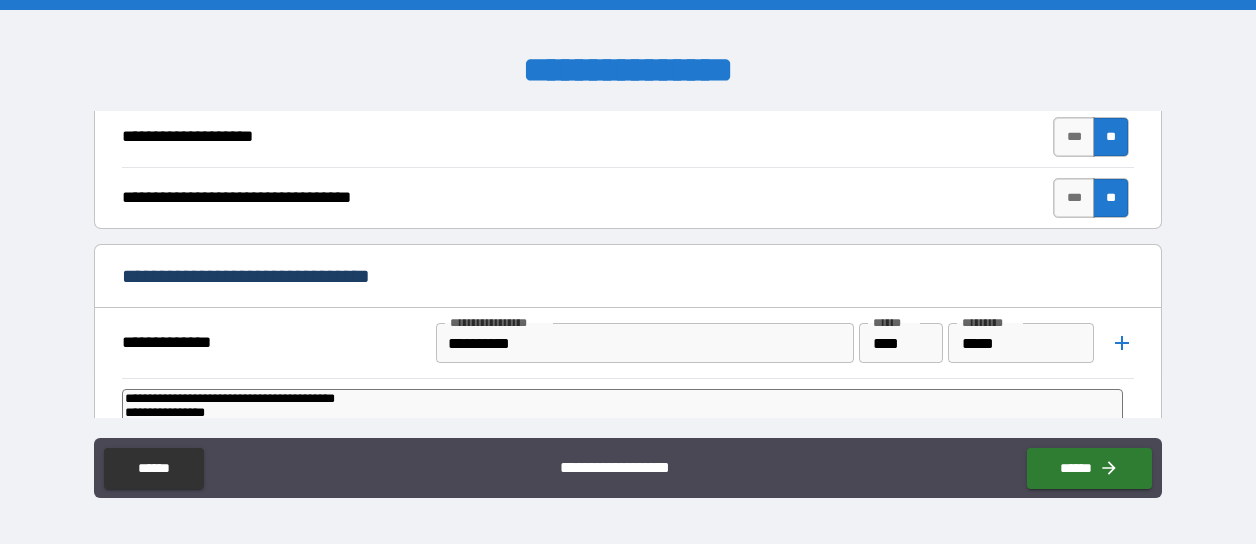 type on "*" 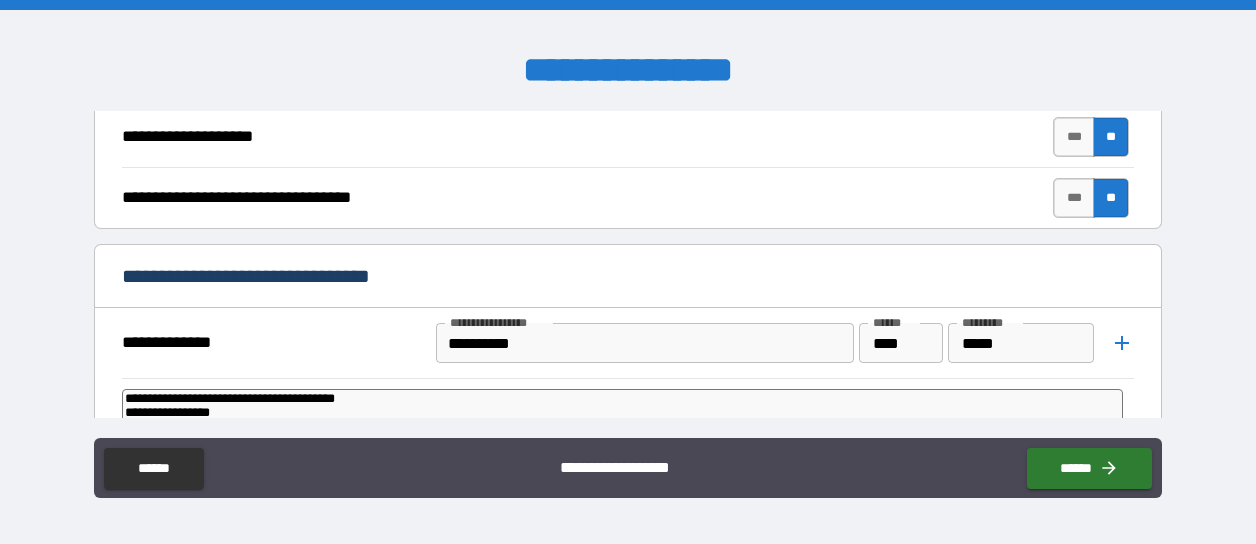 type on "*" 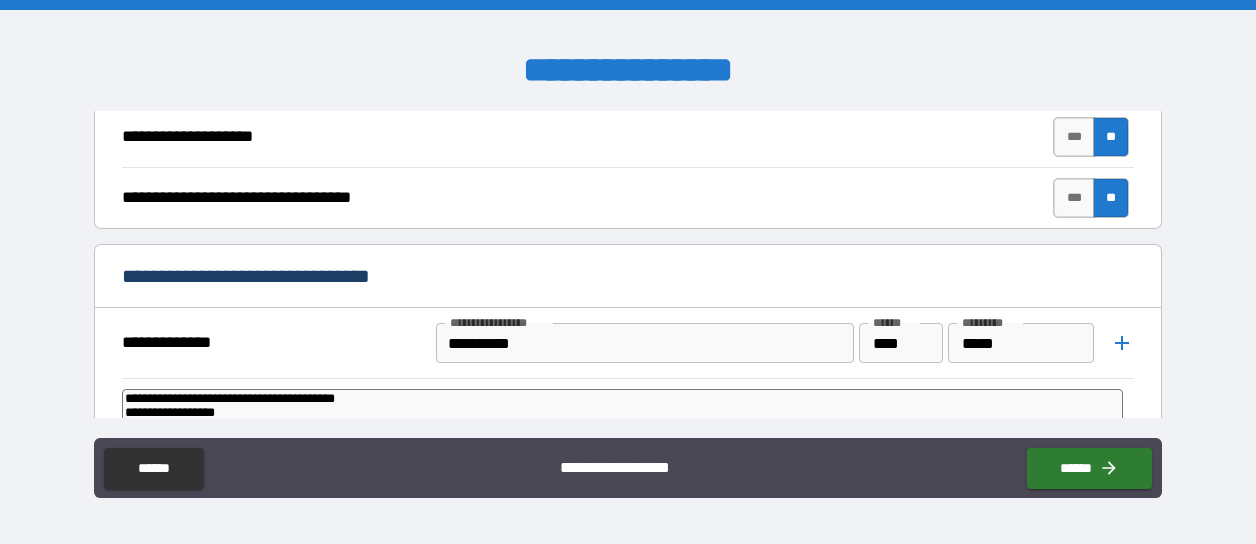 type on "*" 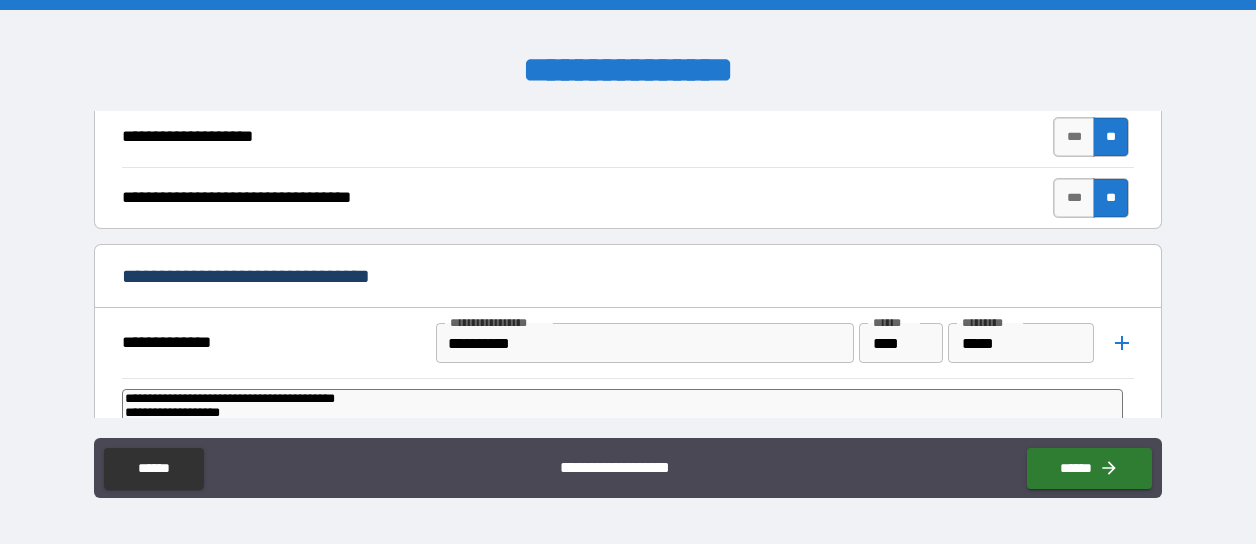 type on "*" 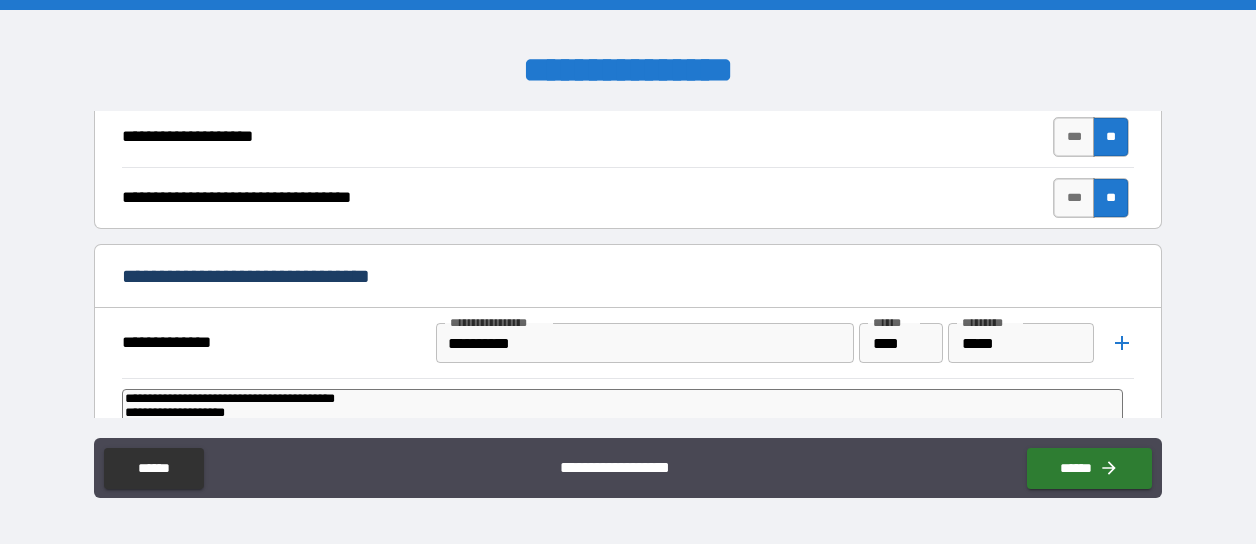 type on "*" 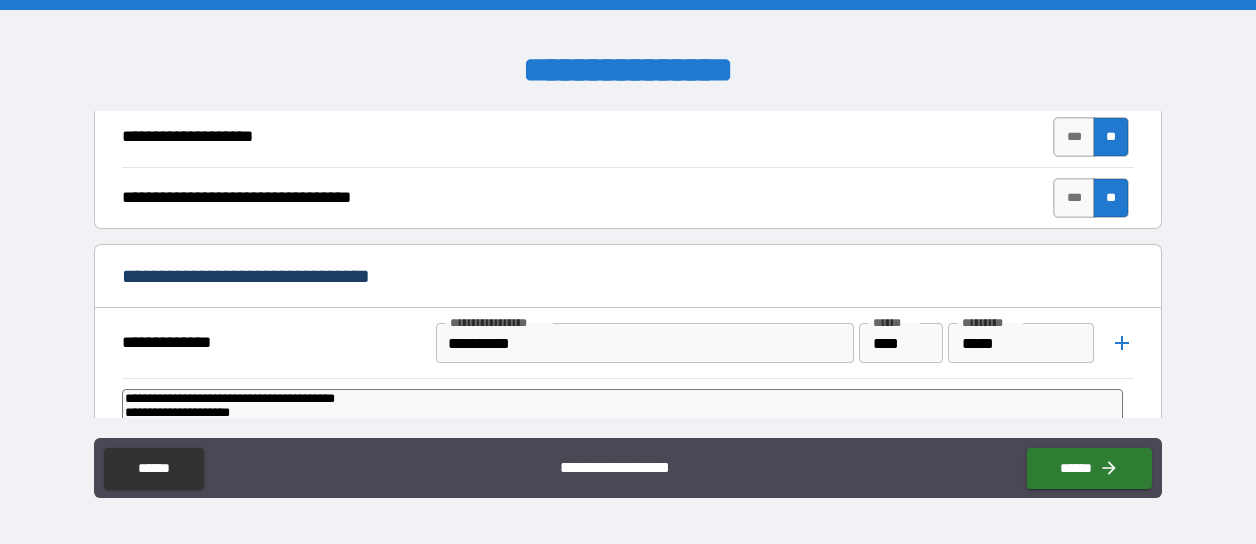 type on "*" 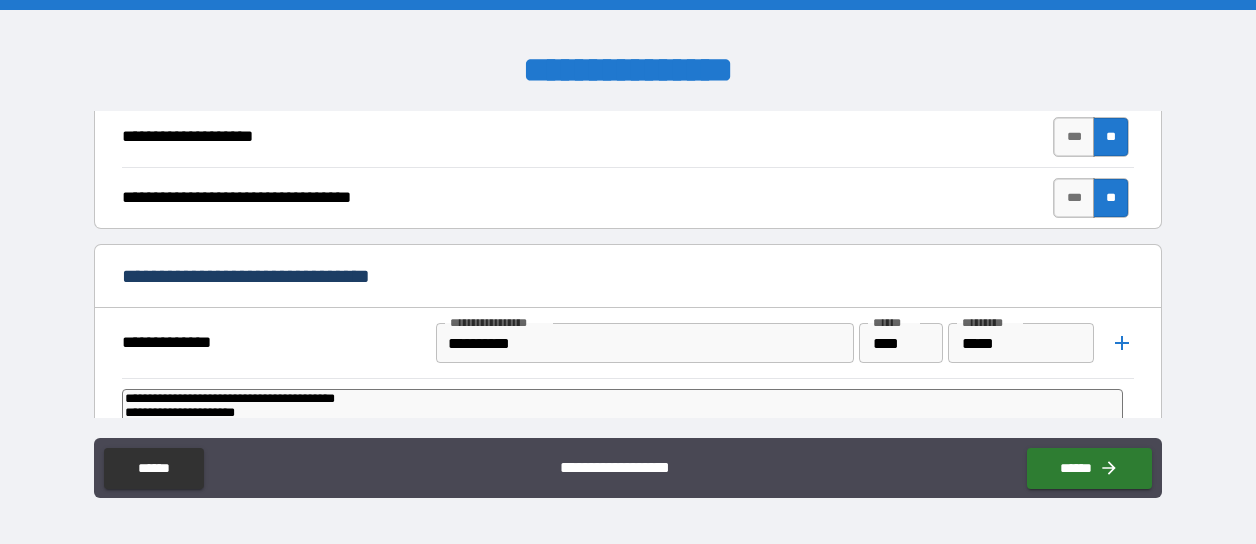 type on "*" 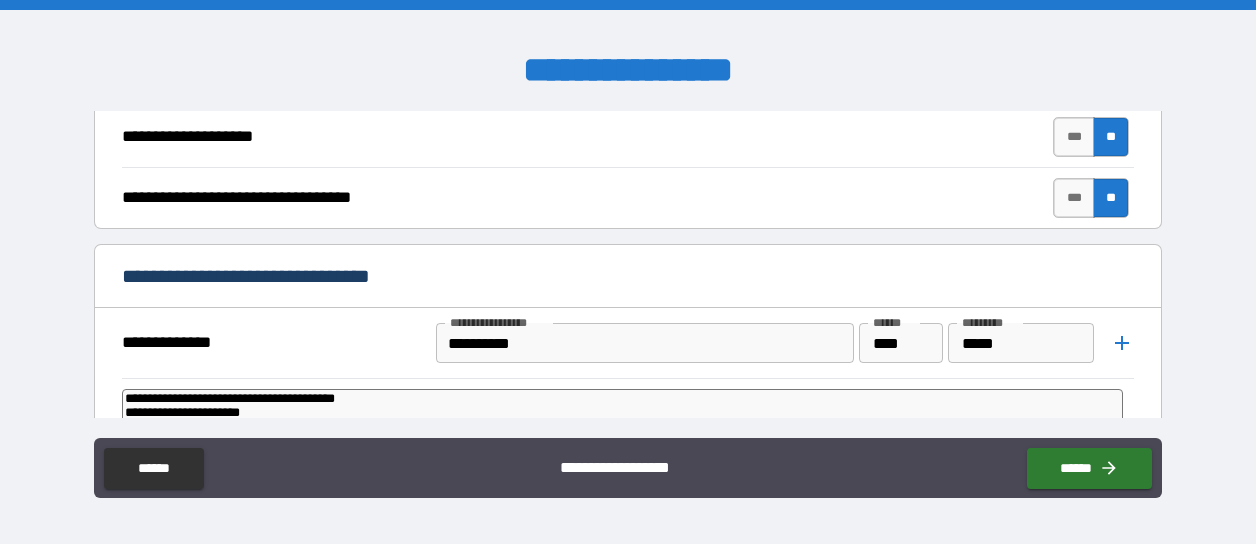 type on "**********" 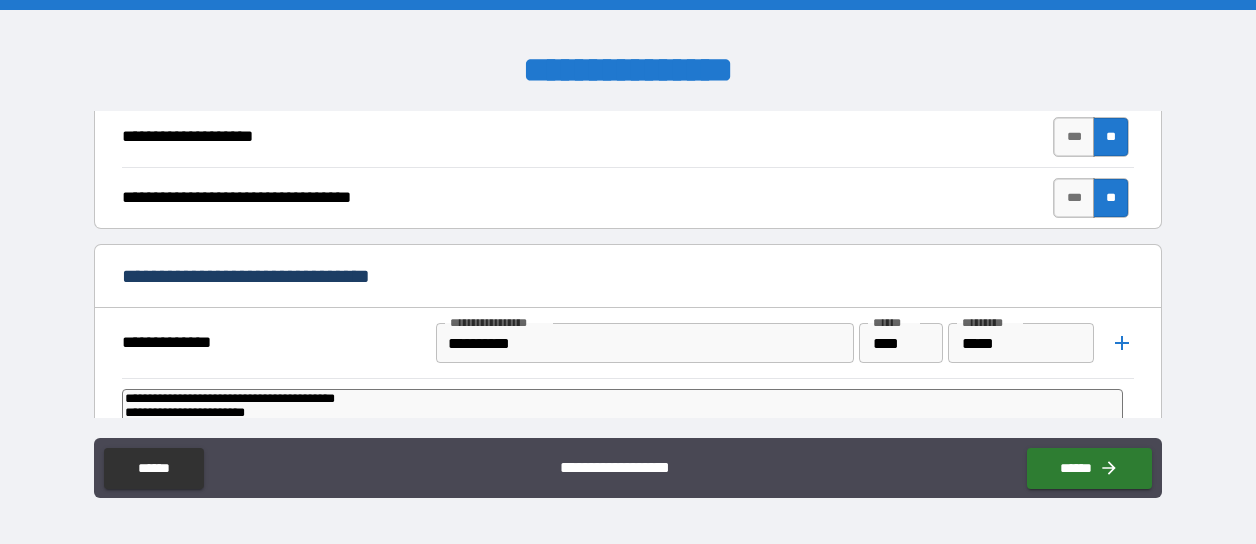 type on "**********" 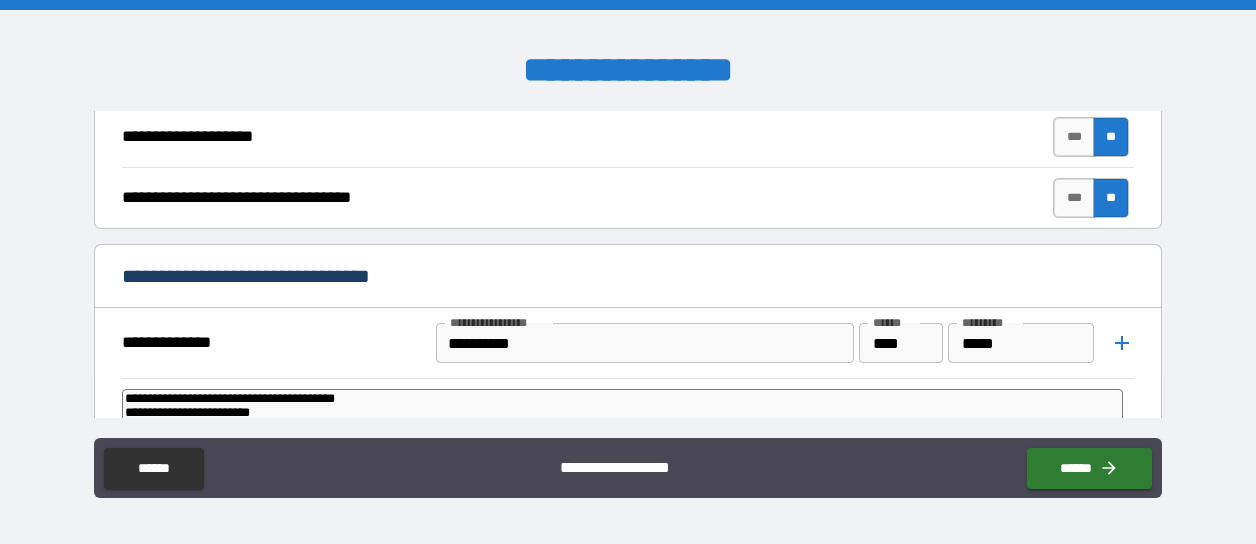 type on "**********" 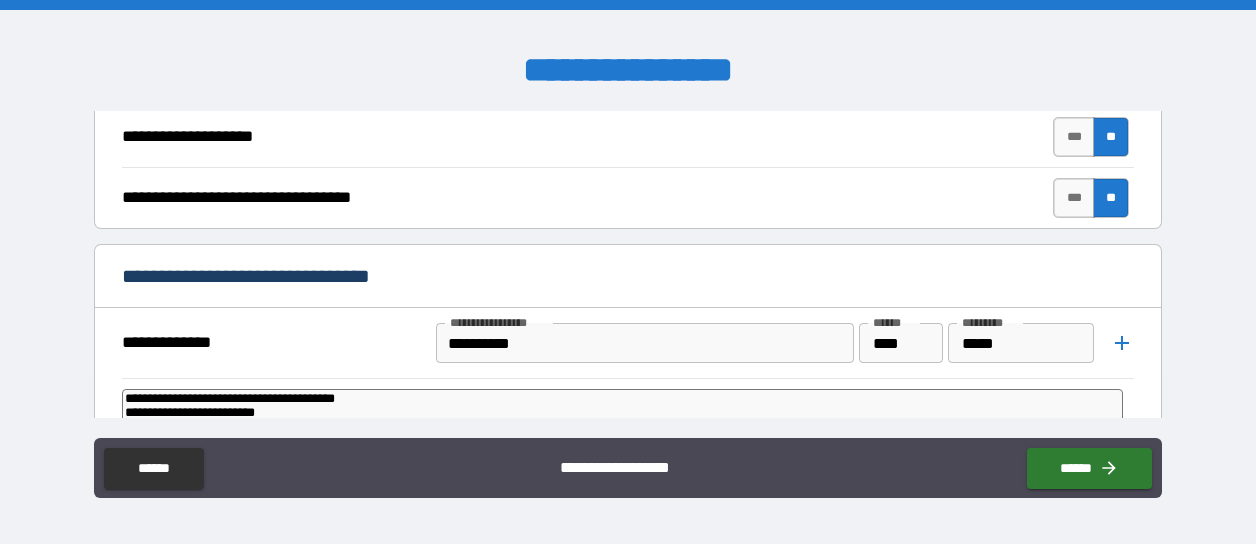 type on "*" 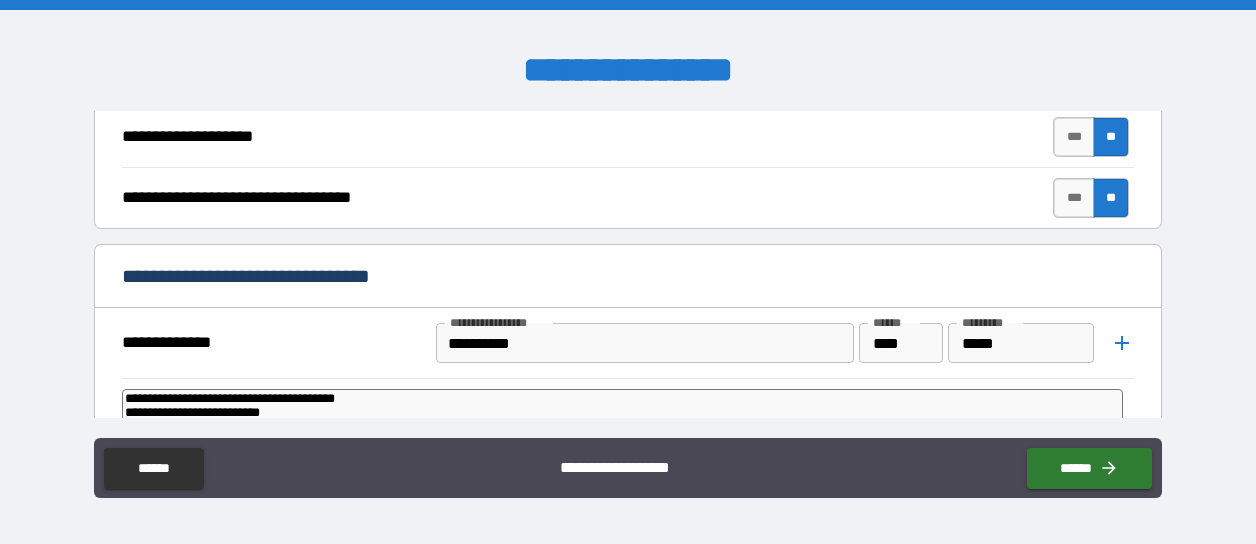 type on "**********" 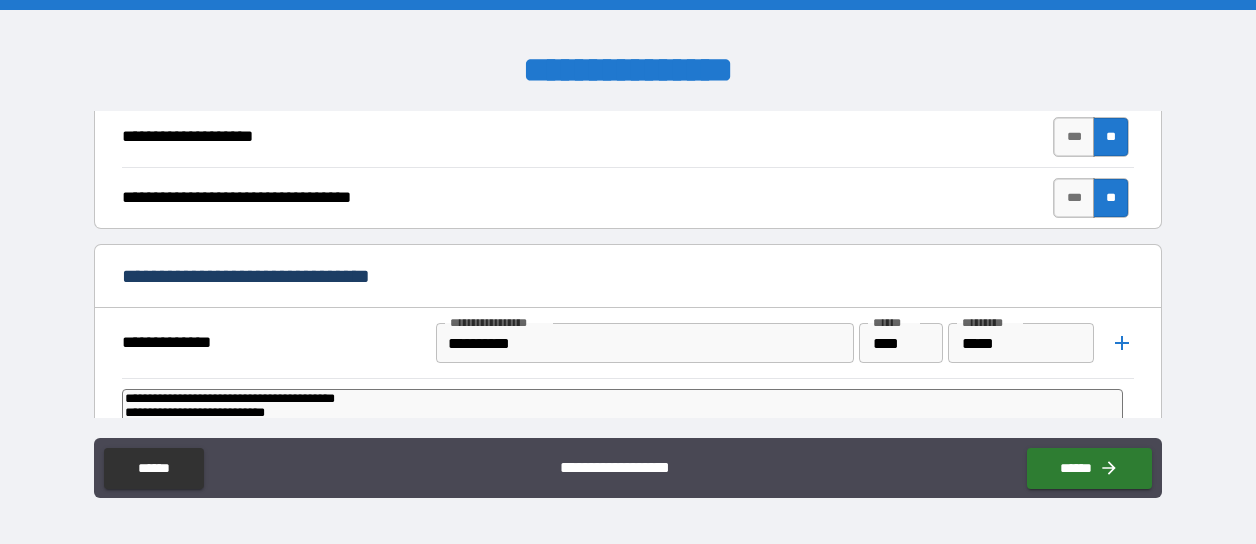 type on "**********" 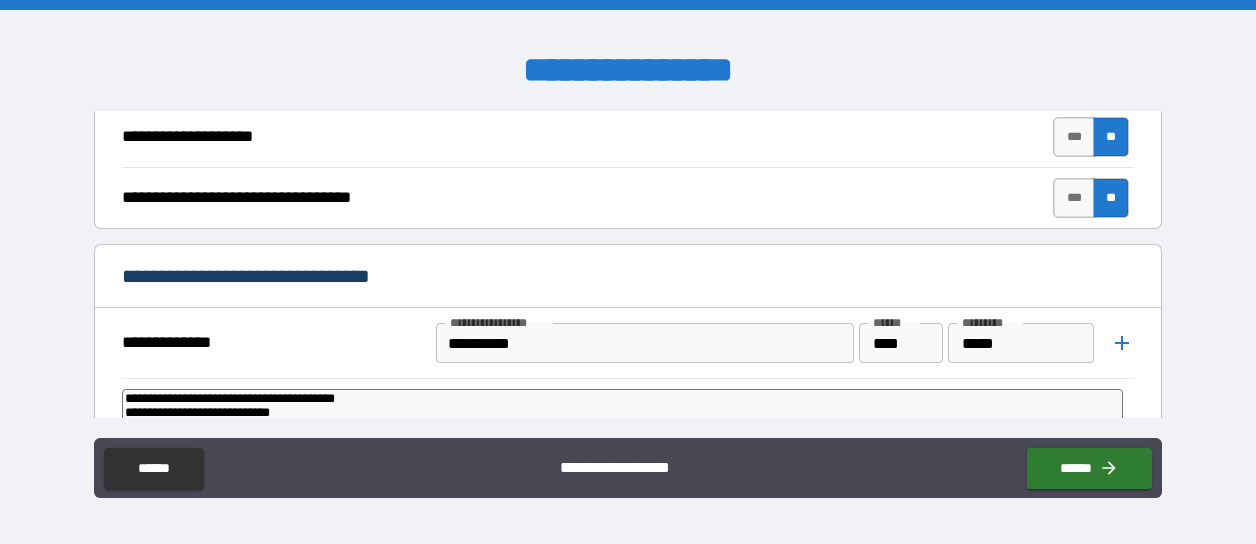 type on "**********" 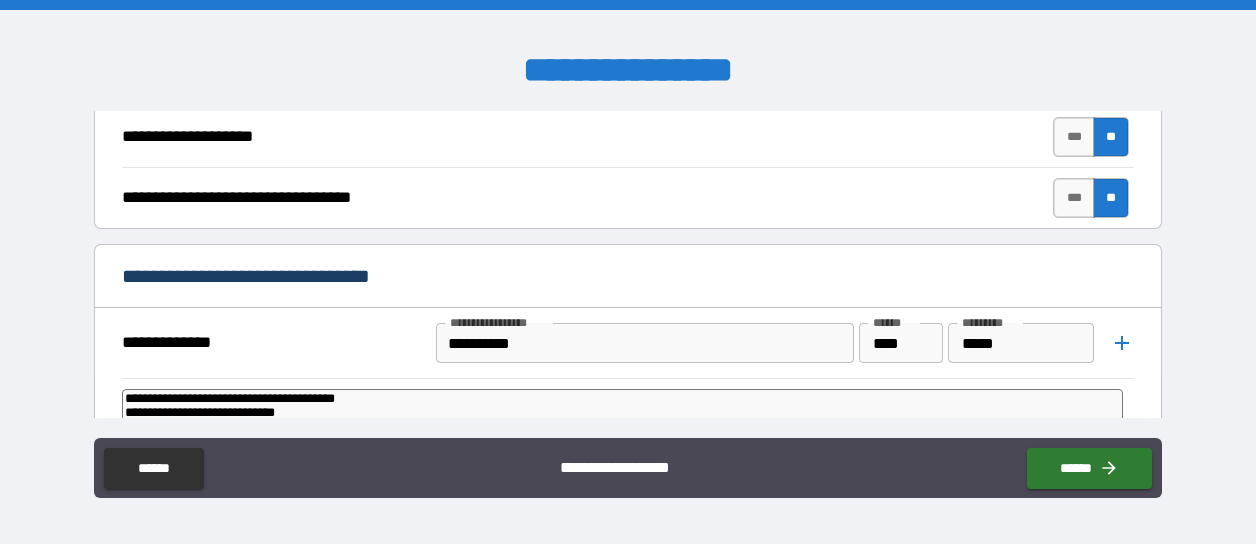 type on "**********" 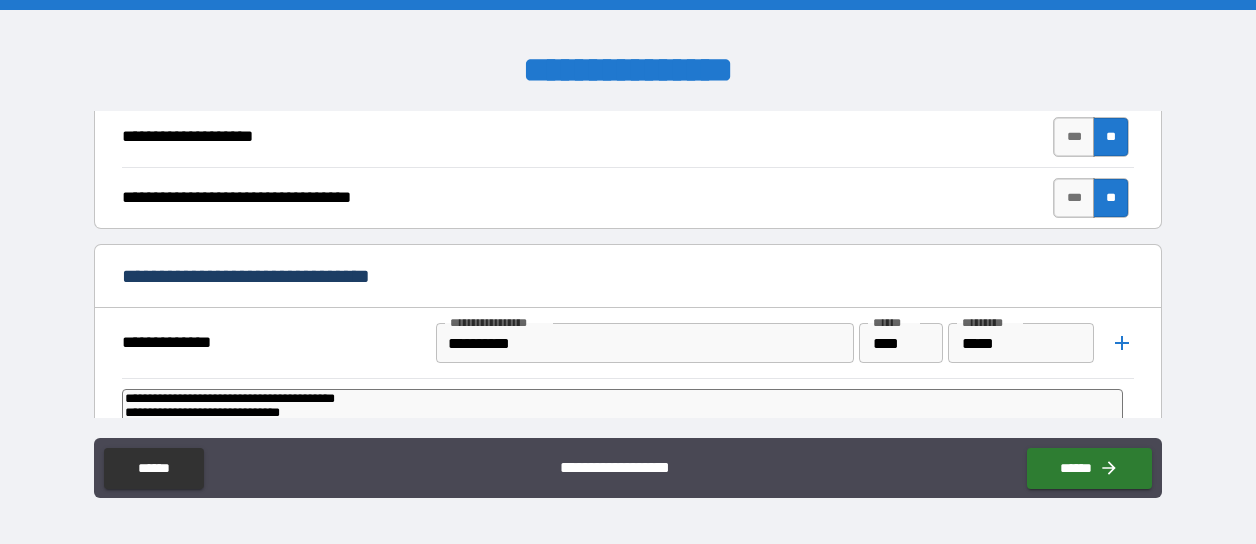 type on "**********" 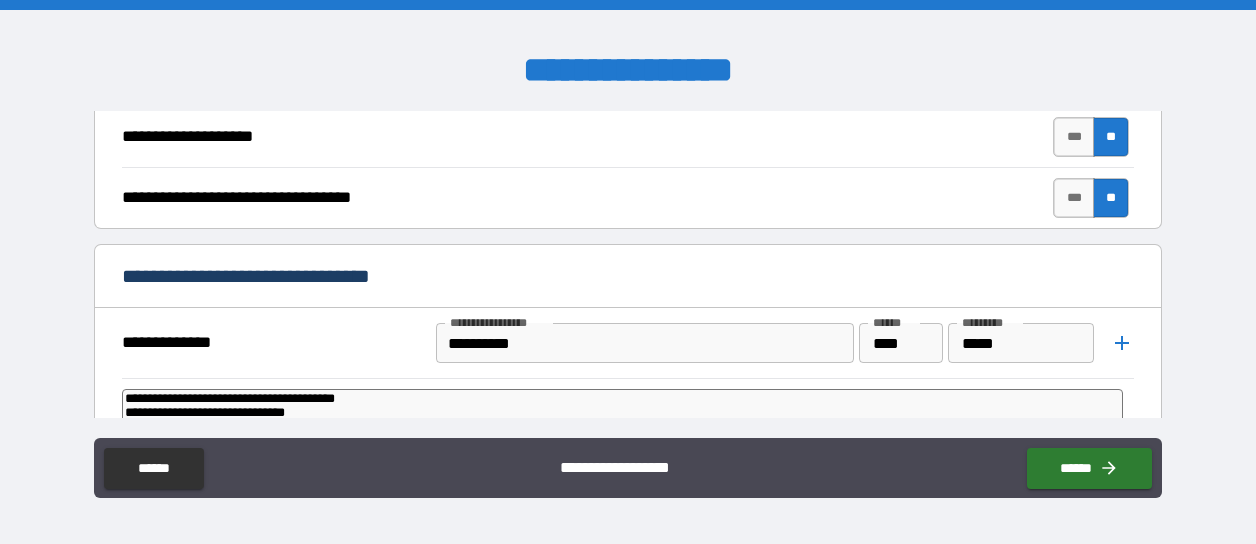 type on "**********" 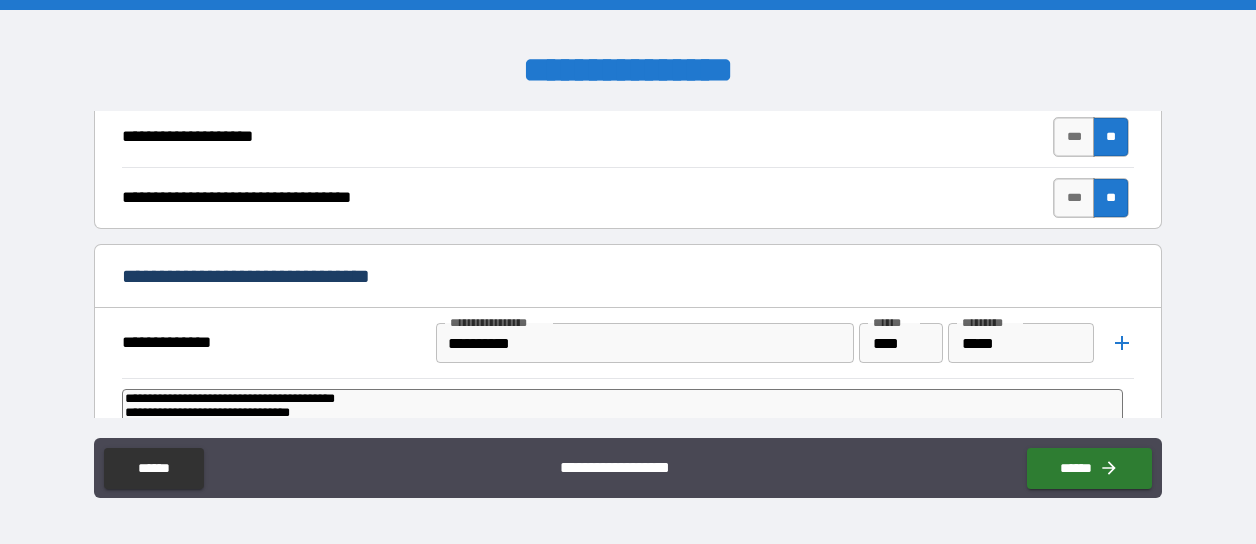 type on "*" 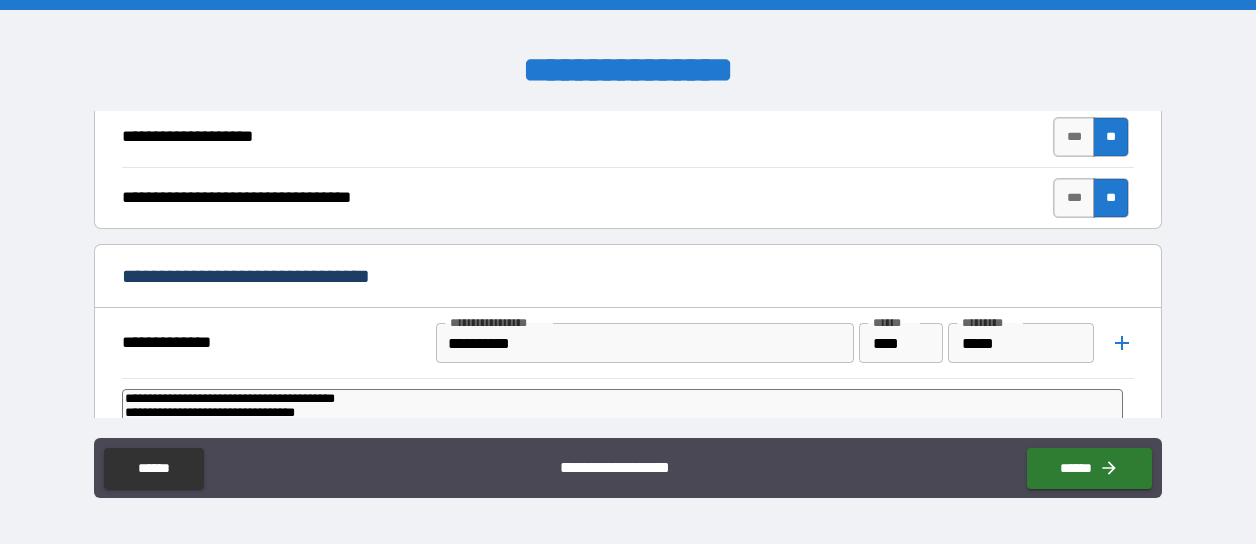 type on "**********" 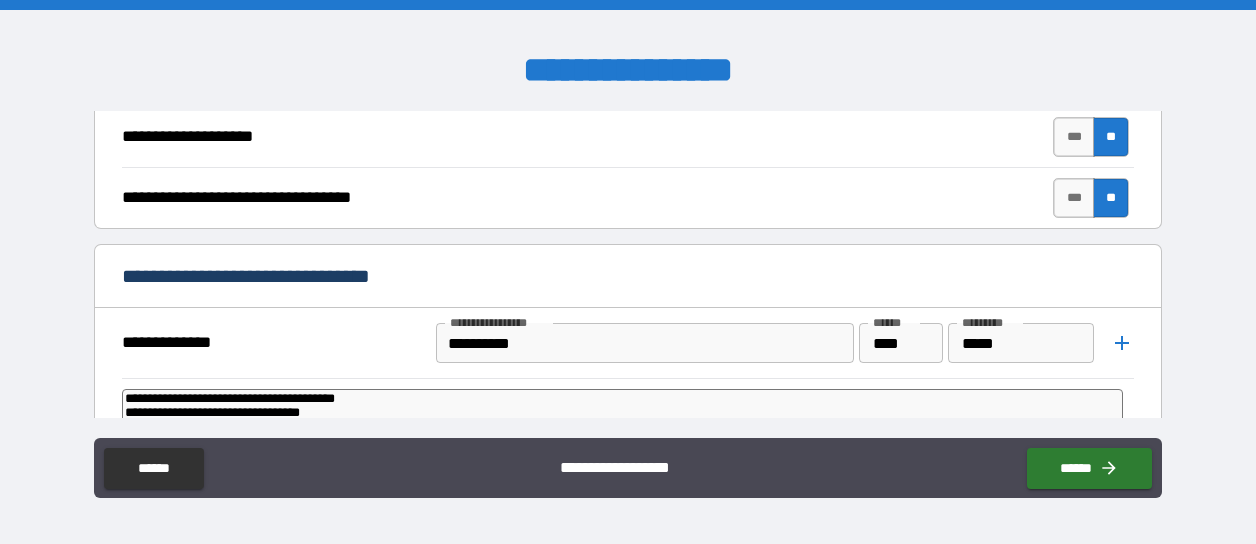 type on "*" 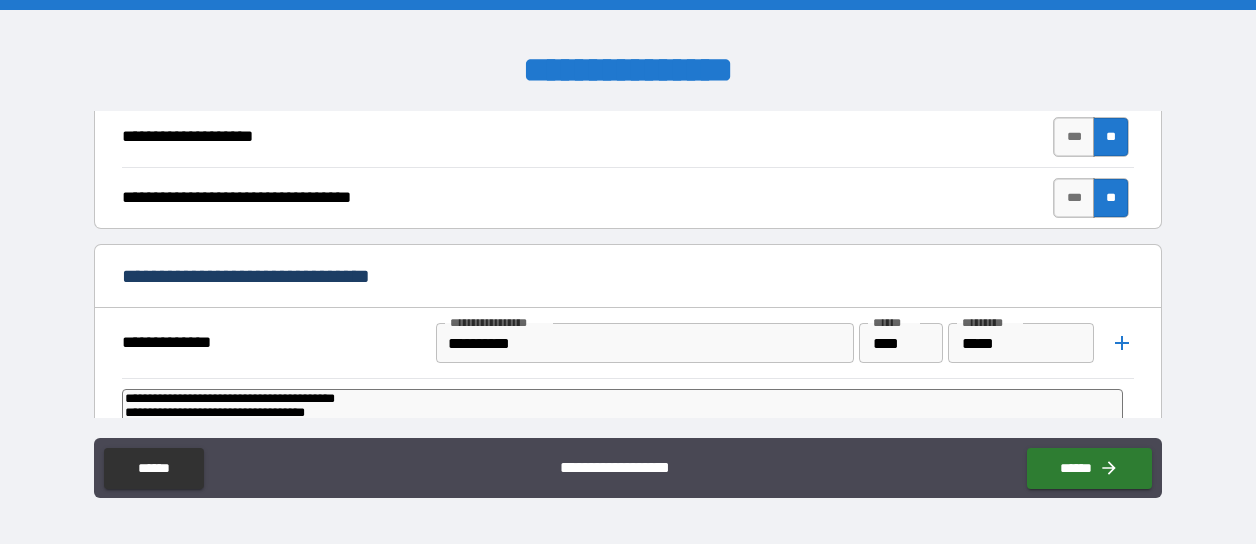 type on "**********" 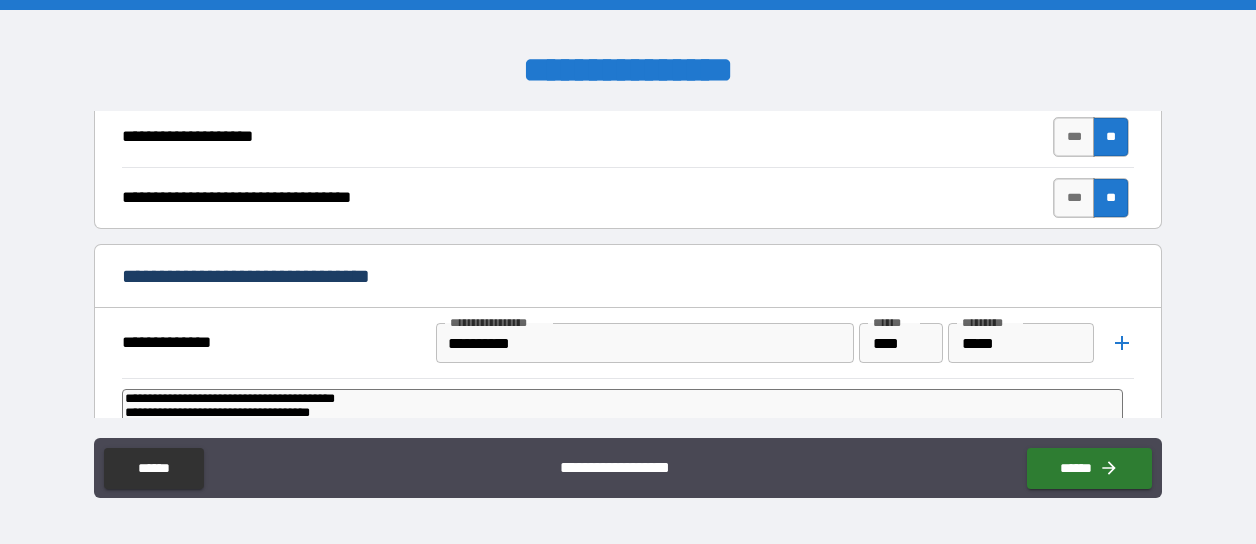 type on "**********" 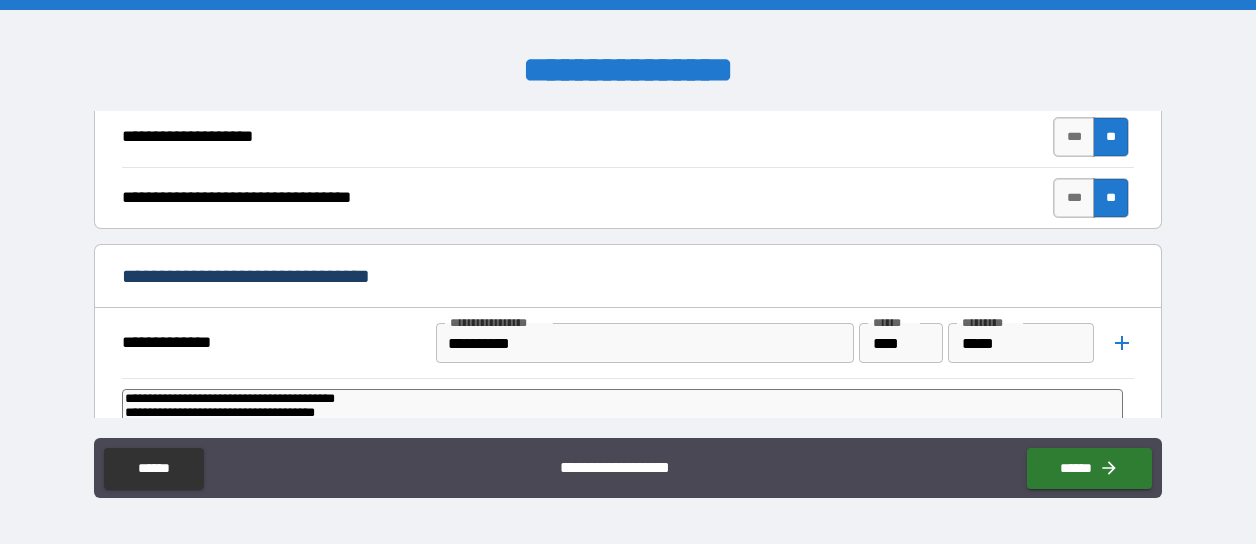 type on "*" 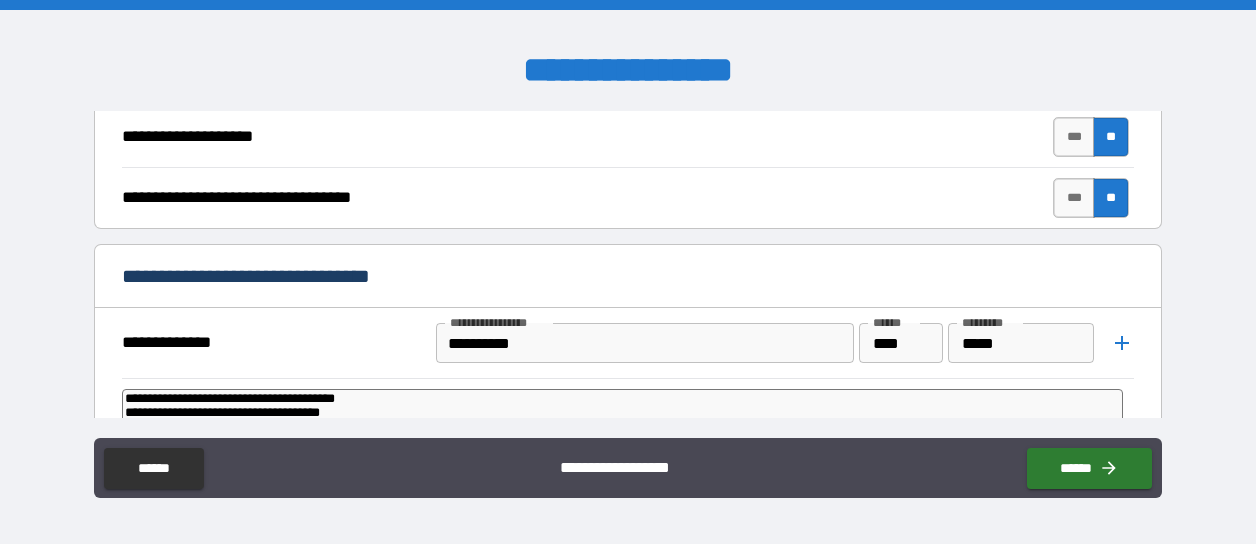 type on "*" 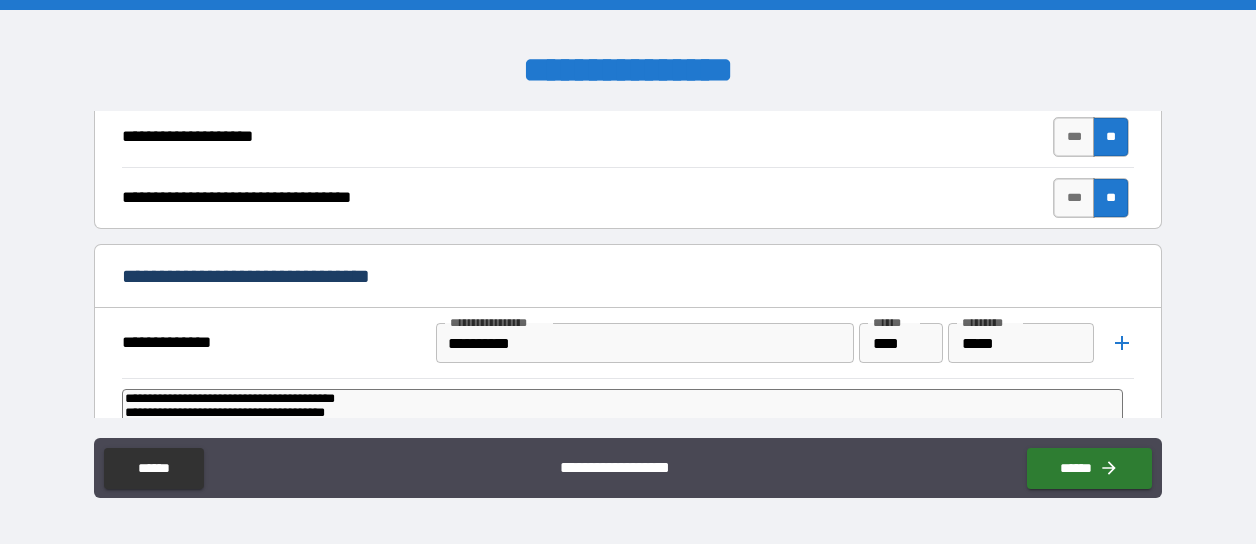 type on "**********" 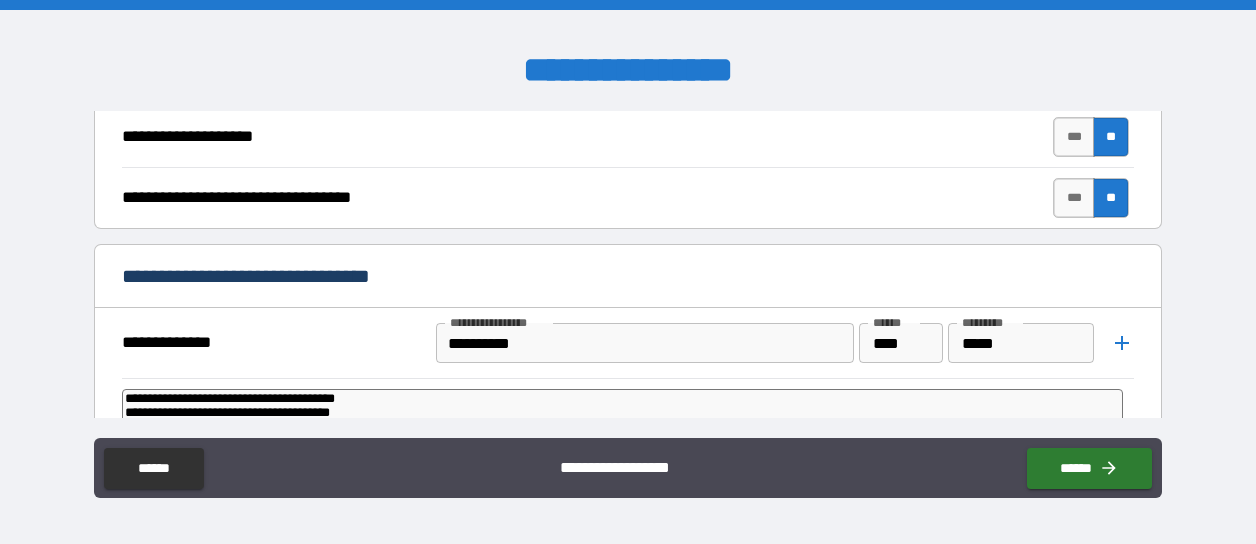 type on "*" 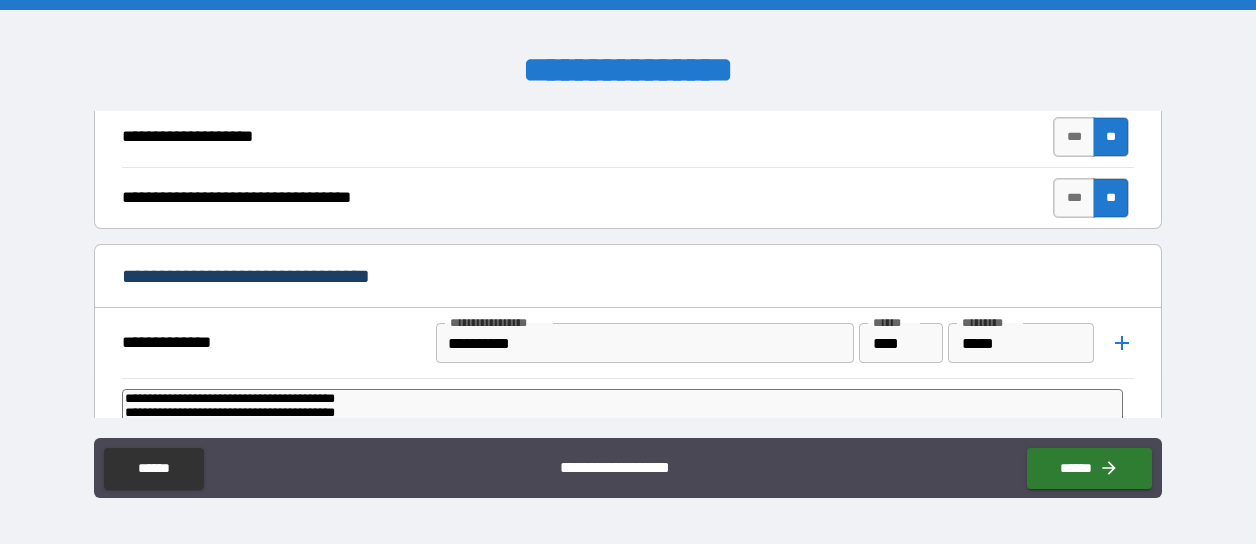 type on "*" 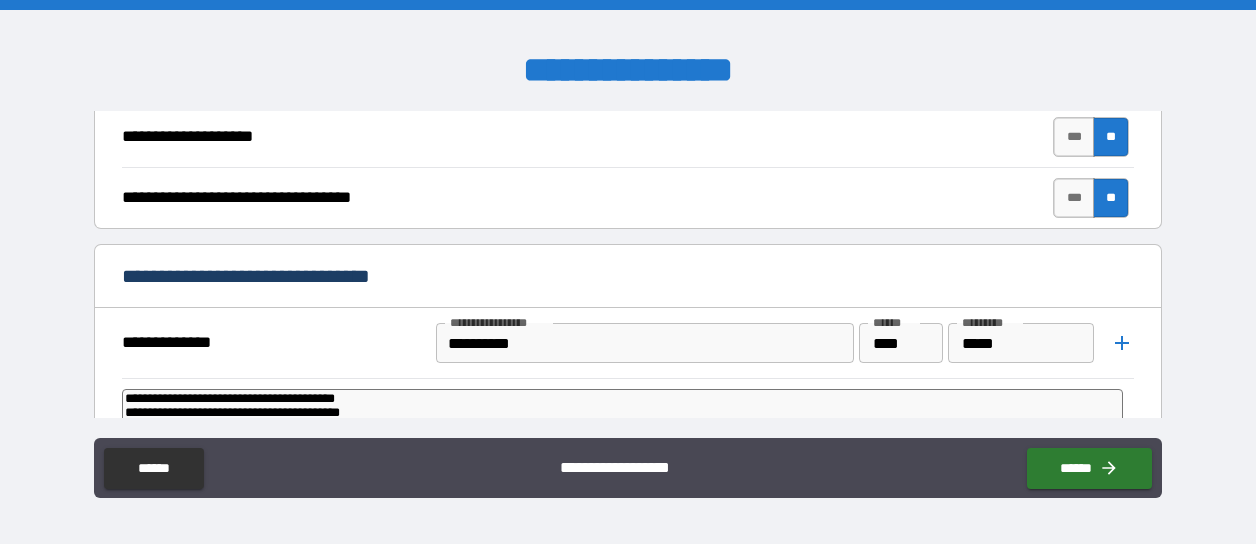 type on "*" 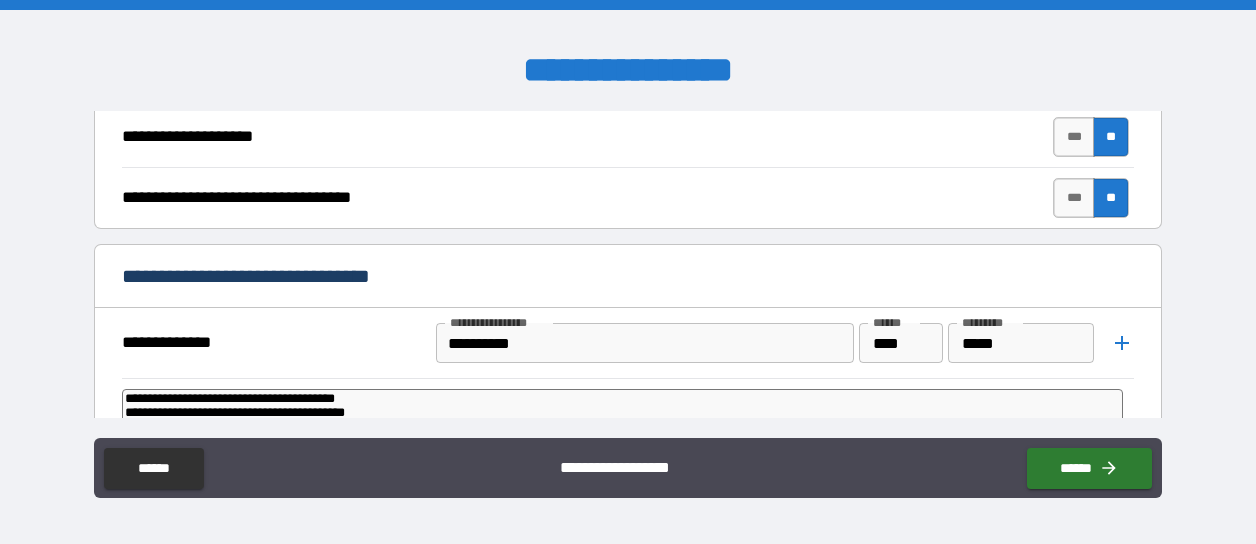 scroll, scrollTop: 1016, scrollLeft: 0, axis: vertical 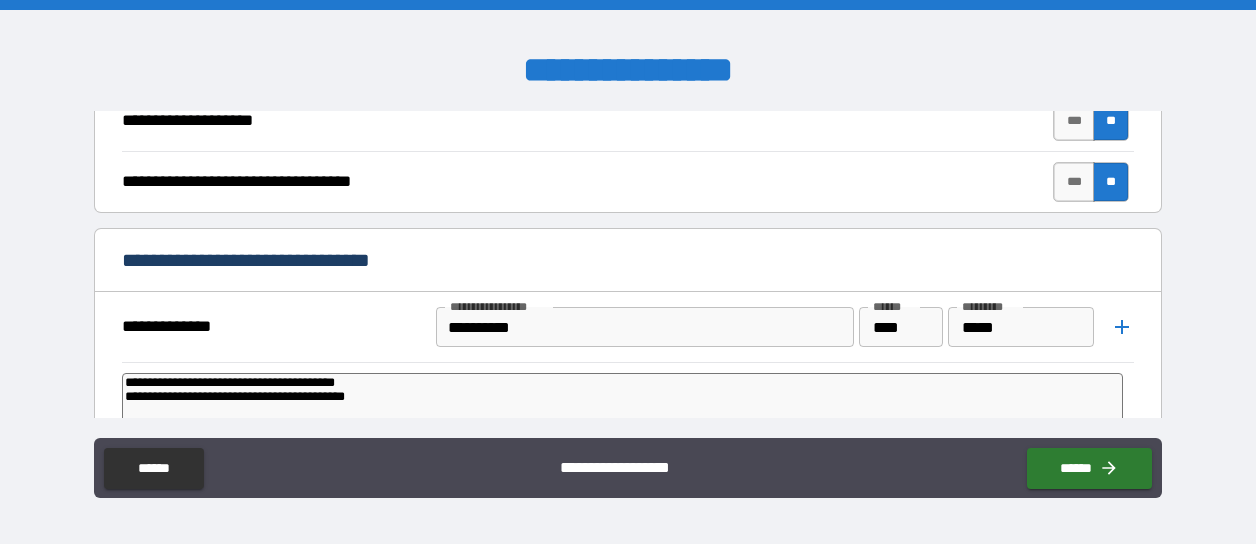 type 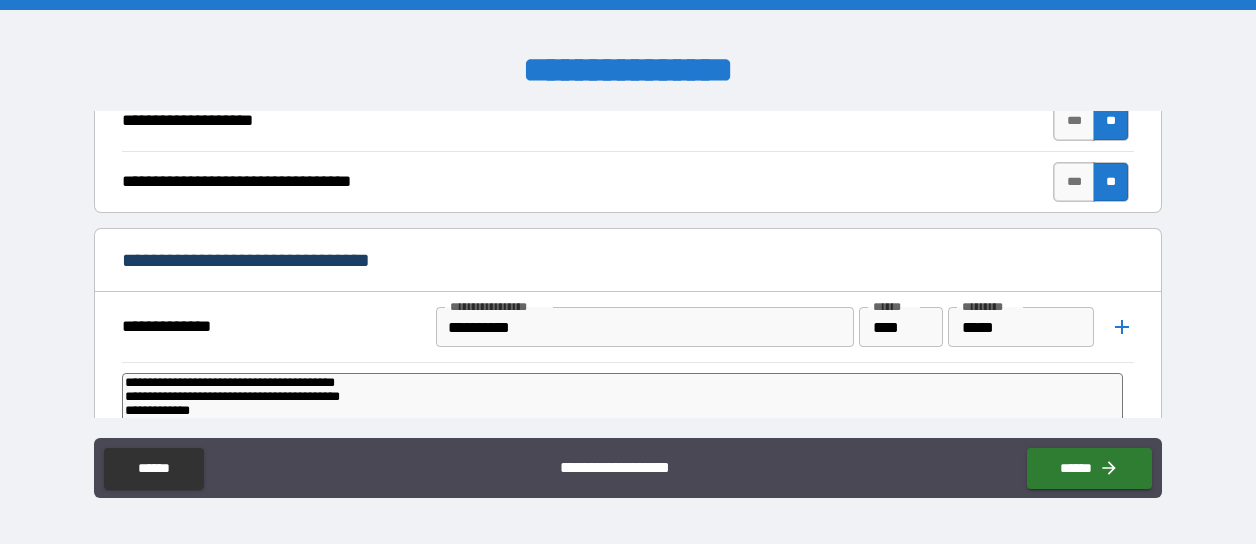 click on "**********" at bounding box center [622, 415] 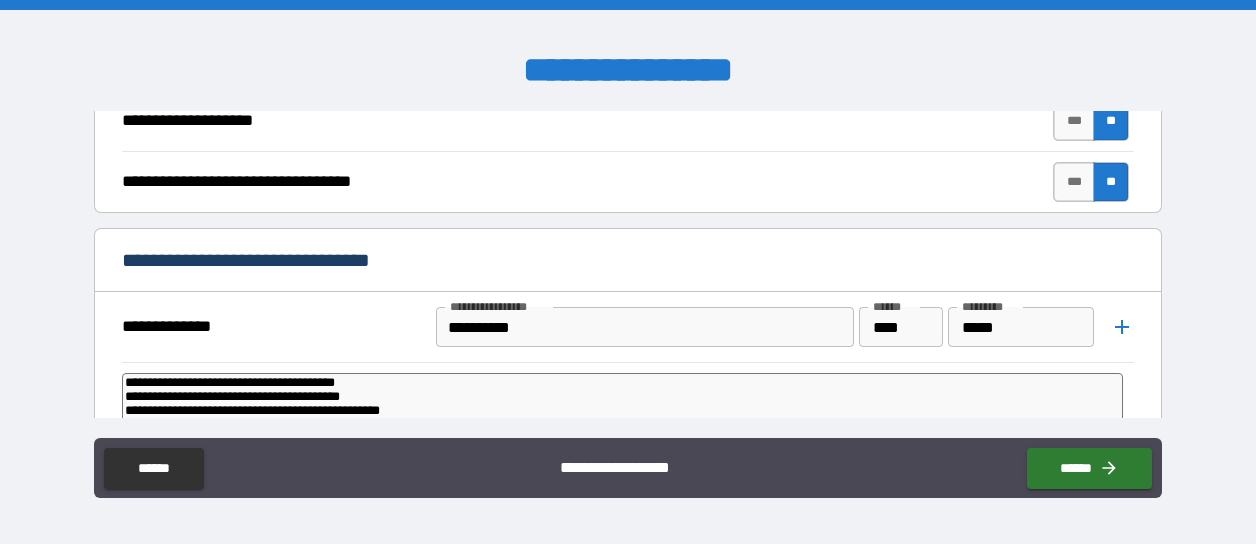 scroll, scrollTop: 1032, scrollLeft: 0, axis: vertical 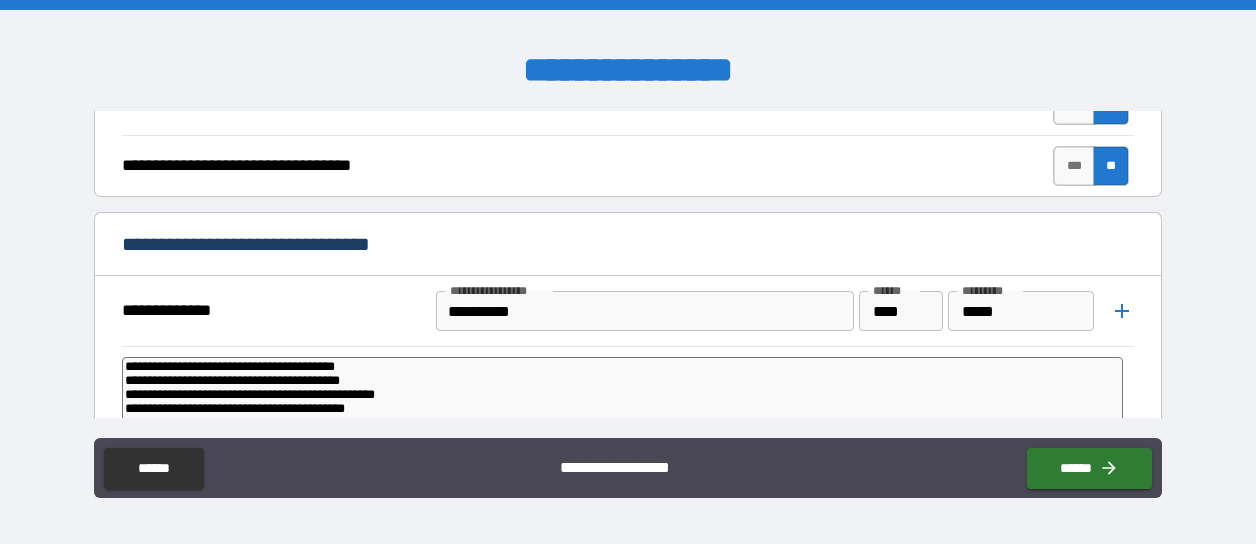 click on "**********" at bounding box center [622, 399] 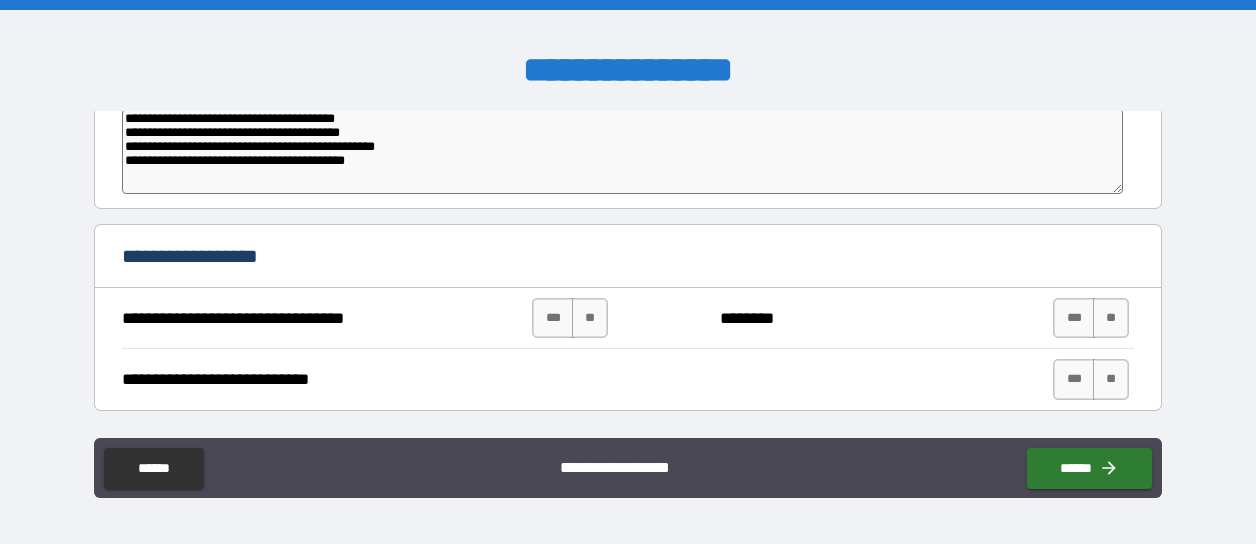 scroll, scrollTop: 1291, scrollLeft: 0, axis: vertical 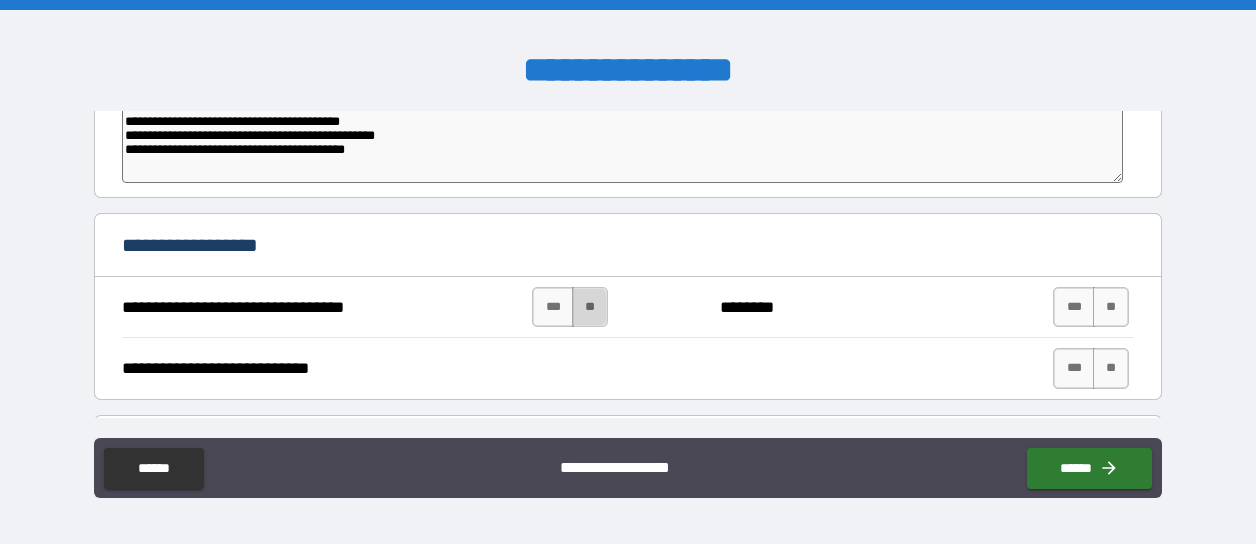 click on "**" at bounding box center [590, 307] 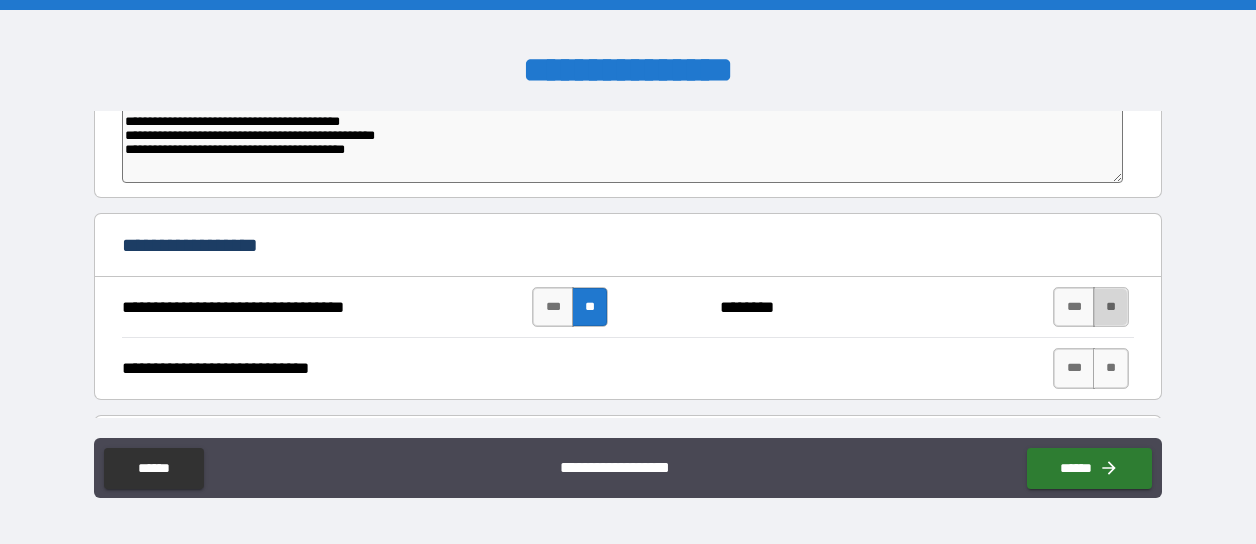 click on "**" at bounding box center [1111, 307] 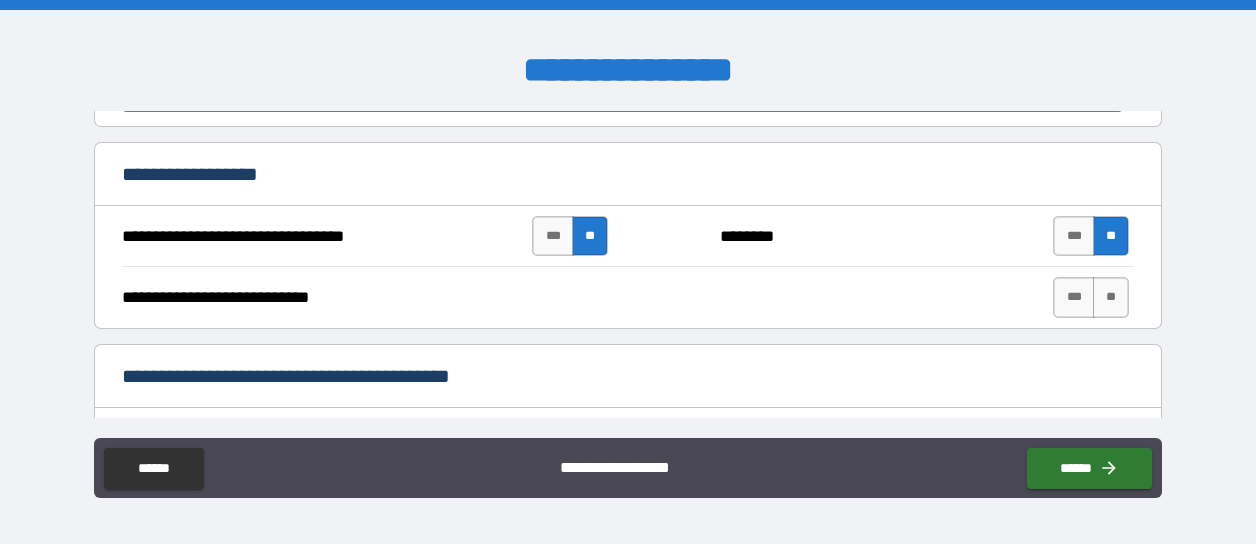 scroll, scrollTop: 1391, scrollLeft: 0, axis: vertical 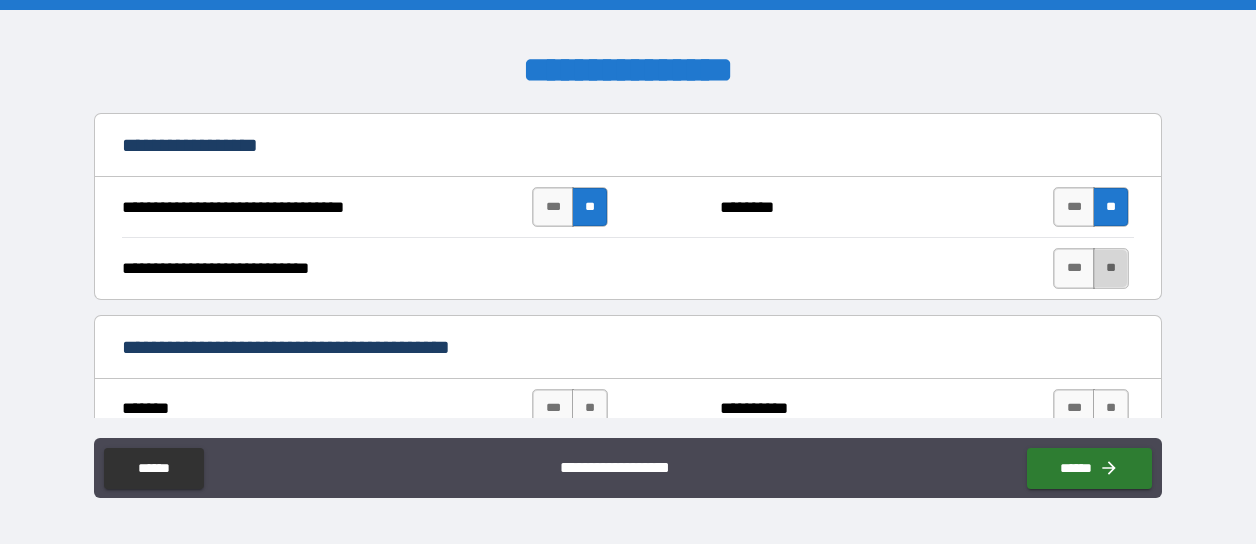 click on "**" at bounding box center [1111, 268] 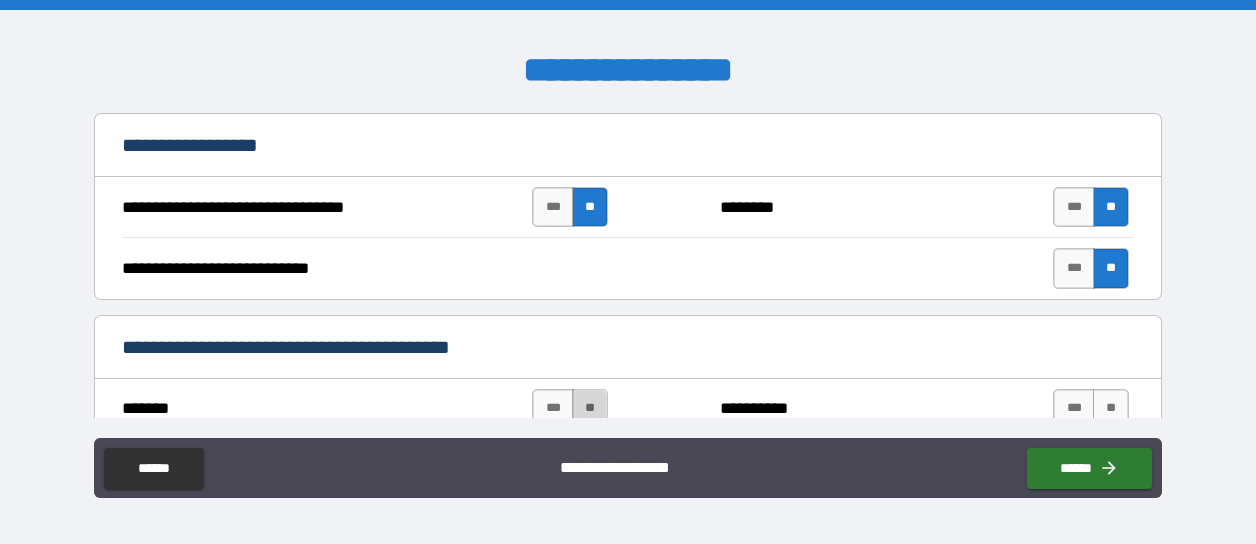 click on "**" at bounding box center (590, 409) 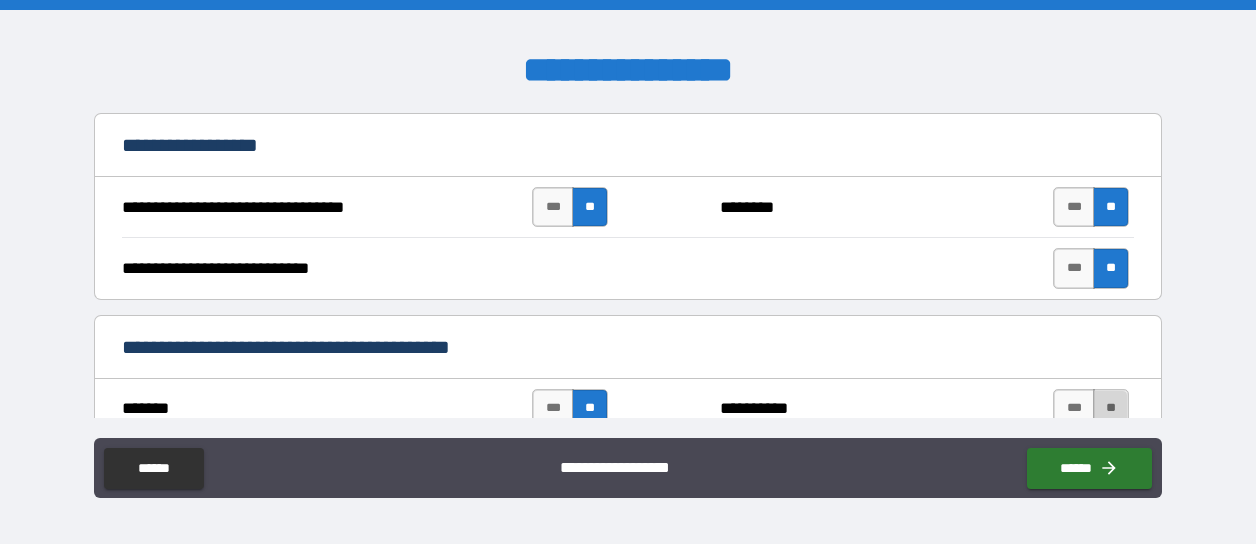 drag, startPoint x: 1101, startPoint y: 396, endPoint x: 1169, endPoint y: 359, distance: 77.41447 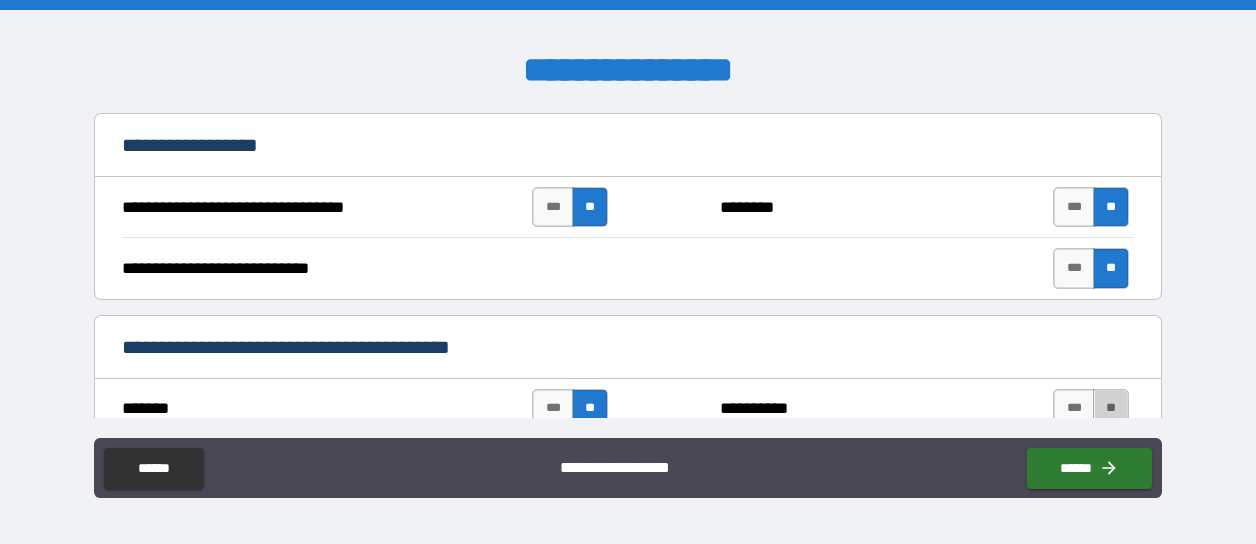click on "**" at bounding box center [1111, 409] 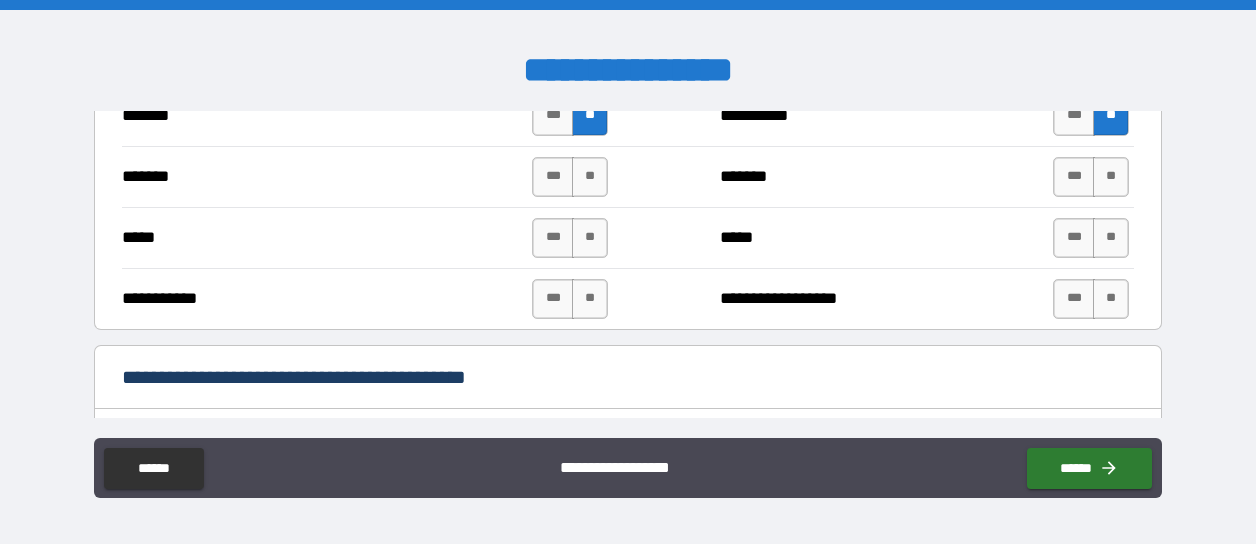 scroll, scrollTop: 1691, scrollLeft: 0, axis: vertical 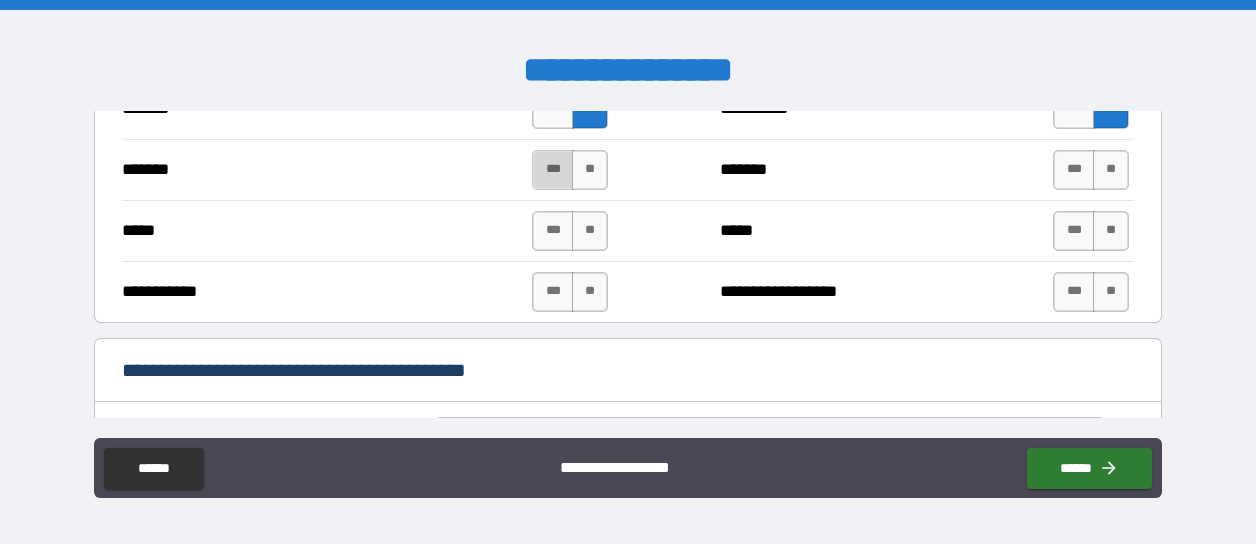 click on "***" at bounding box center (553, 170) 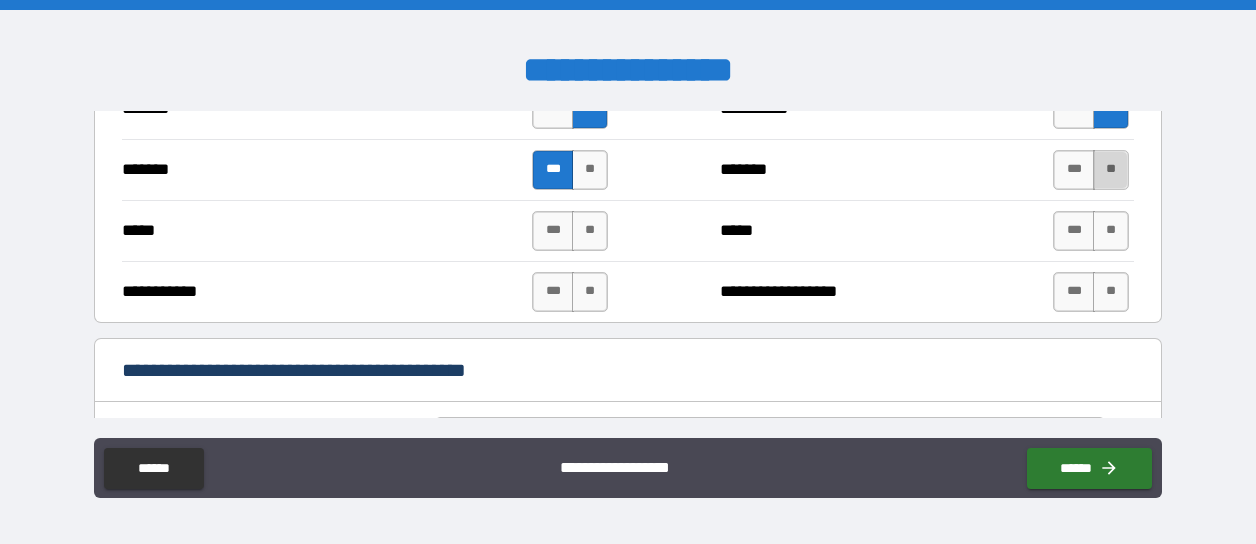 drag, startPoint x: 1100, startPoint y: 154, endPoint x: 1116, endPoint y: 216, distance: 64.03124 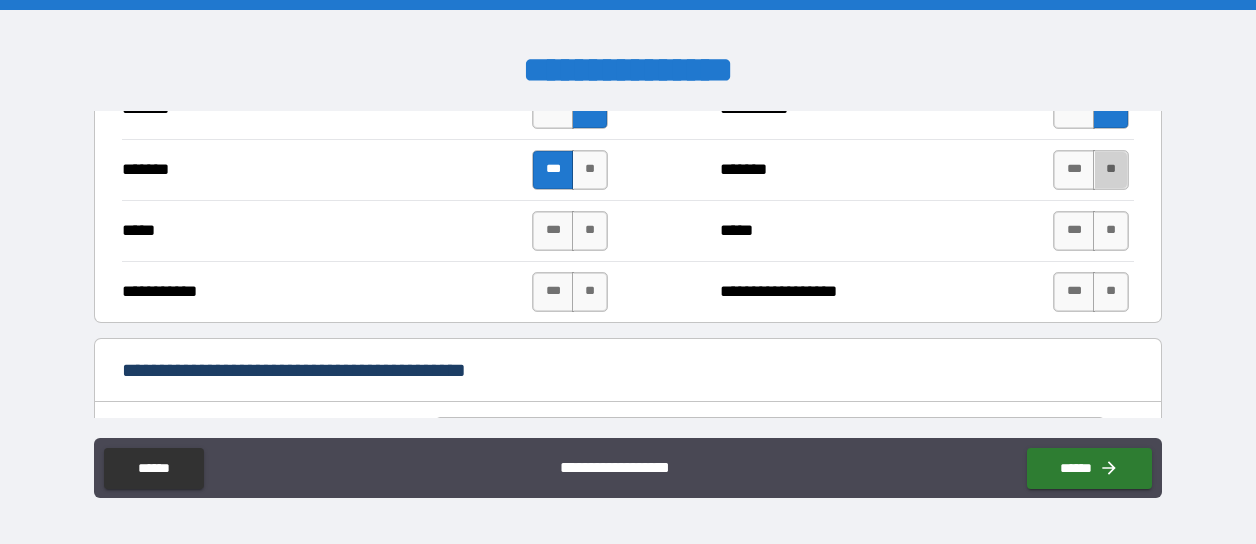click on "**" at bounding box center (1111, 170) 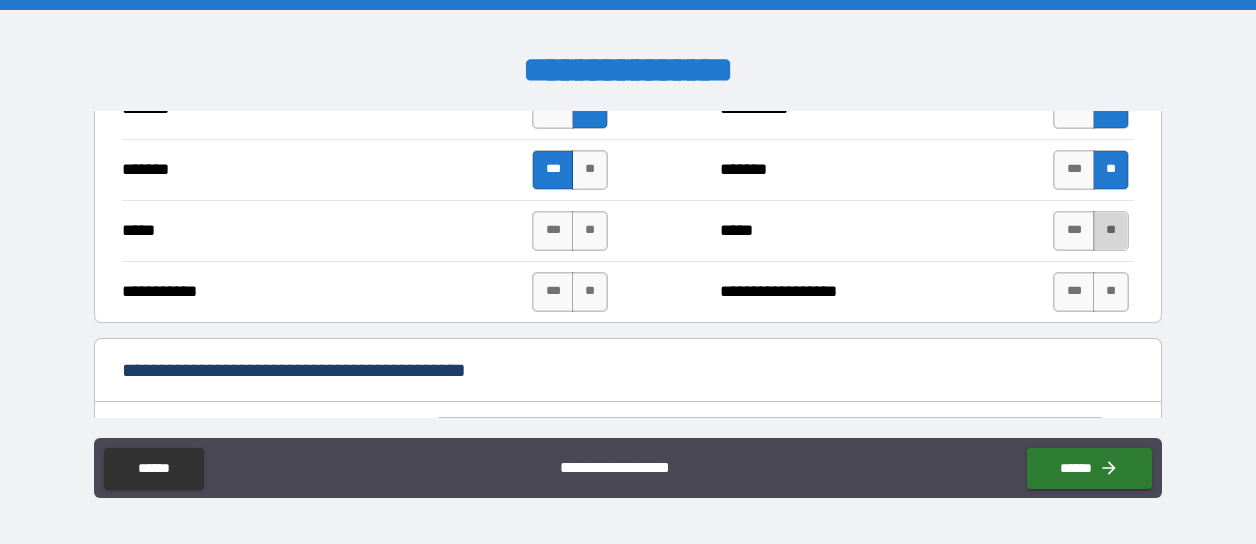 click on "**" at bounding box center [1111, 231] 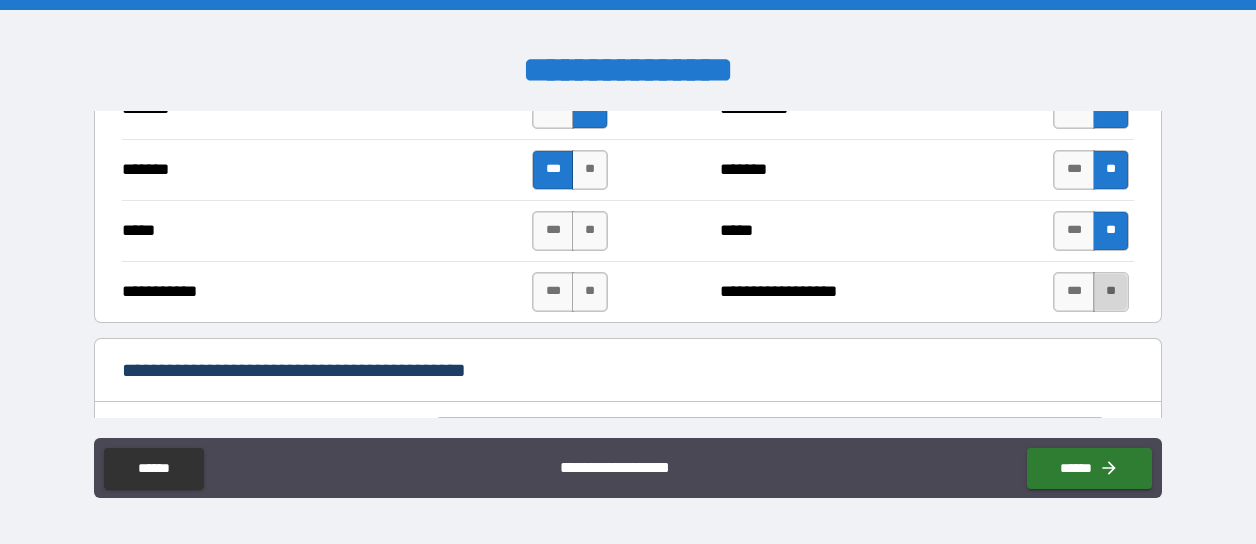 click on "**" at bounding box center (1111, 292) 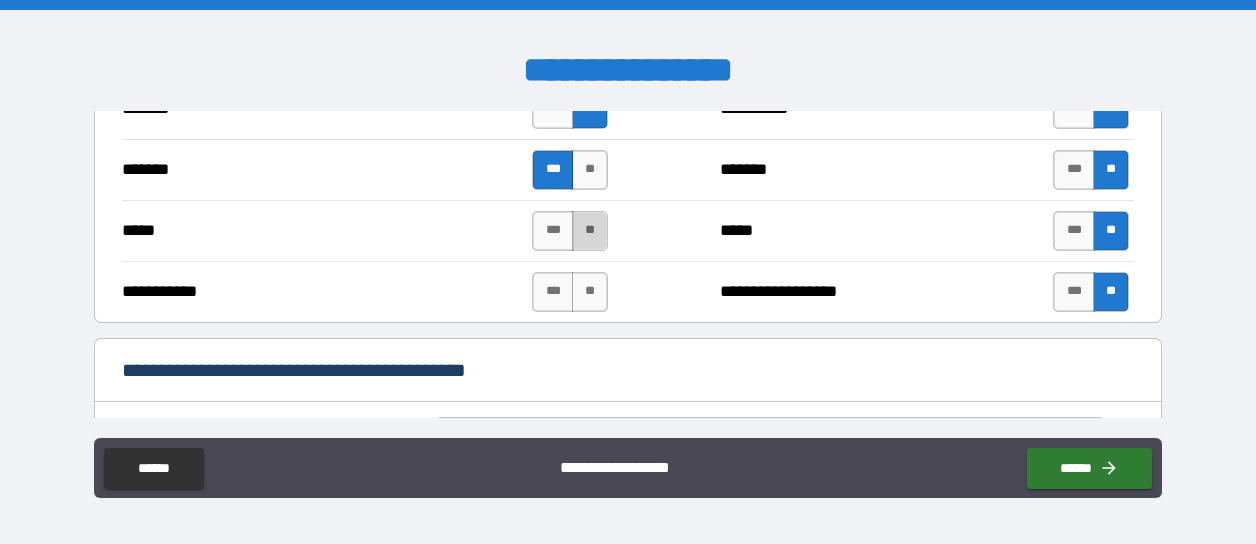 click on "**" at bounding box center (590, 231) 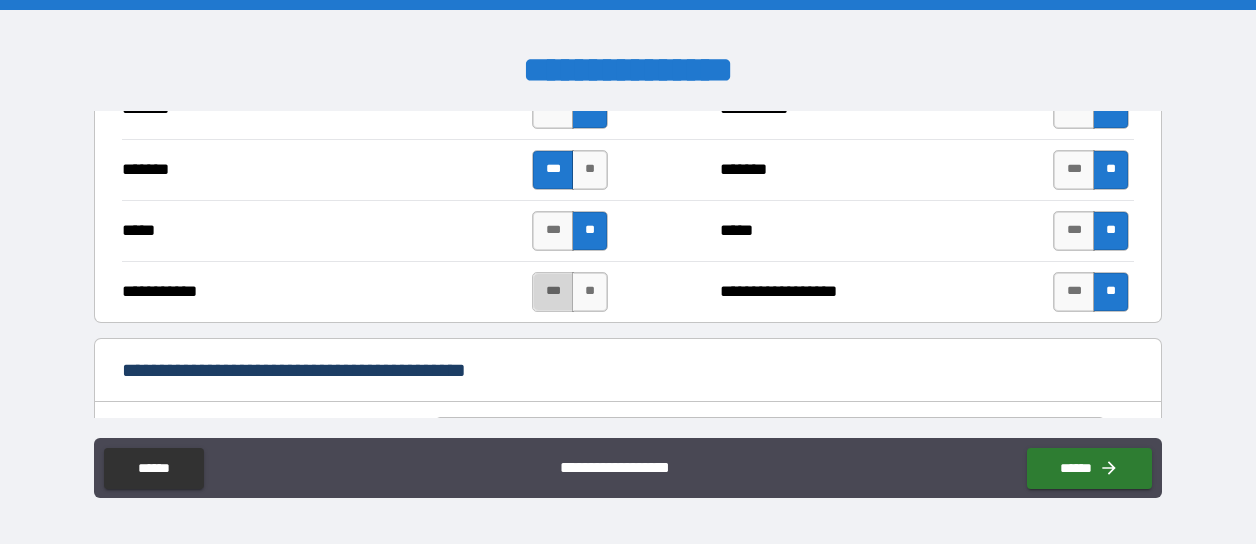 click on "***" at bounding box center [553, 292] 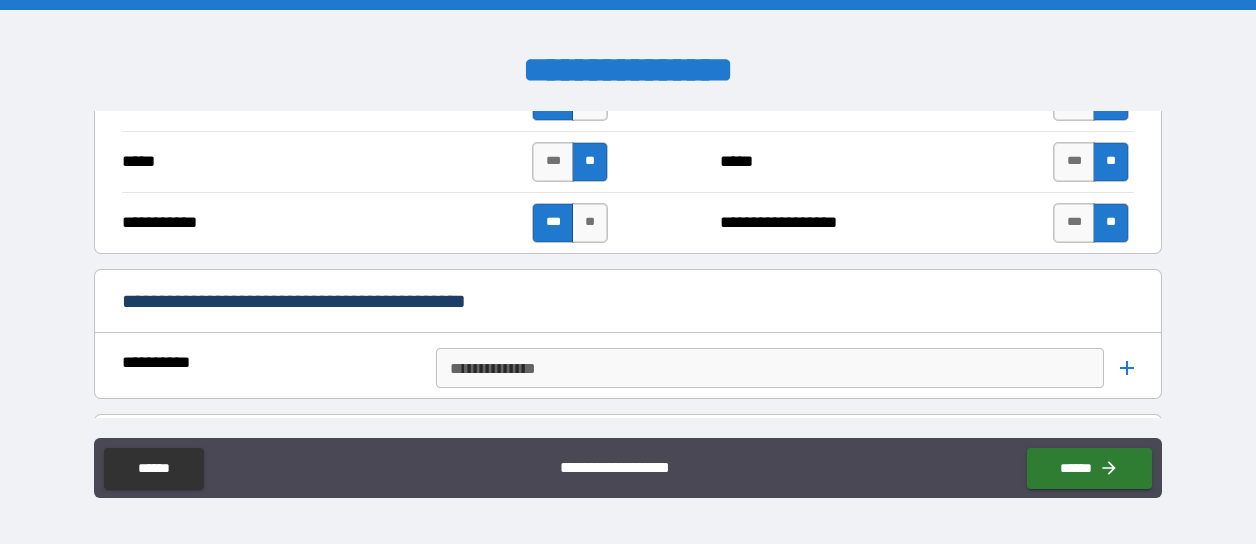 scroll, scrollTop: 1791, scrollLeft: 0, axis: vertical 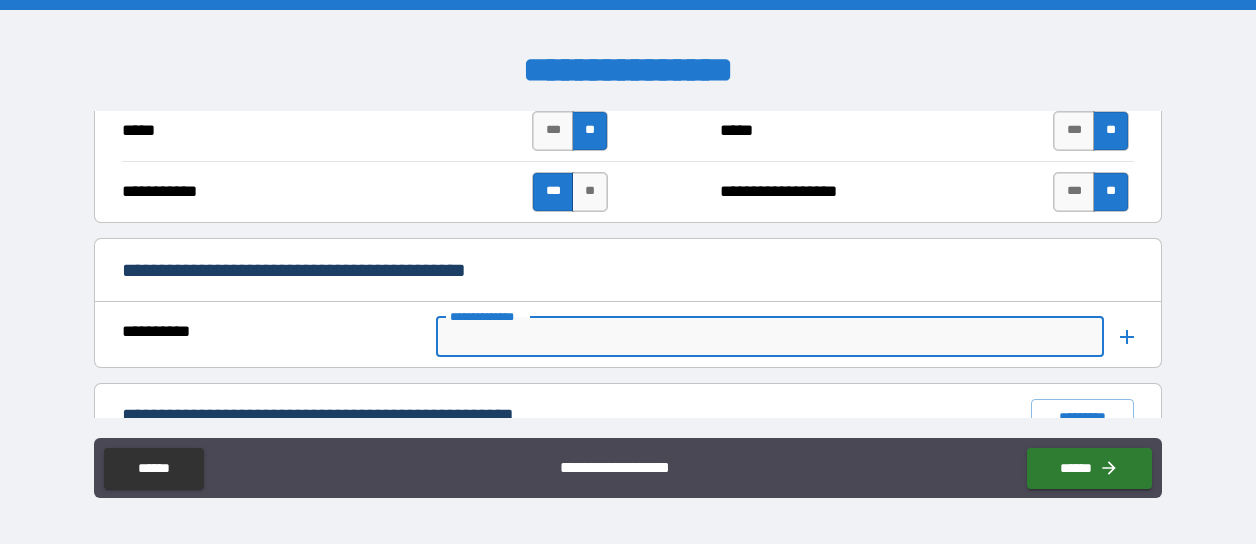 click on "**********" at bounding box center (769, 337) 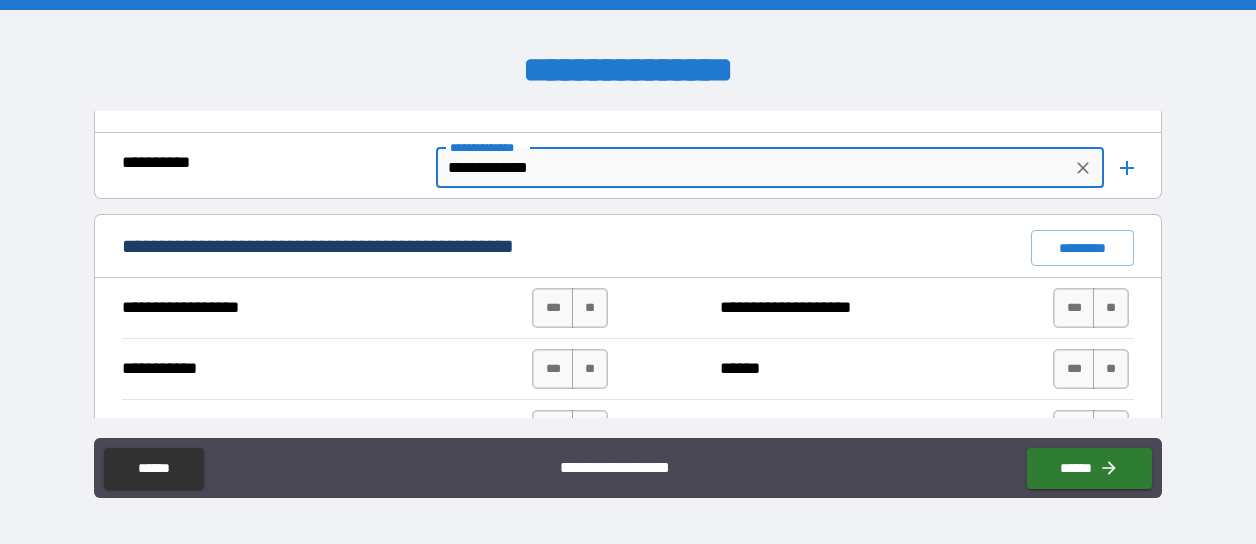 scroll, scrollTop: 1991, scrollLeft: 0, axis: vertical 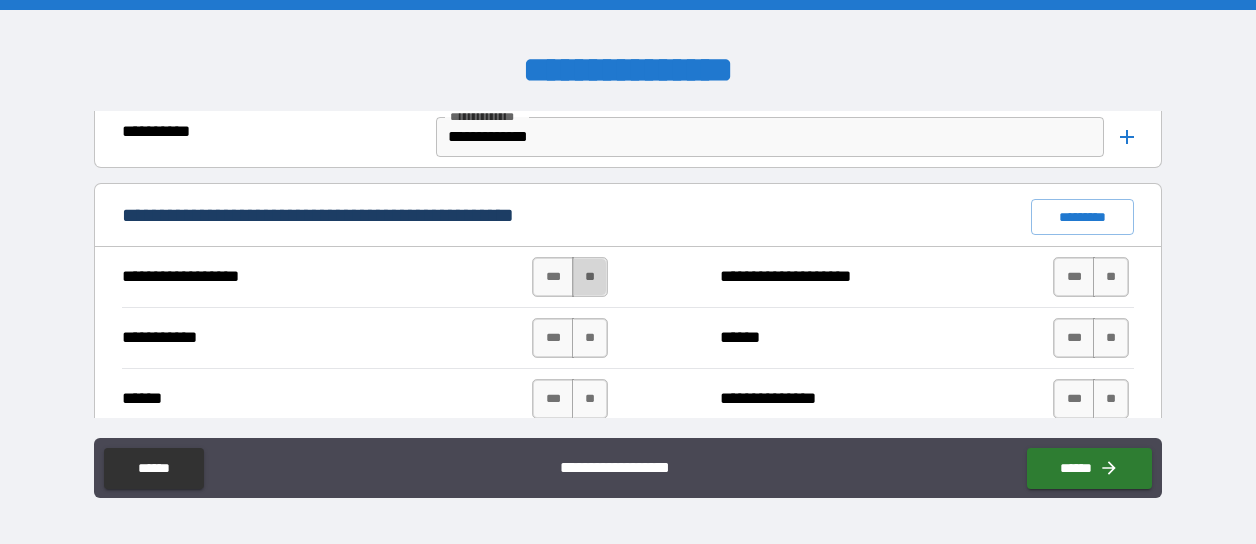 click on "**" at bounding box center (590, 277) 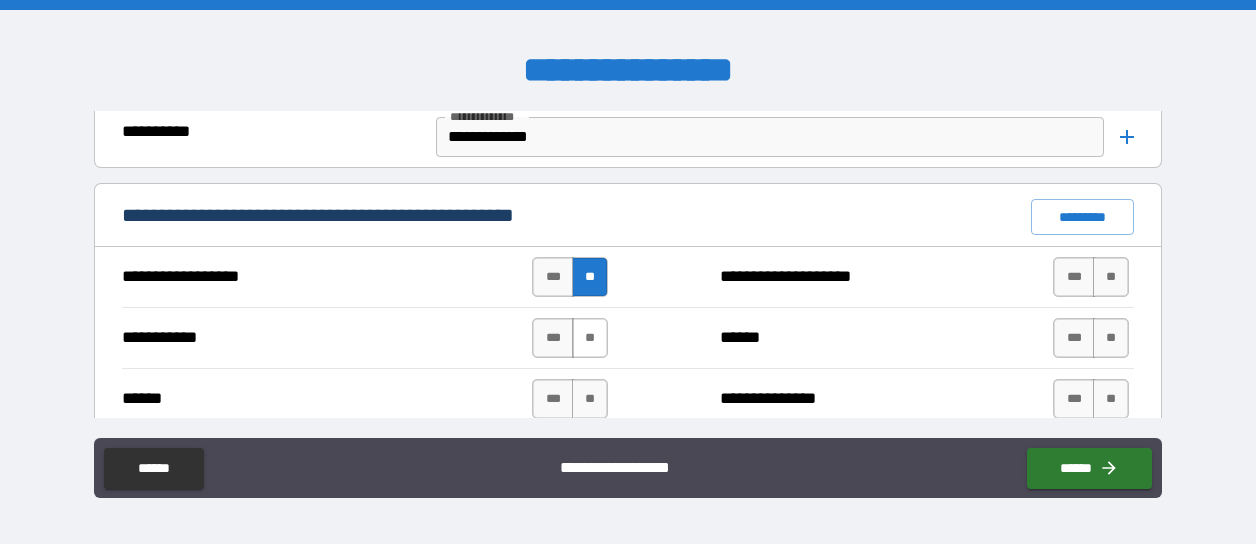 click on "**" at bounding box center [590, 338] 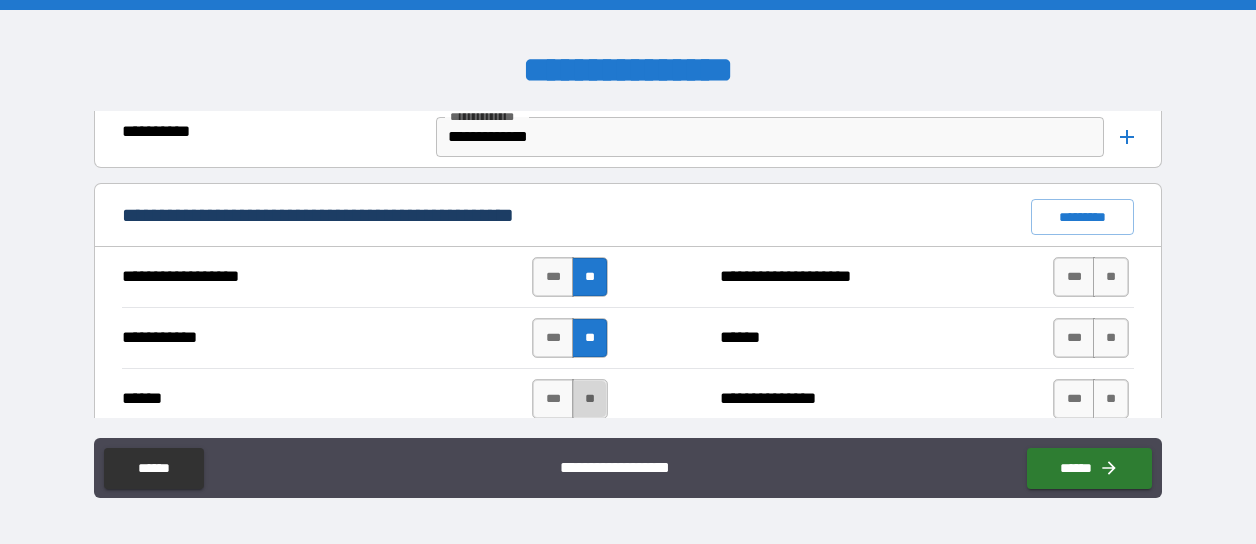 drag, startPoint x: 580, startPoint y: 388, endPoint x: 592, endPoint y: 388, distance: 12 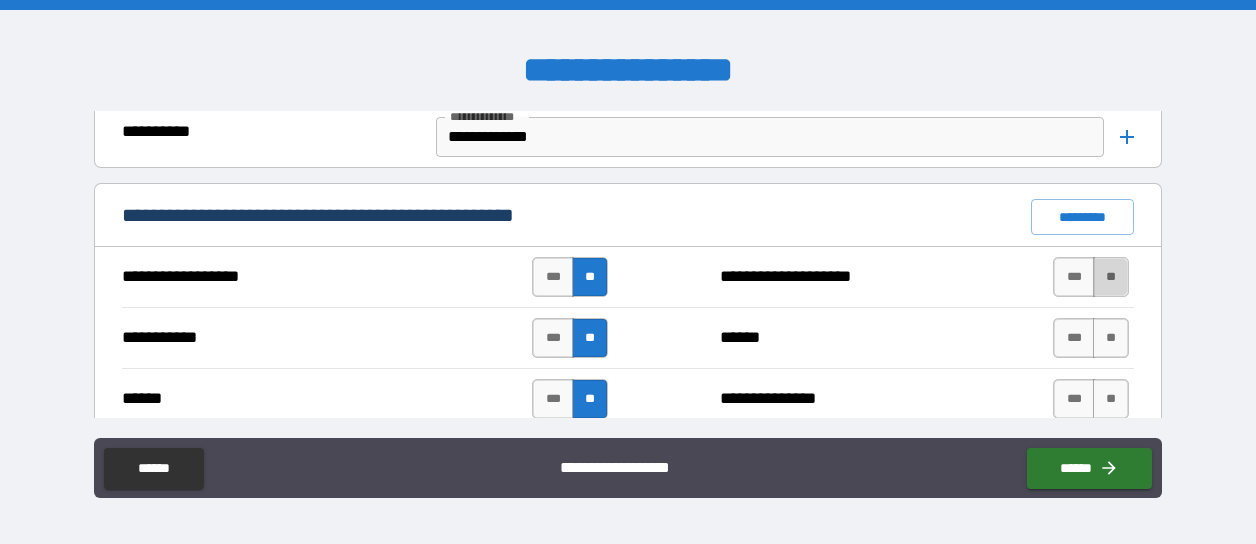 click on "**" at bounding box center (1111, 277) 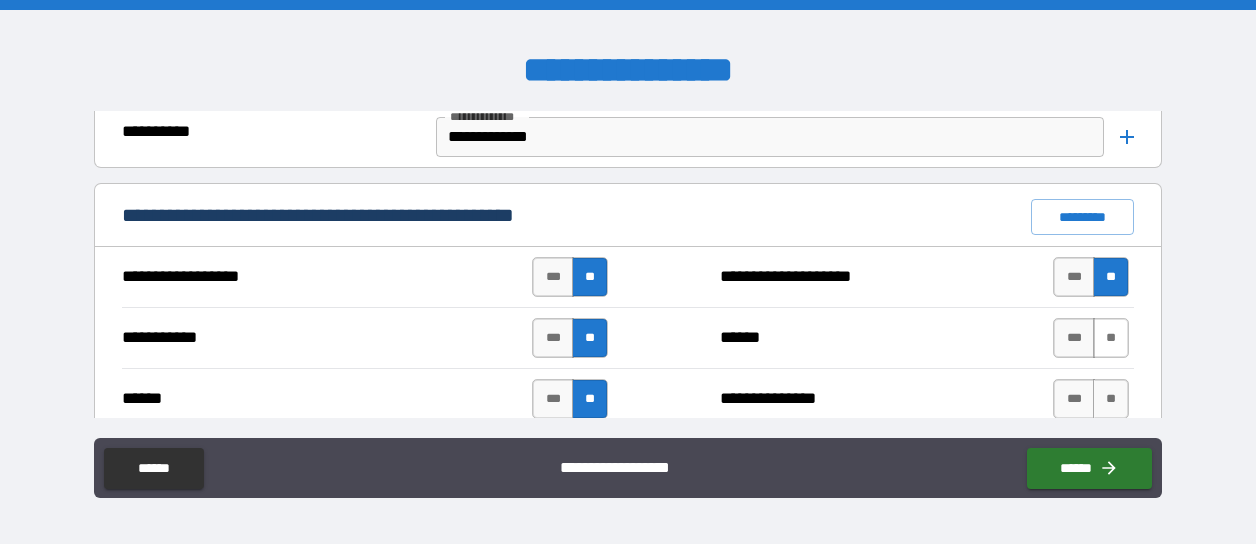 click on "**" at bounding box center [1111, 338] 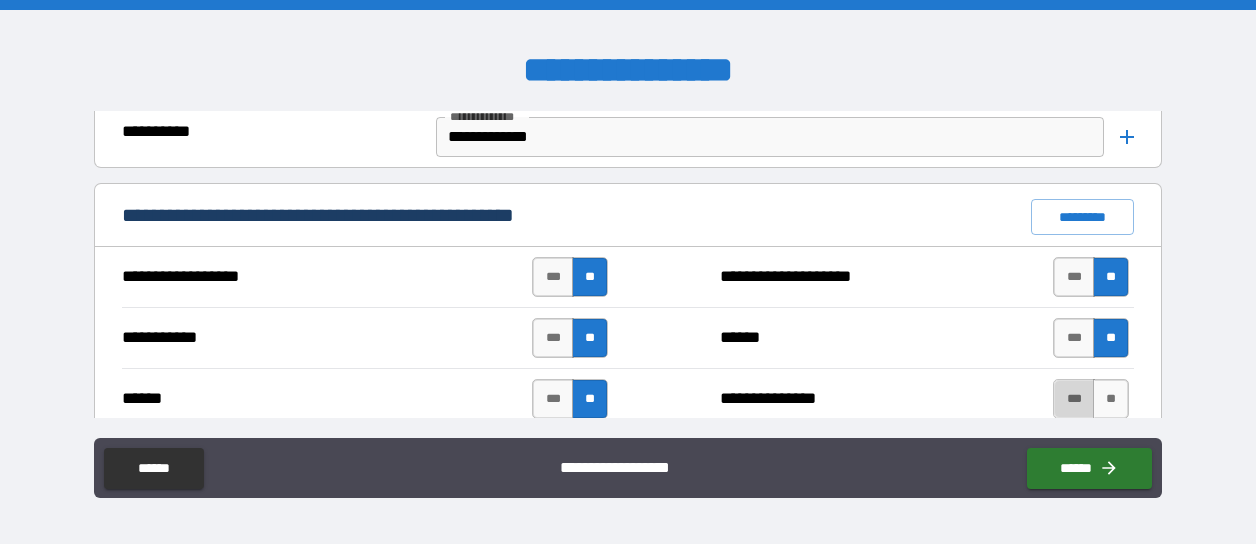 click on "***" at bounding box center (1074, 399) 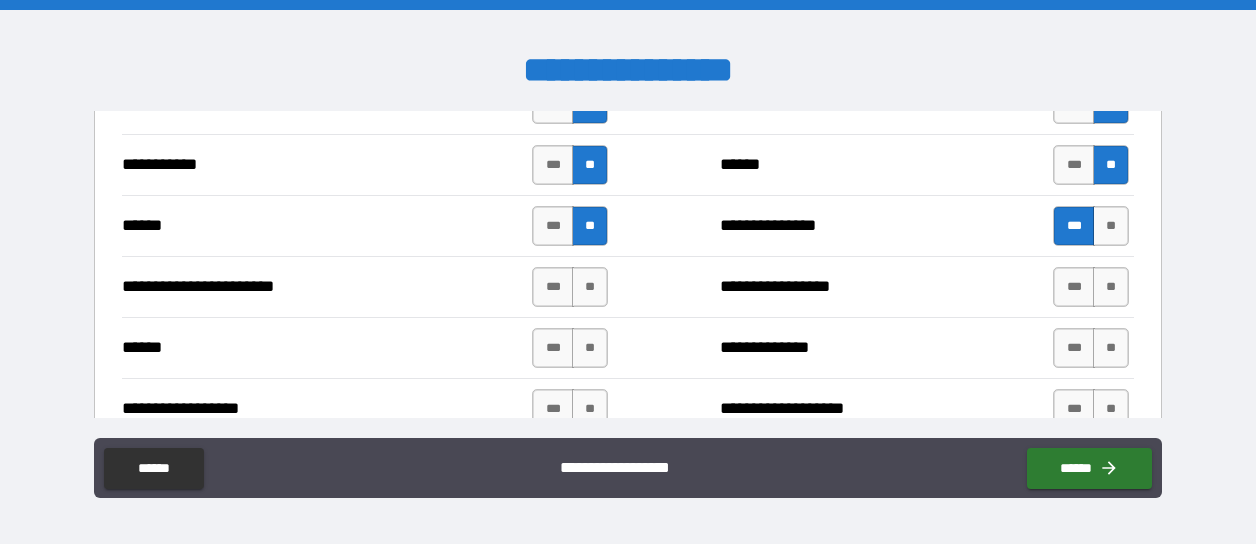 scroll, scrollTop: 2191, scrollLeft: 0, axis: vertical 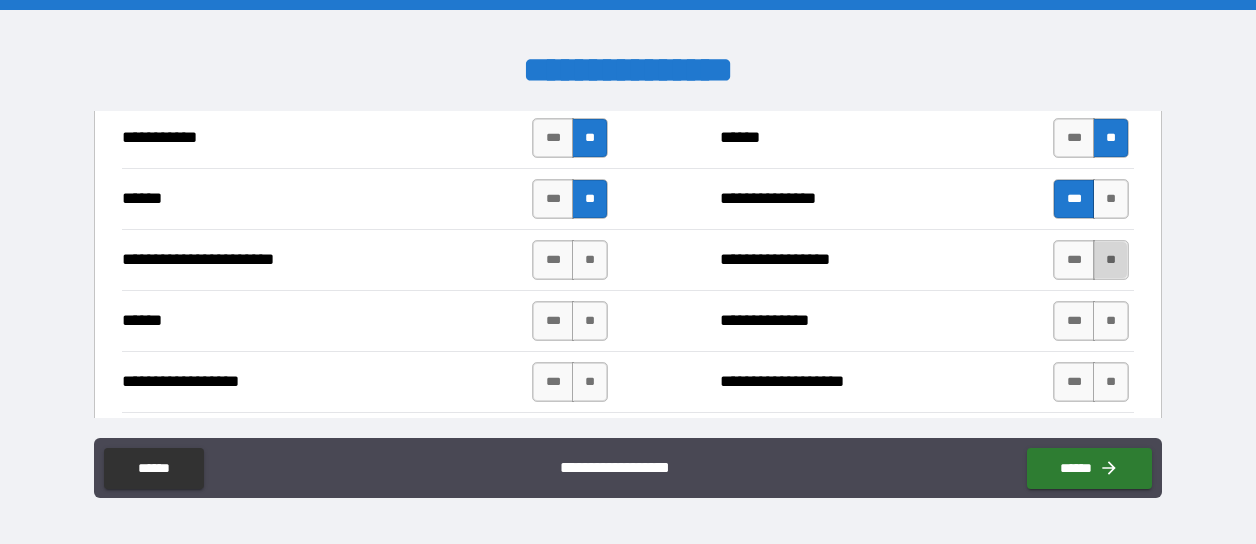 click on "**" at bounding box center [1111, 260] 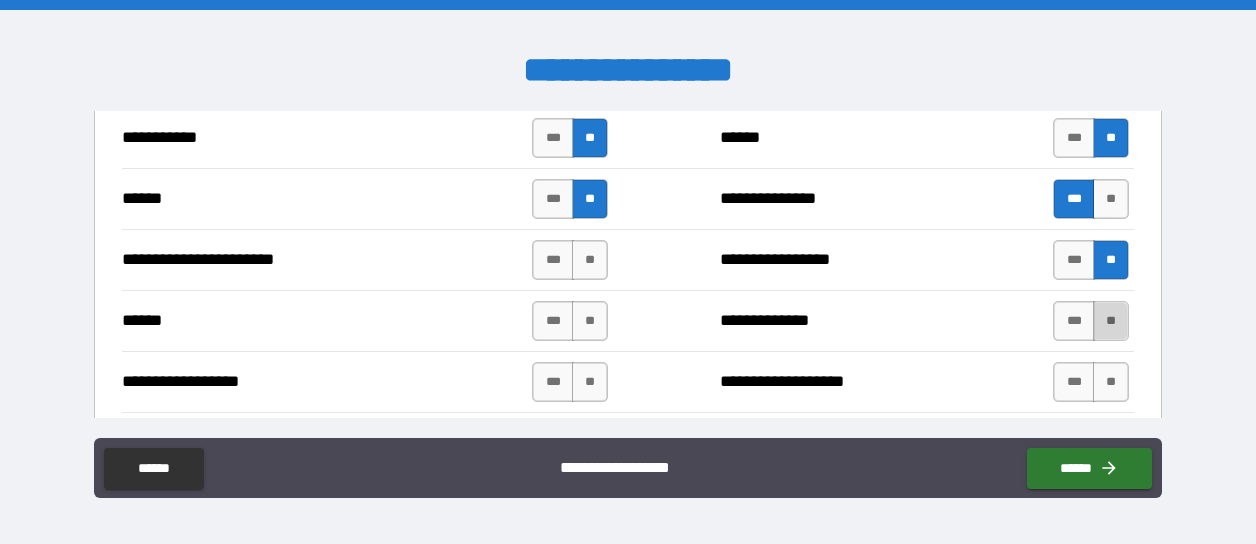 click on "**" at bounding box center [1111, 321] 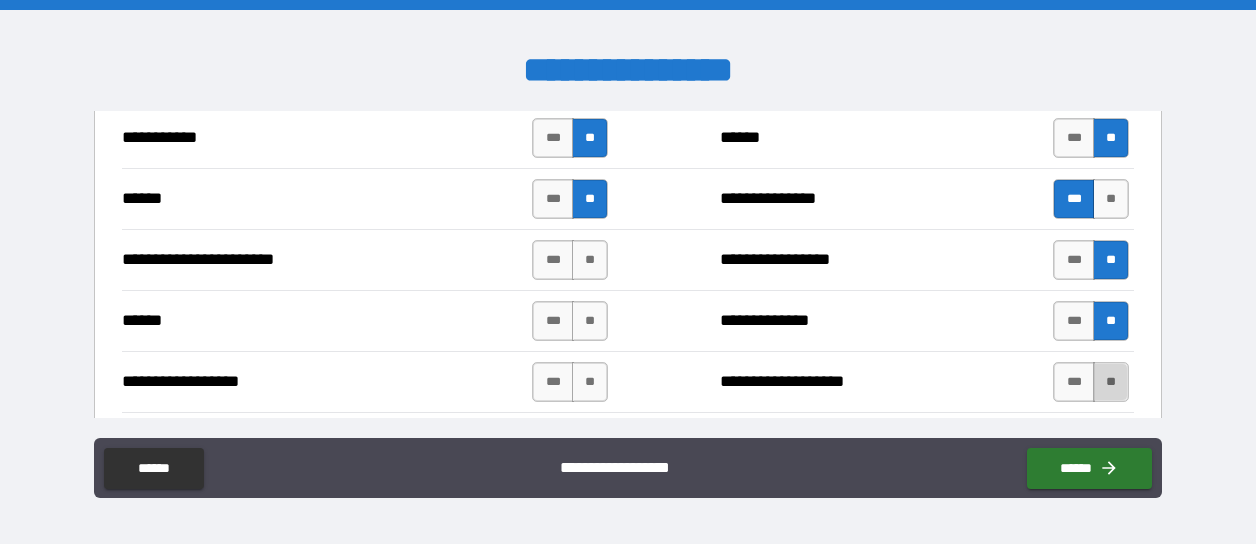 click on "**" at bounding box center [1111, 382] 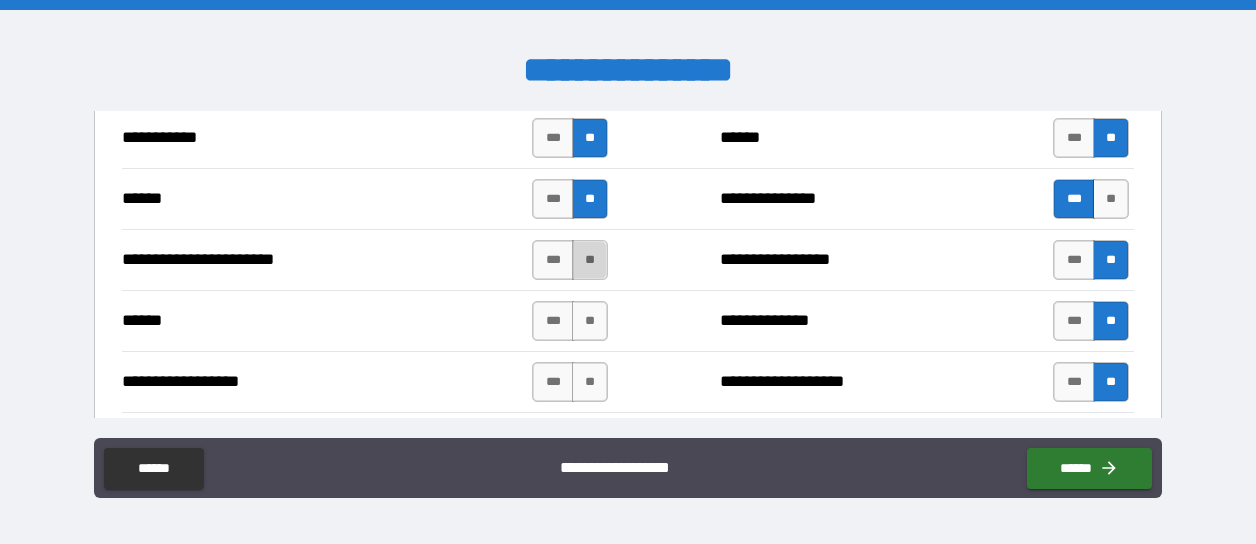 click on "**" at bounding box center [590, 260] 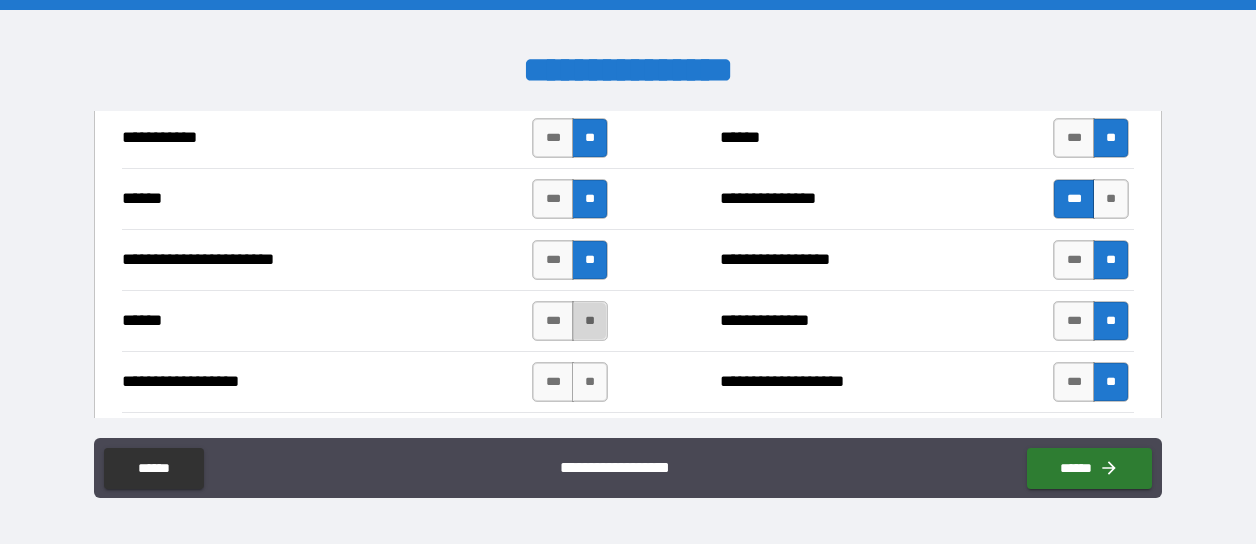 click on "**" at bounding box center (590, 321) 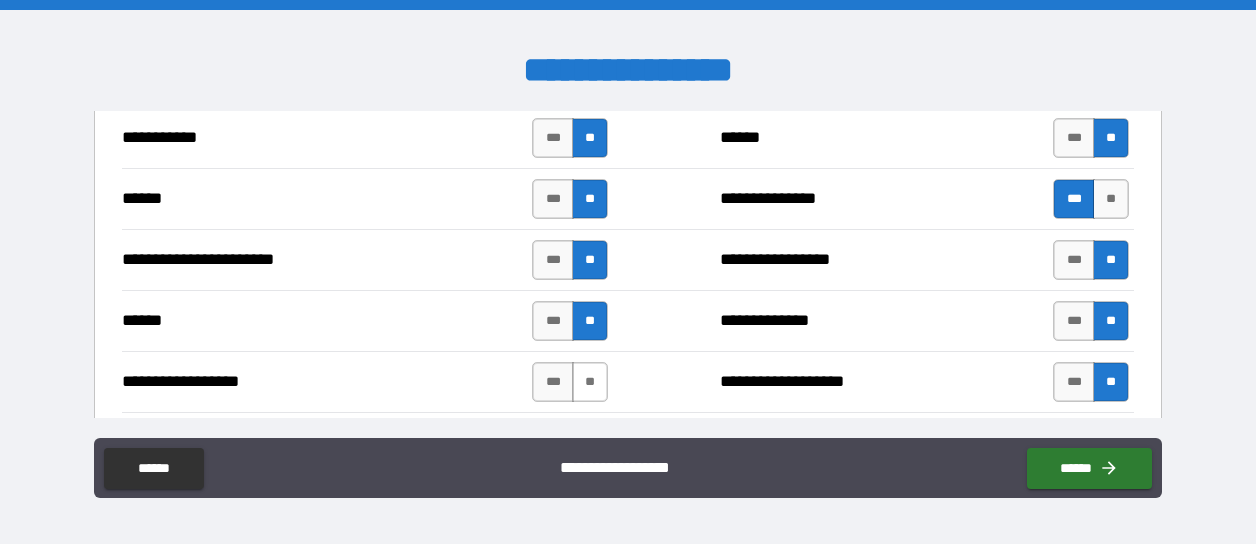 click on "**" at bounding box center [590, 382] 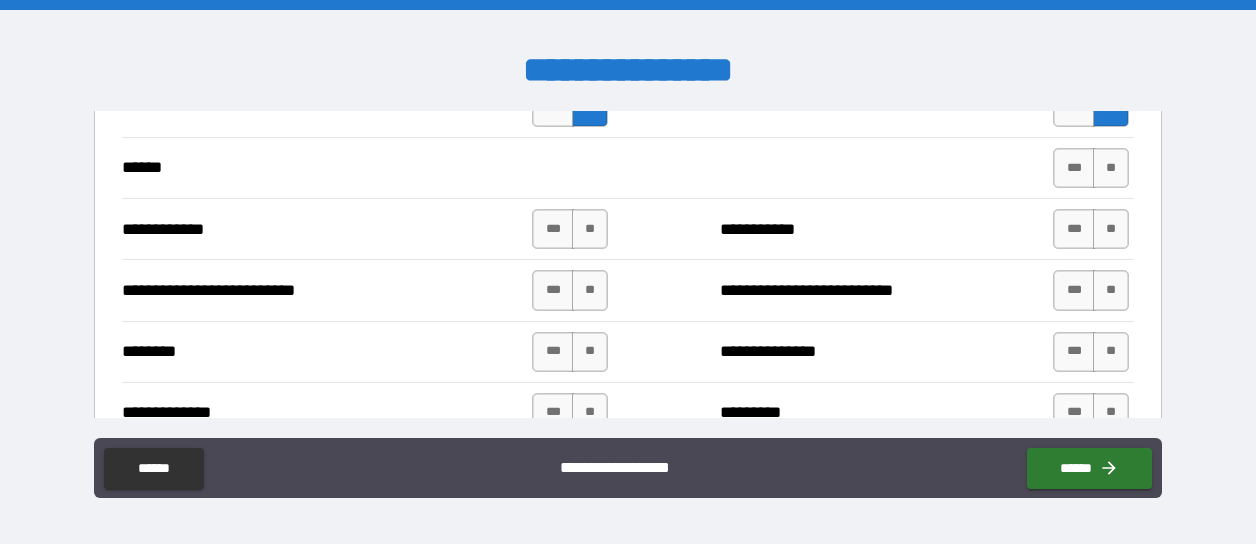 scroll, scrollTop: 2491, scrollLeft: 0, axis: vertical 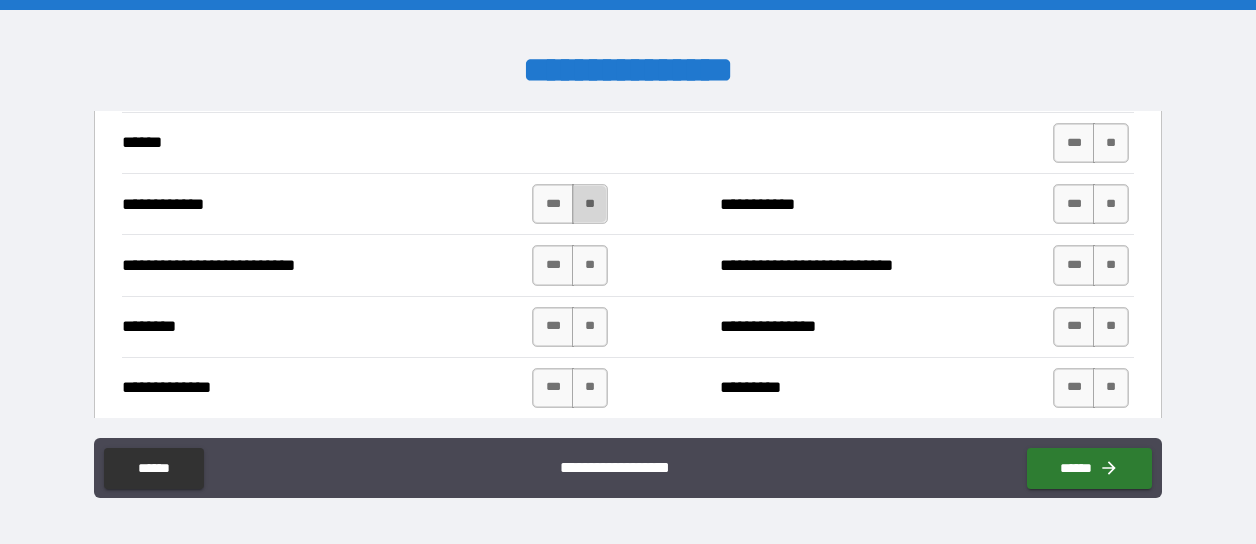 click on "**" at bounding box center (590, 204) 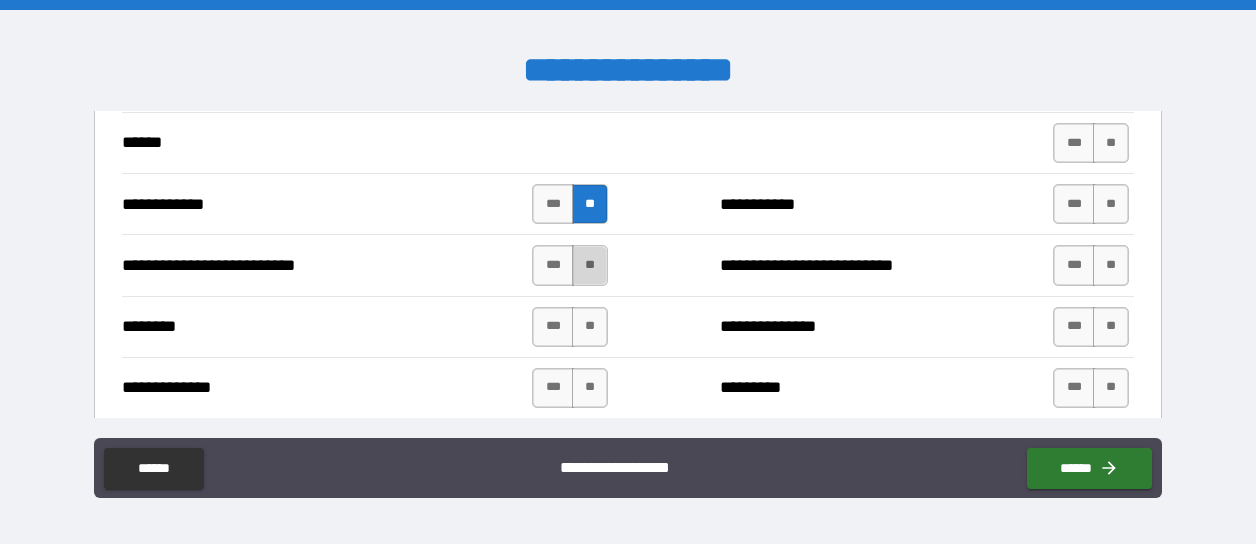 click on "**" at bounding box center (590, 265) 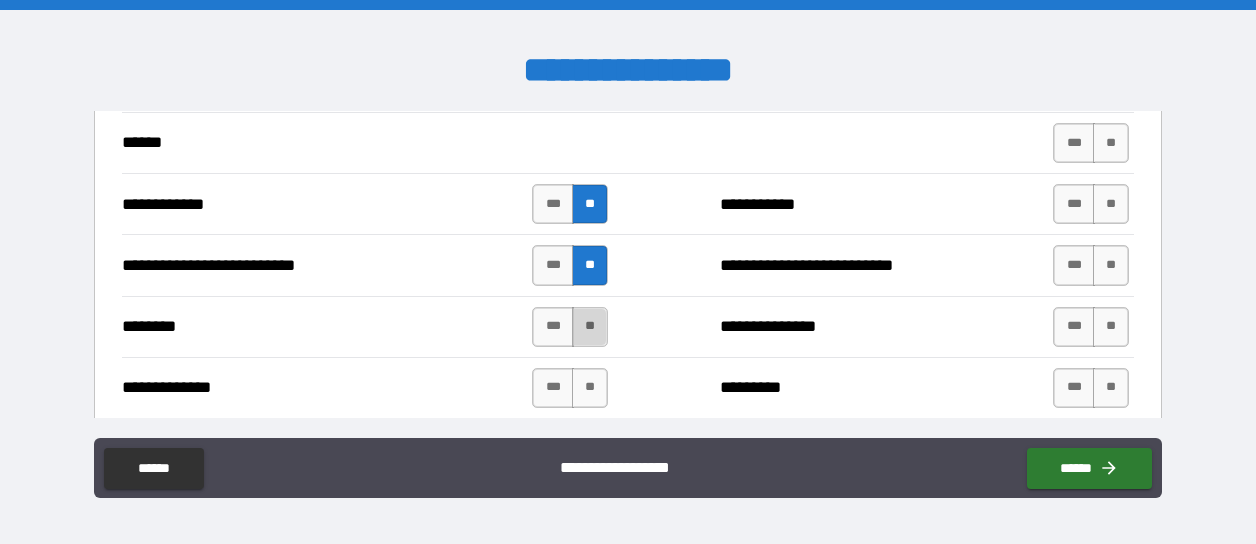 click on "**" at bounding box center [590, 327] 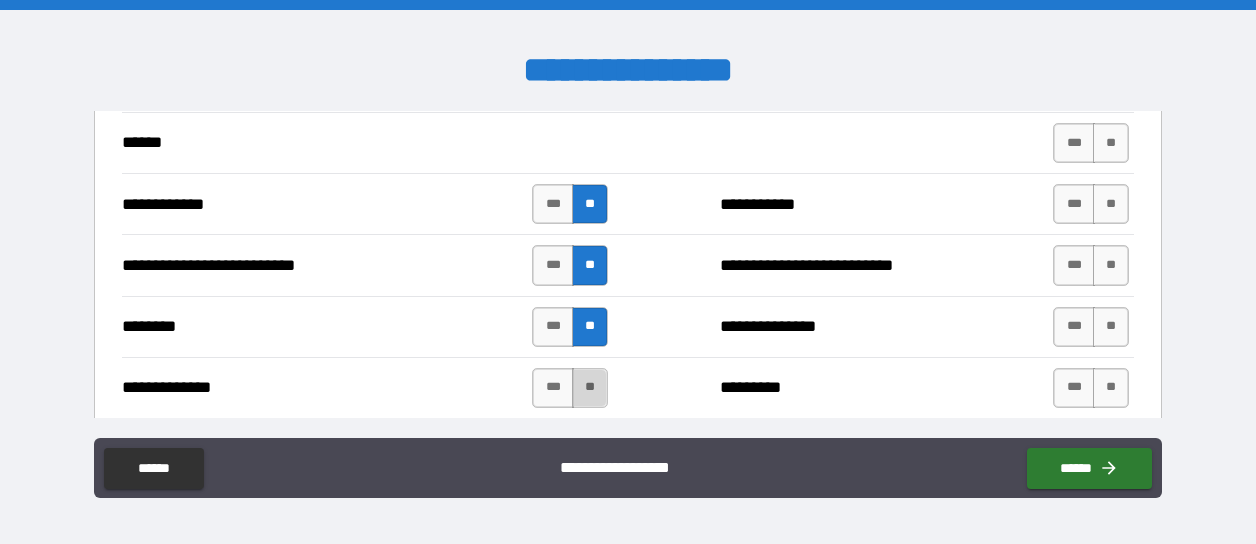 click on "**" at bounding box center [590, 388] 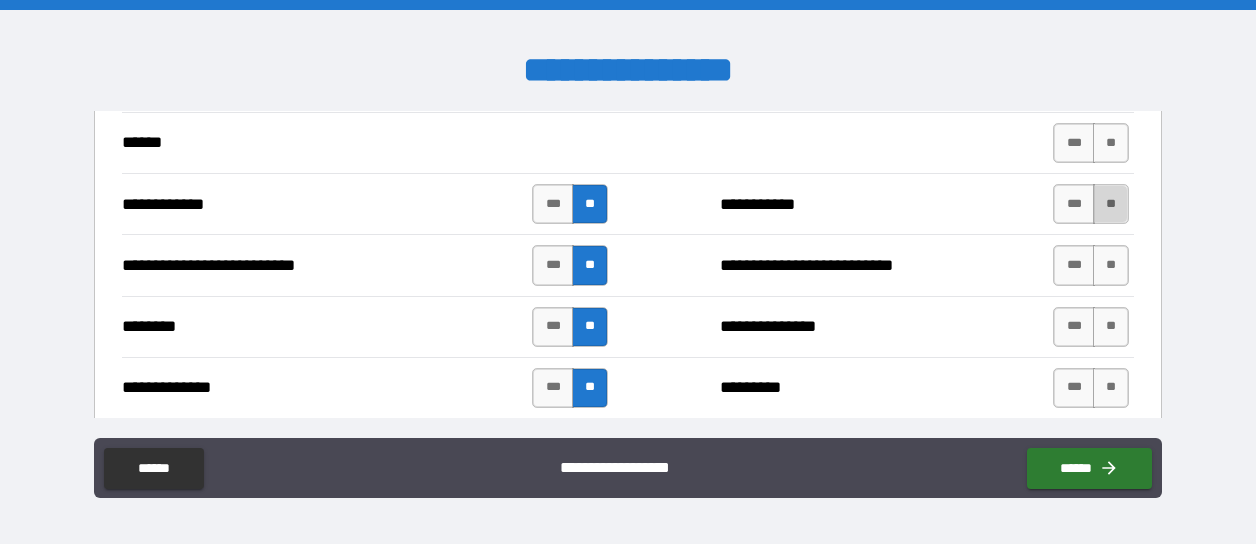 click on "**" at bounding box center (1111, 204) 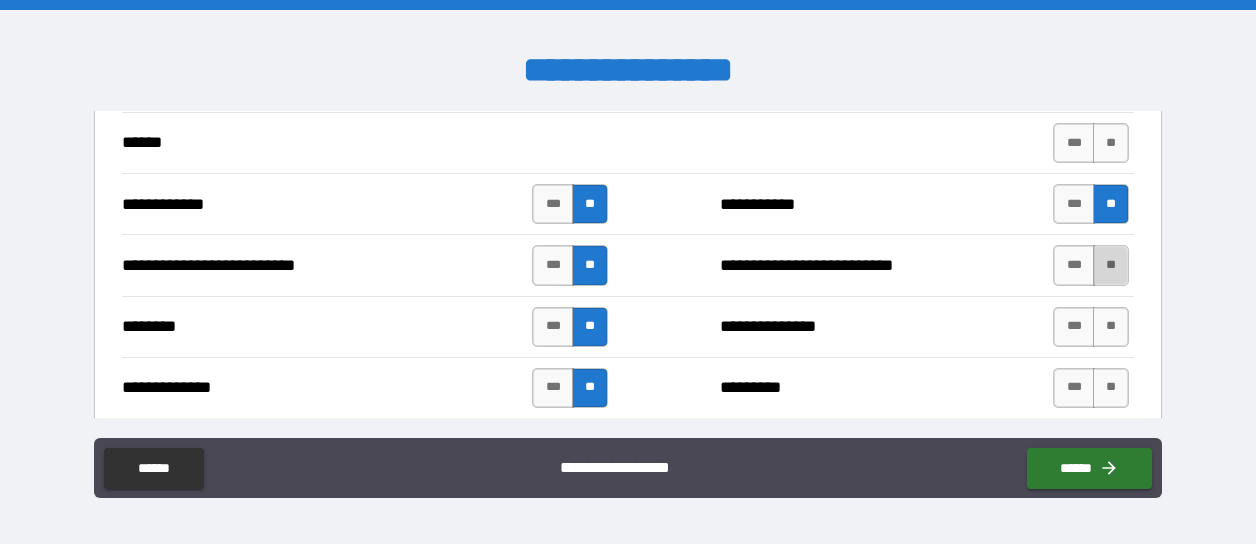 click on "**" at bounding box center (1111, 265) 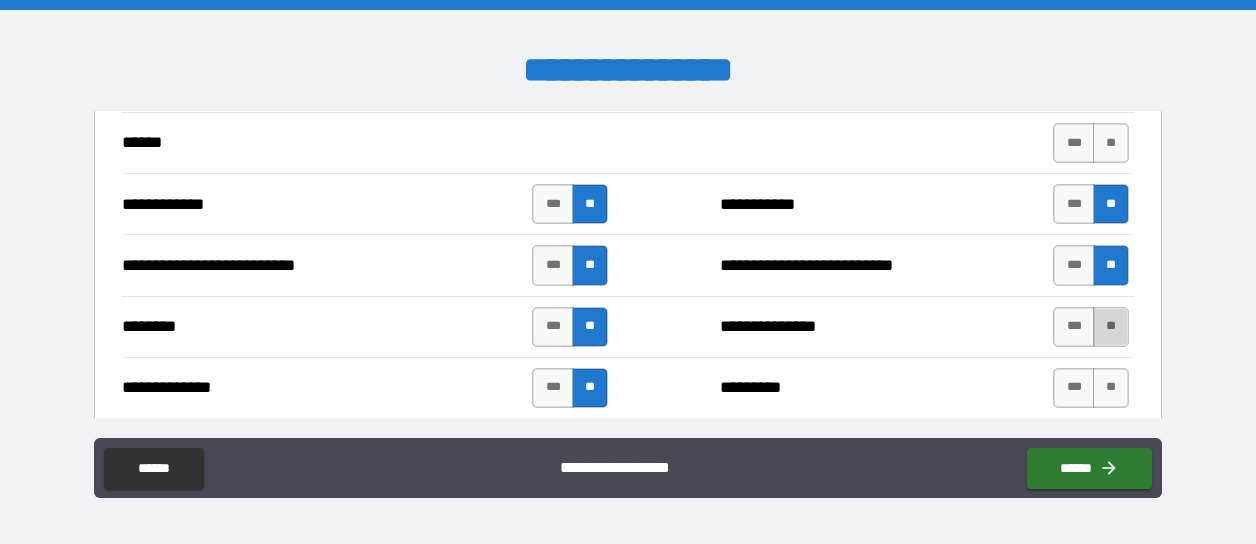 click on "**" at bounding box center [1111, 327] 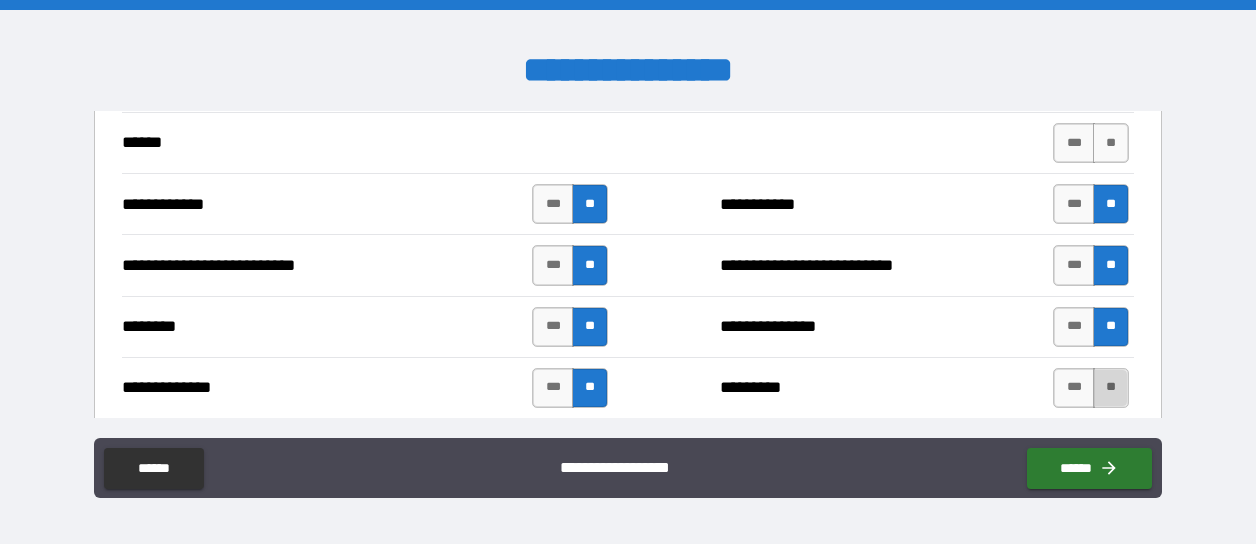 drag, startPoint x: 1099, startPoint y: 364, endPoint x: 1108, endPoint y: 357, distance: 11.401754 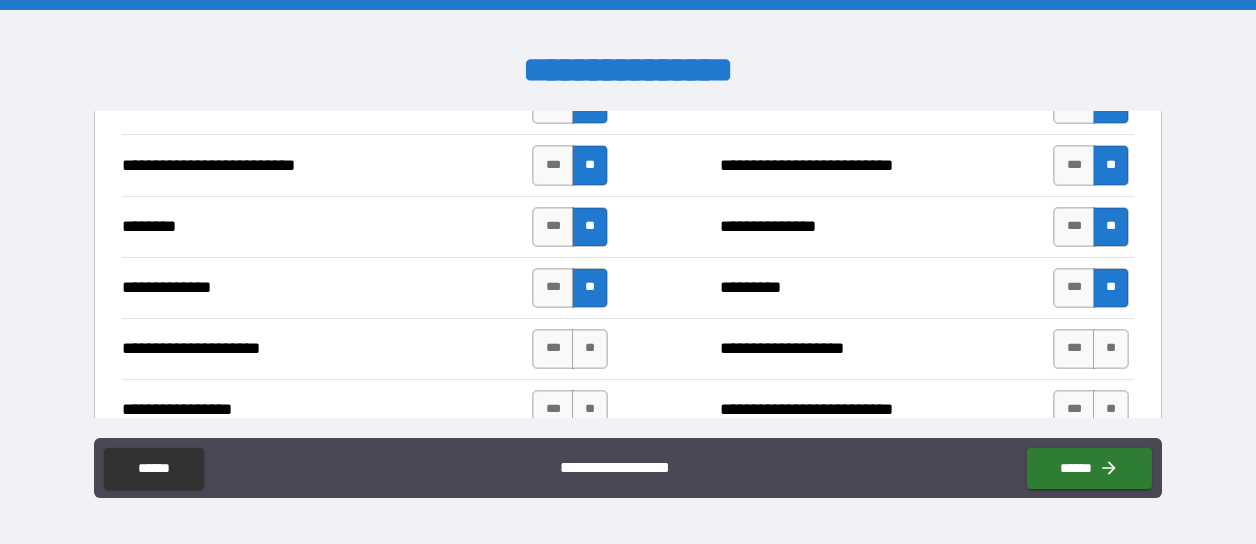 scroll, scrollTop: 2691, scrollLeft: 0, axis: vertical 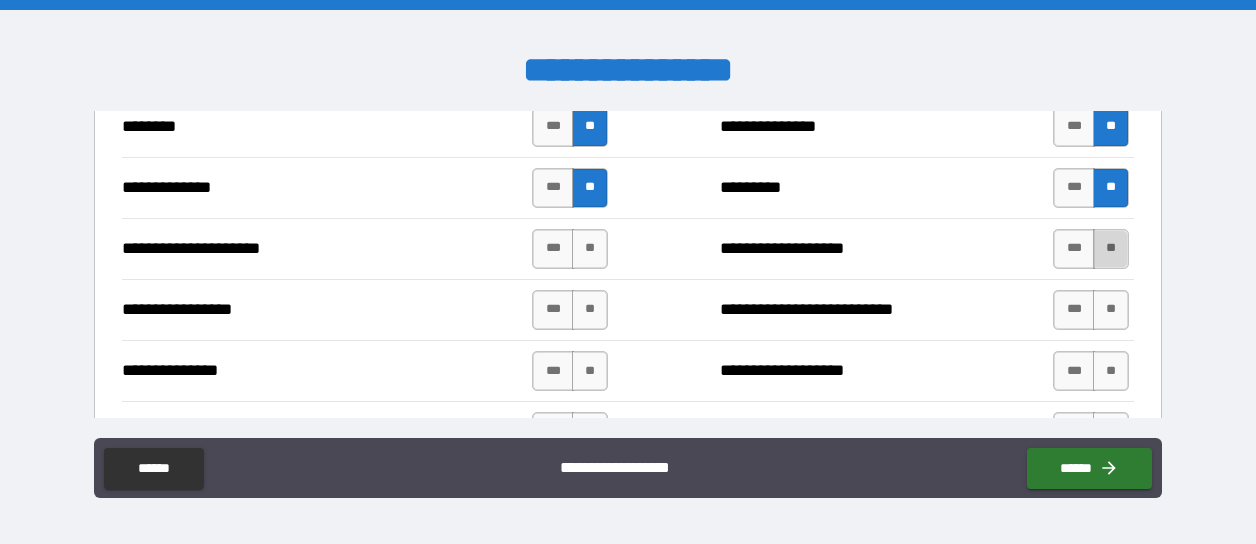 click on "**" at bounding box center [1111, 249] 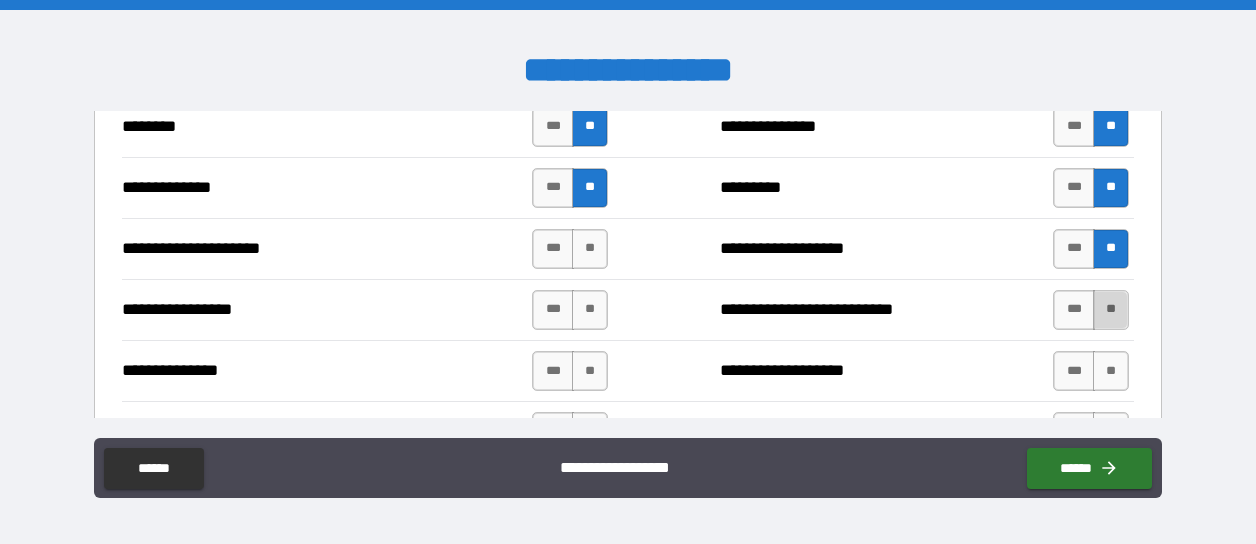 click on "**" at bounding box center [1111, 310] 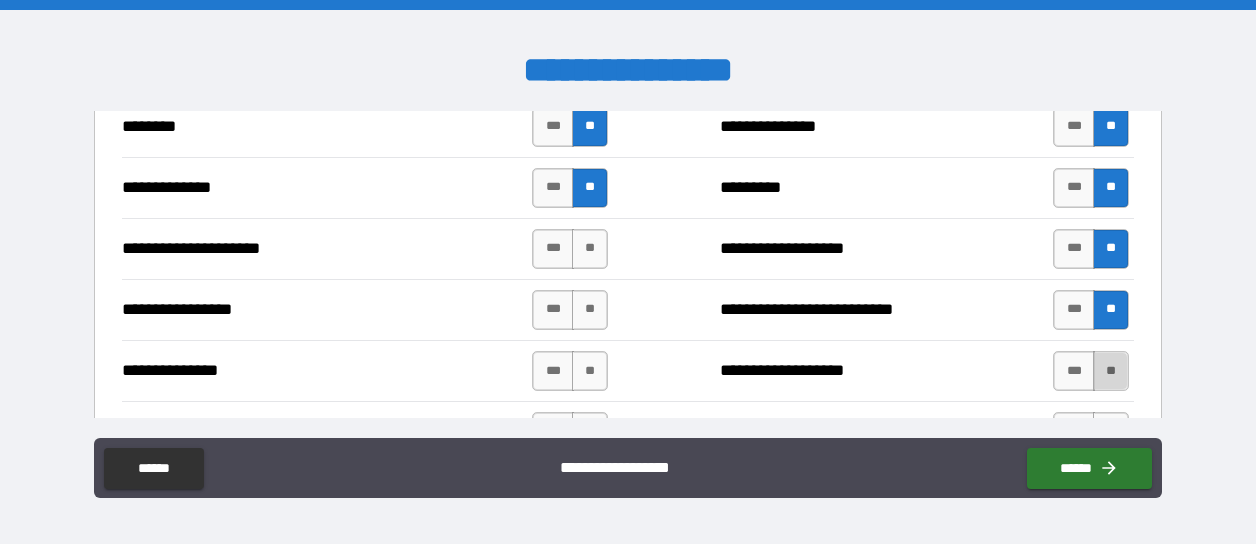 click on "**" at bounding box center (1111, 371) 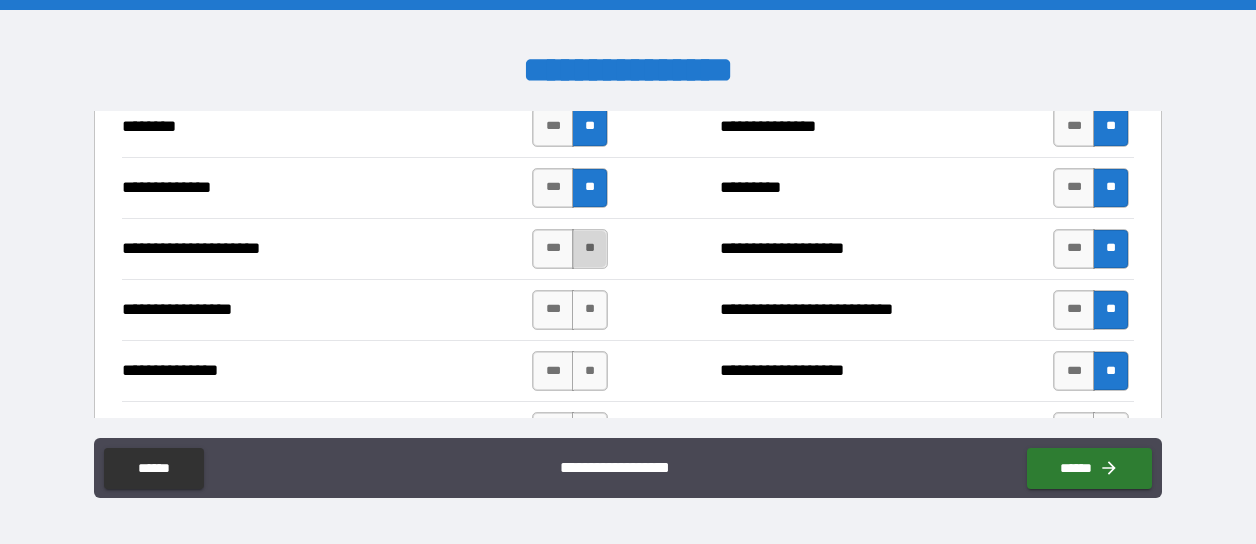 click on "**" at bounding box center [590, 249] 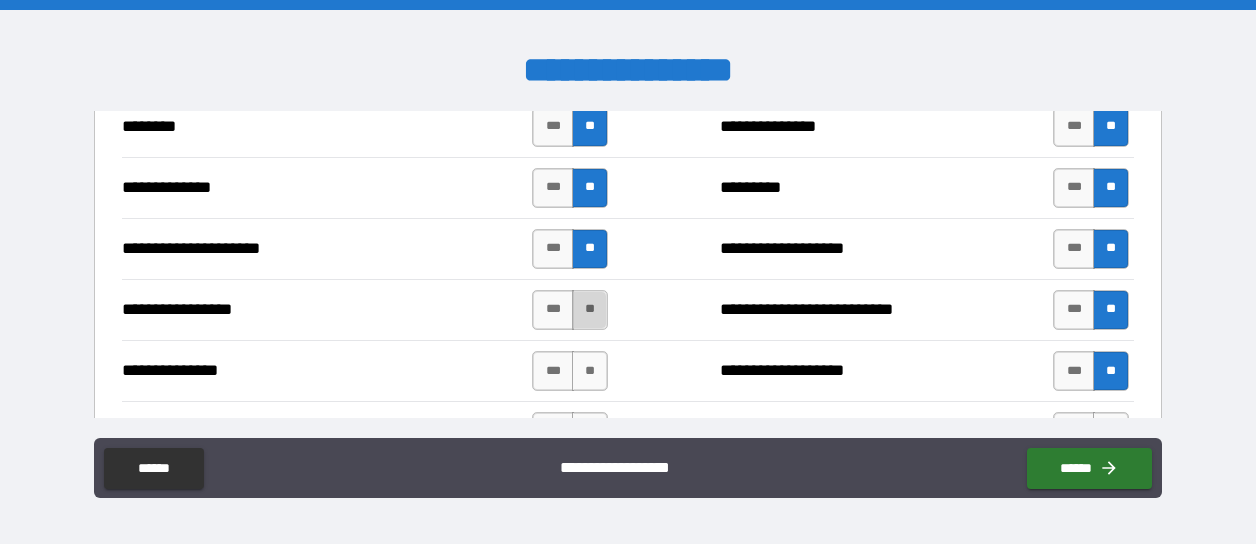 click on "**" at bounding box center (590, 310) 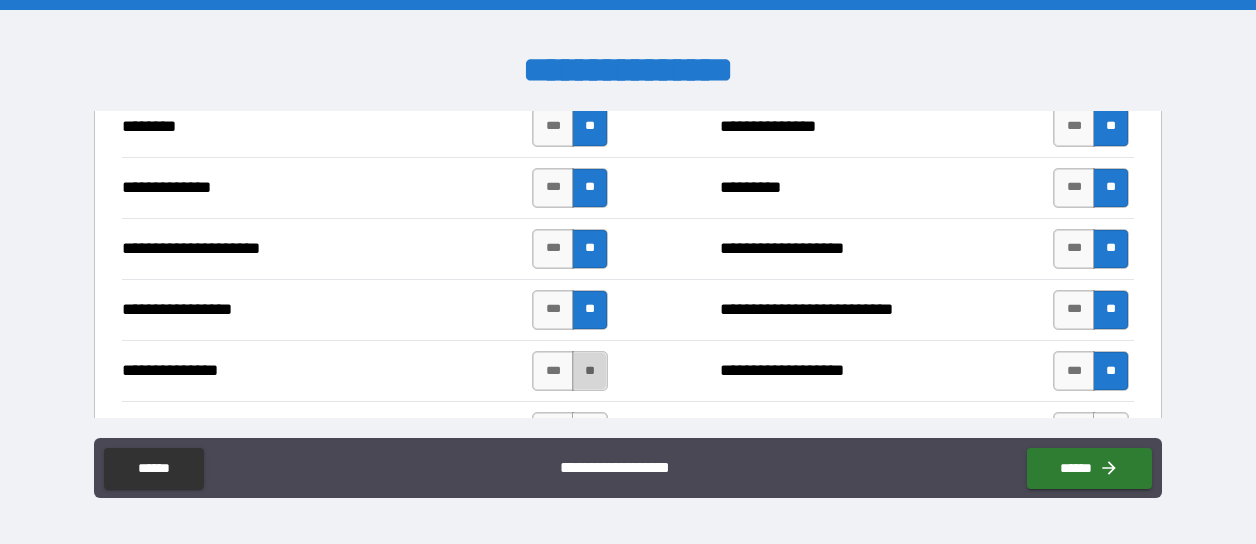 click on "**" at bounding box center (590, 371) 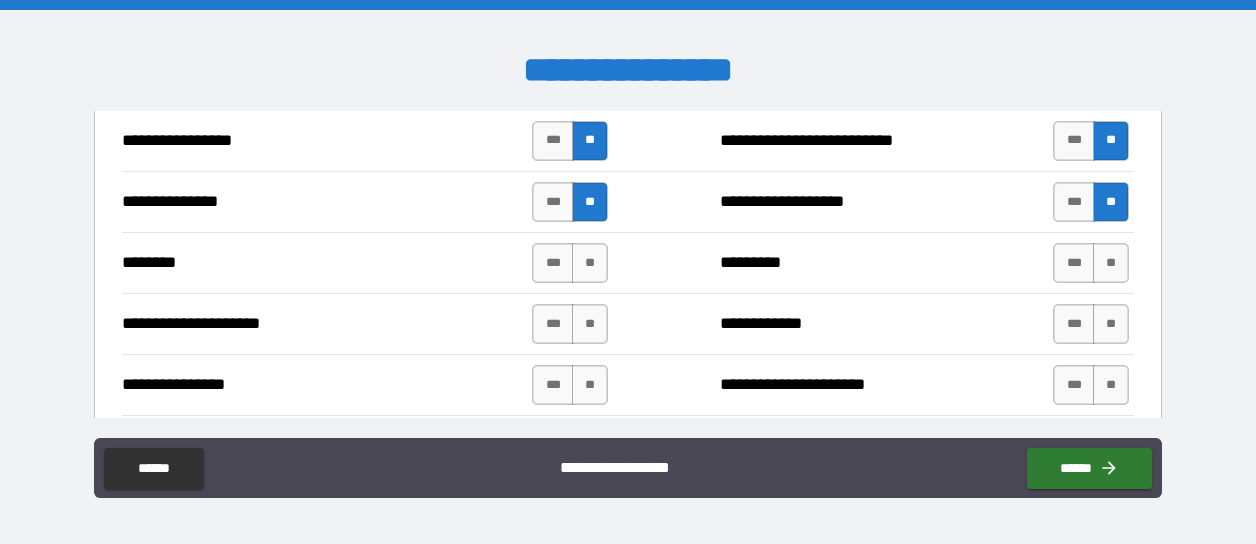 scroll, scrollTop: 2891, scrollLeft: 0, axis: vertical 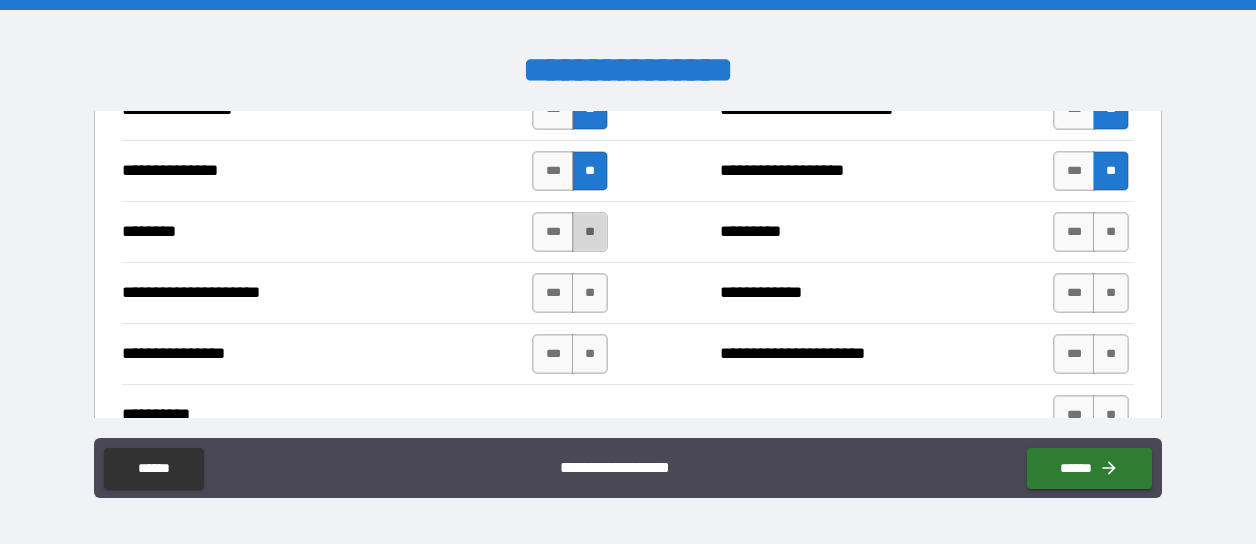 click on "**" at bounding box center [590, 232] 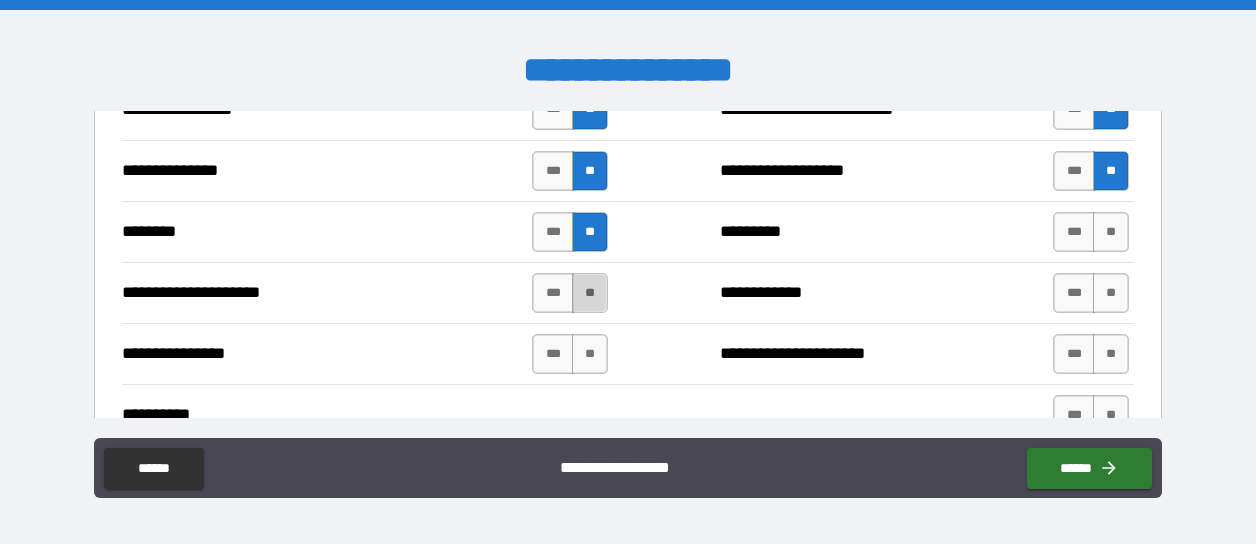click on "**" at bounding box center [590, 293] 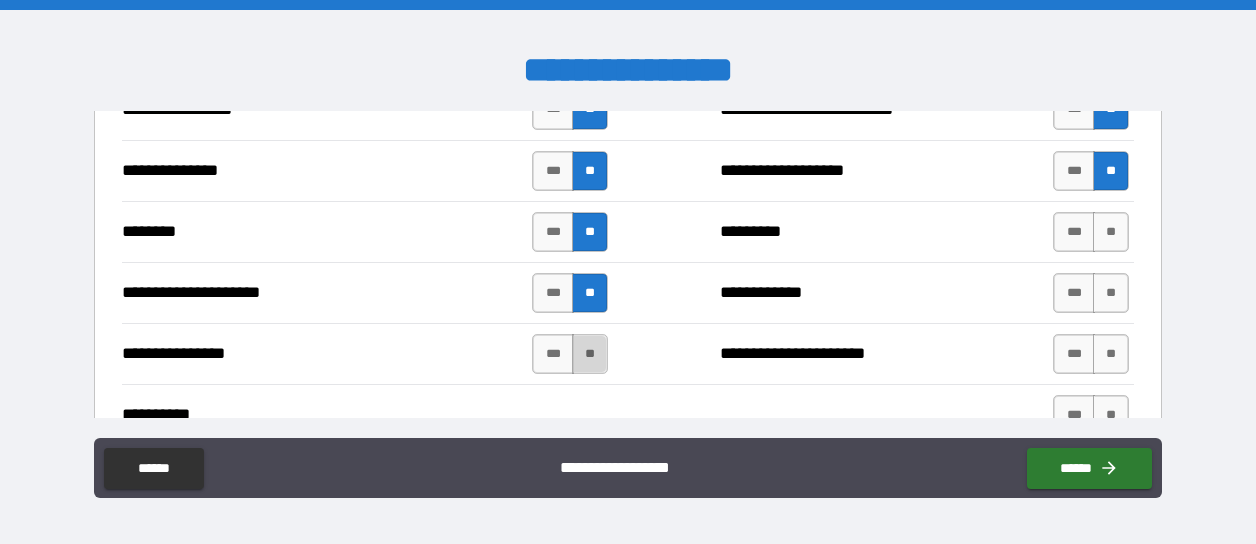 click on "**" at bounding box center (590, 354) 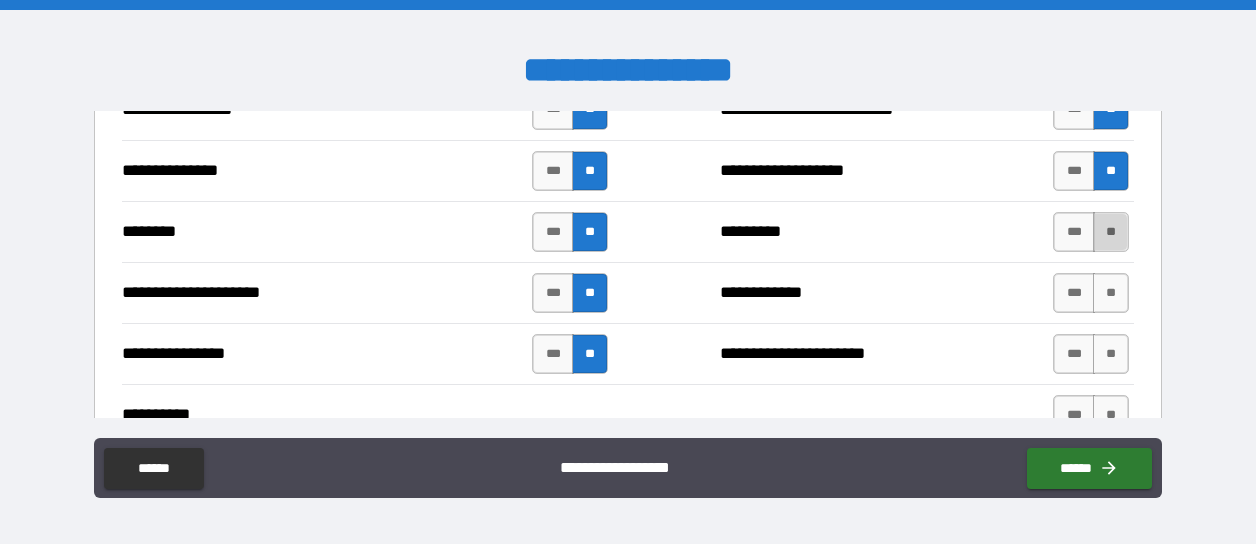 click on "**" at bounding box center [1111, 232] 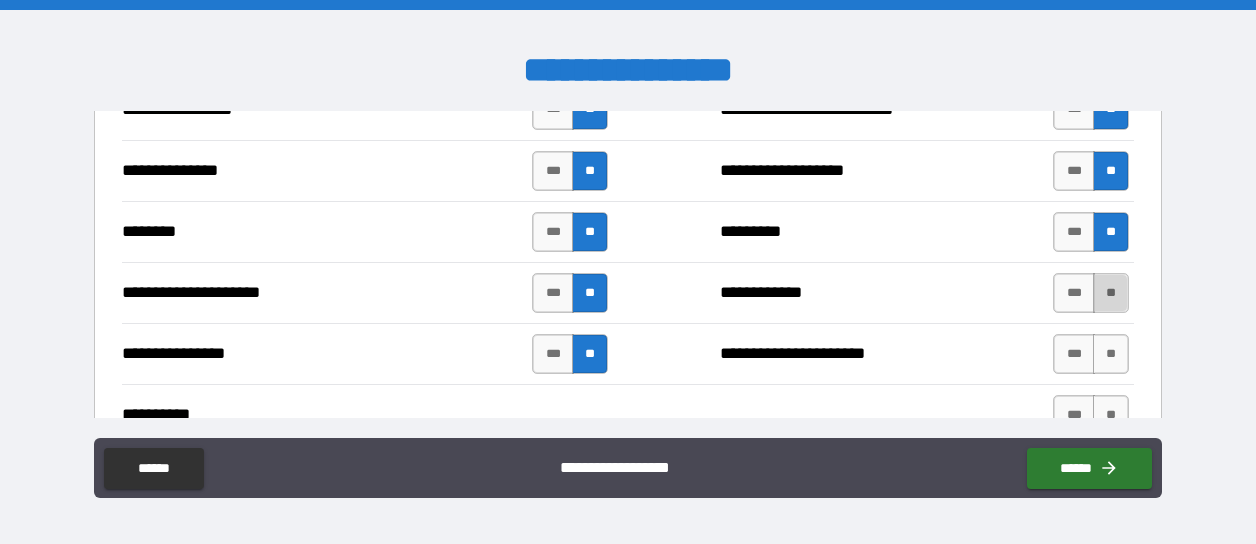 click on "**" at bounding box center (1111, 293) 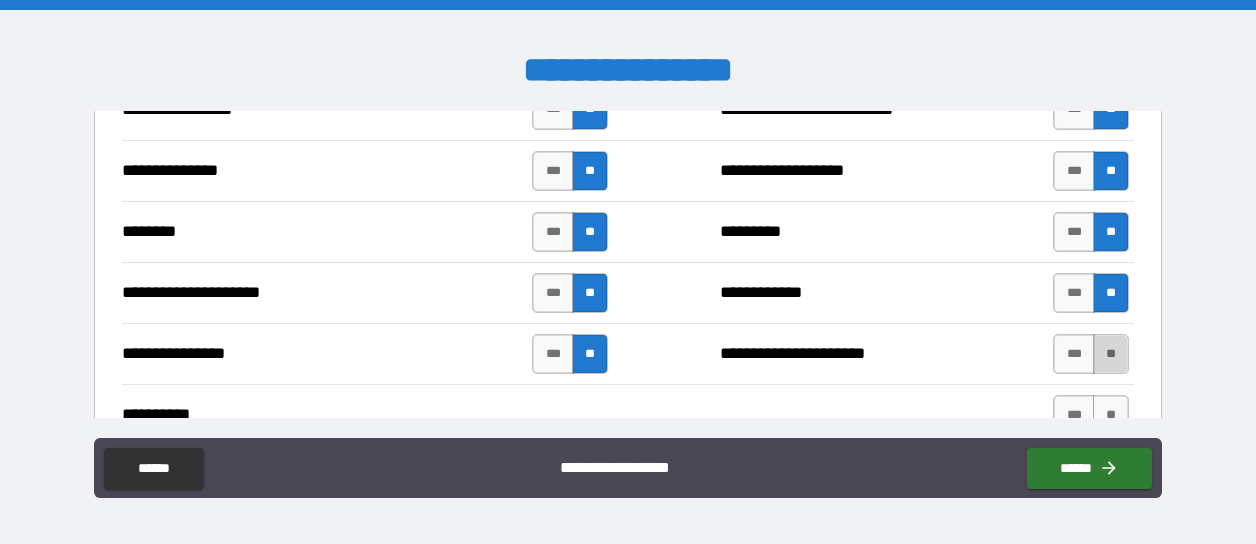 click on "**" at bounding box center (1111, 354) 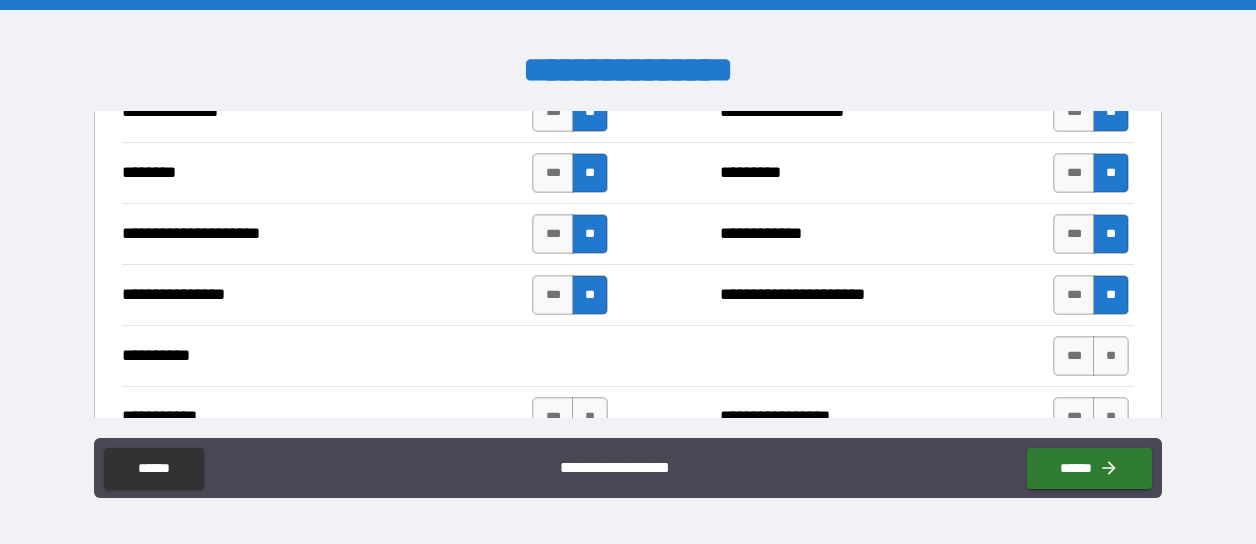scroll, scrollTop: 2991, scrollLeft: 0, axis: vertical 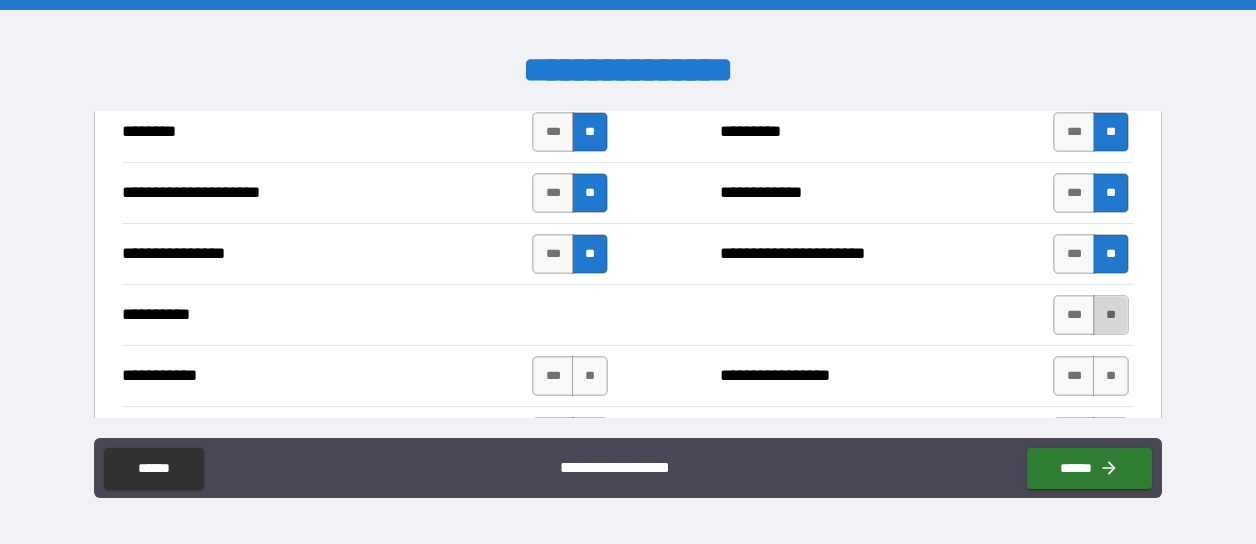 click on "**" at bounding box center (1111, 315) 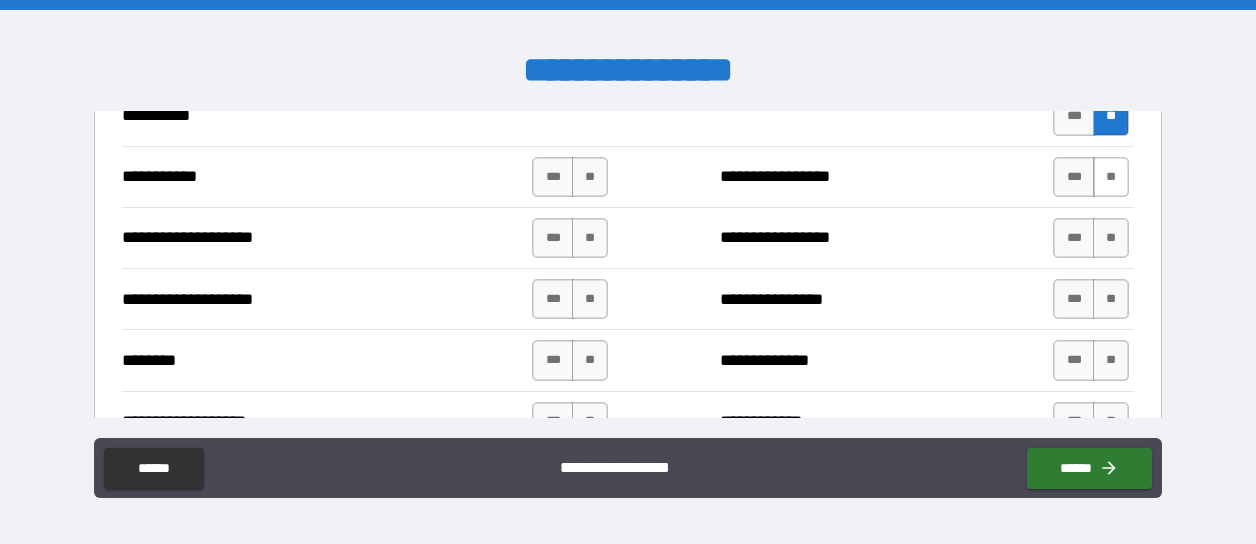 scroll, scrollTop: 3191, scrollLeft: 0, axis: vertical 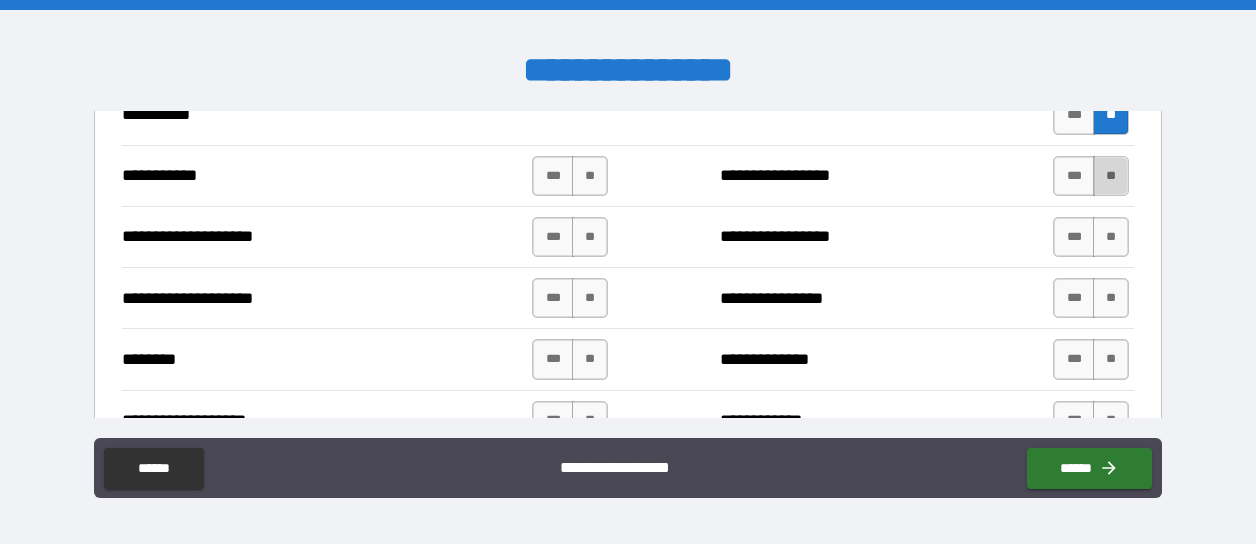 click on "**" at bounding box center [1111, 176] 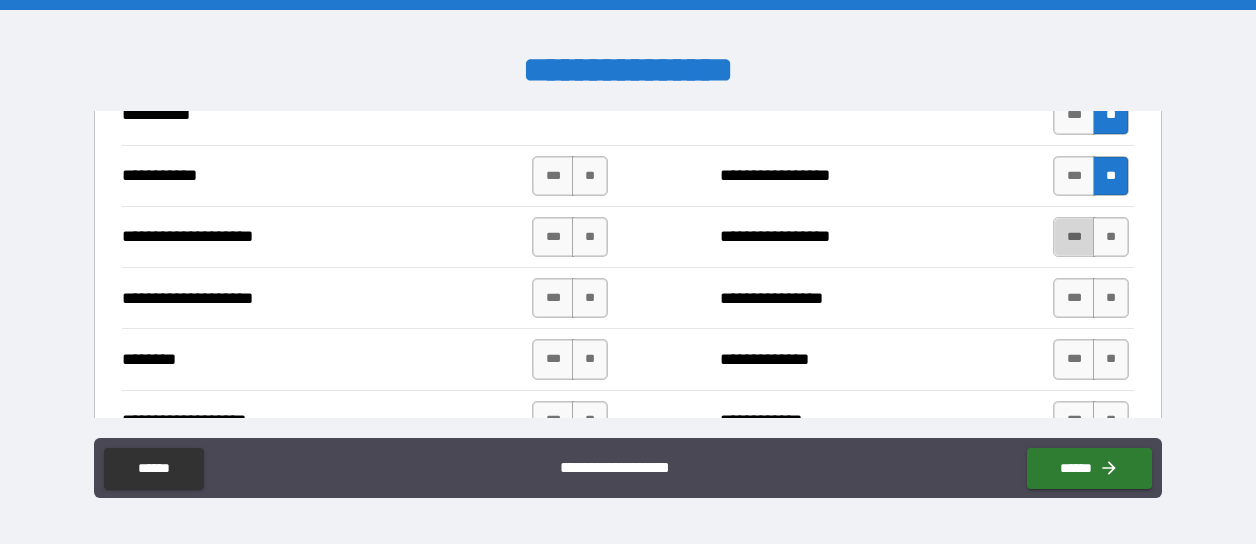 click on "***" at bounding box center (1074, 237) 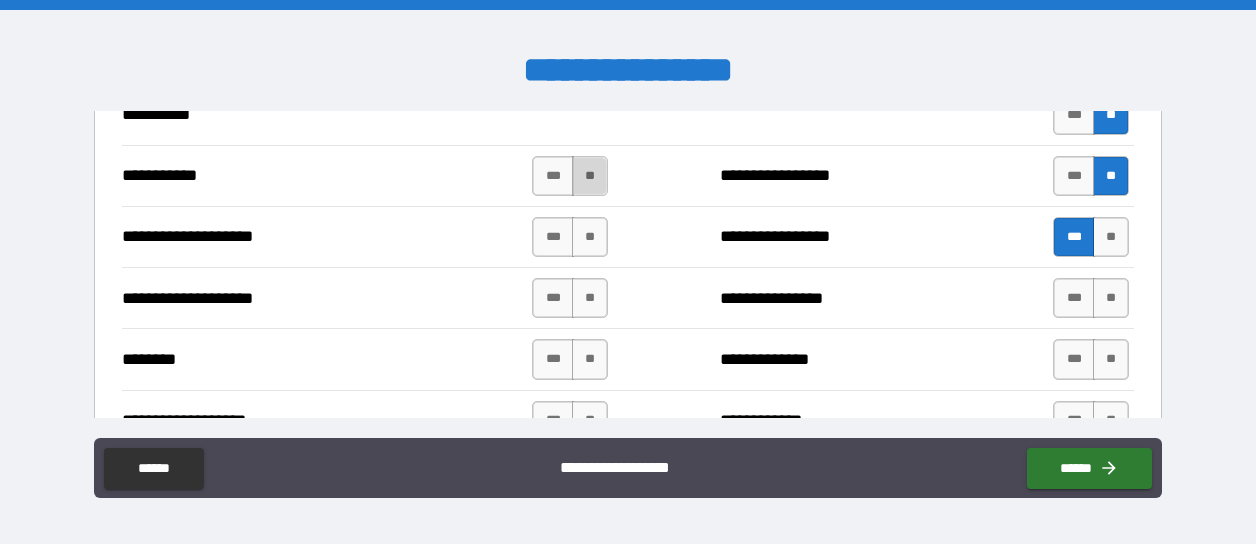 click on "**" at bounding box center [590, 176] 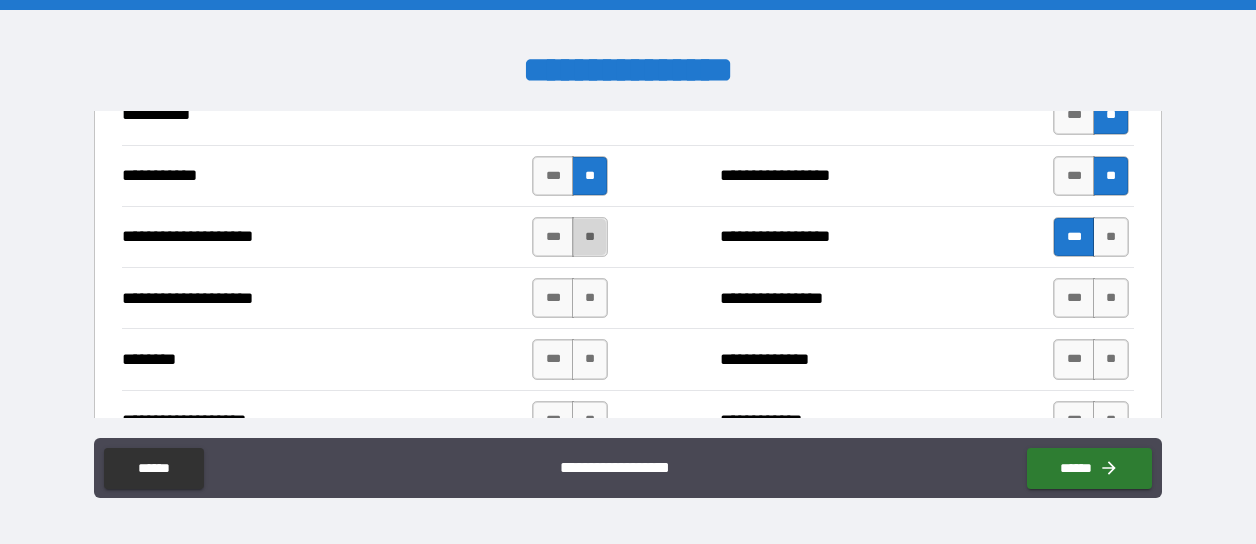 click on "**" at bounding box center [590, 237] 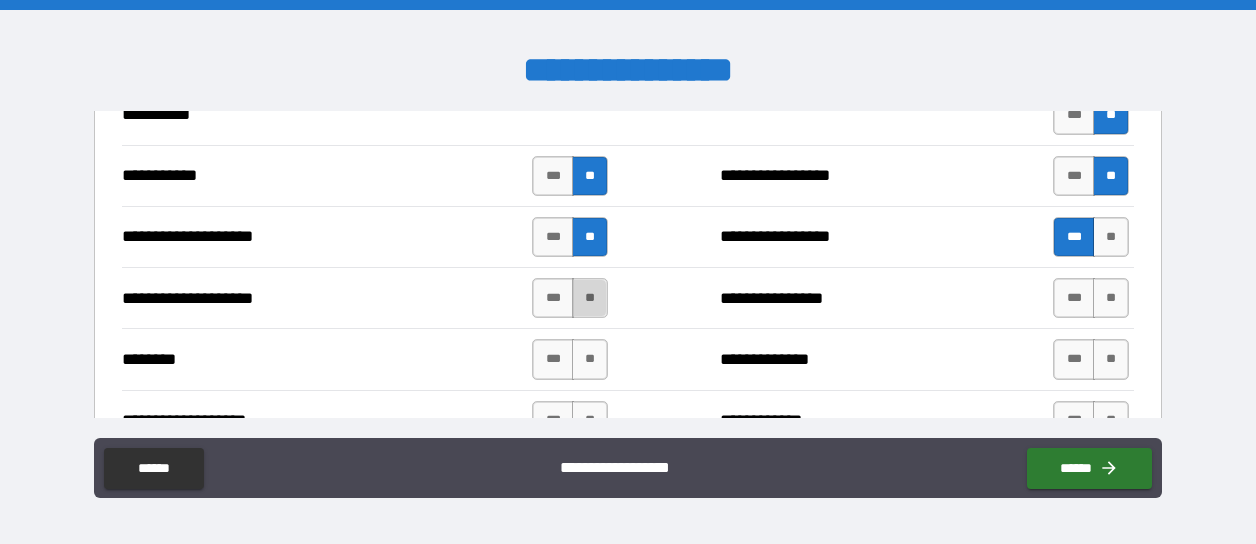 click on "**" at bounding box center (590, 298) 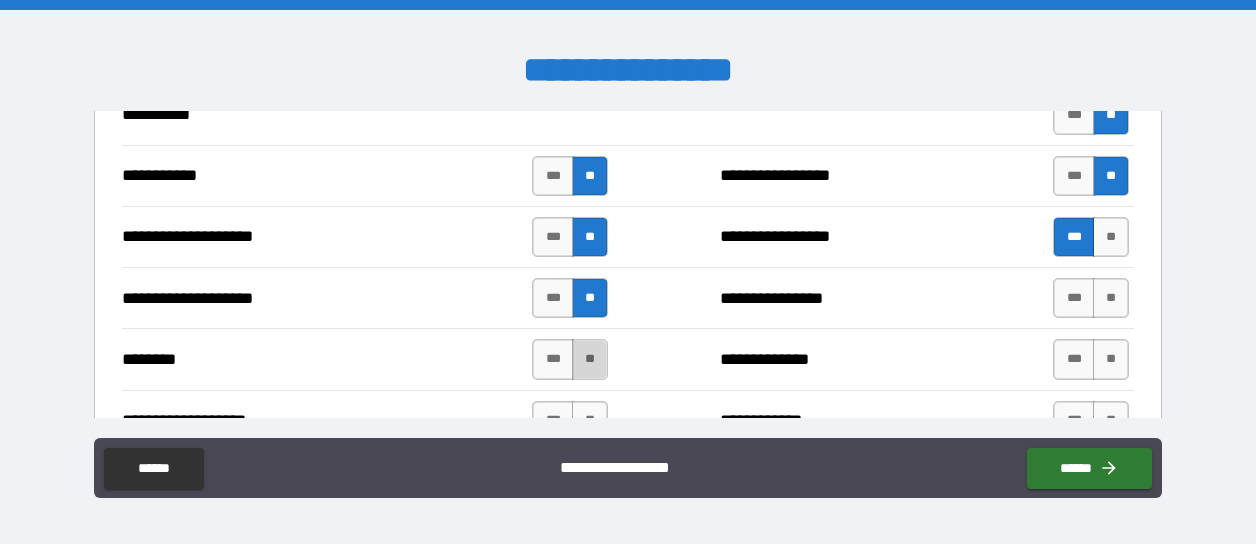 click on "**" at bounding box center (590, 359) 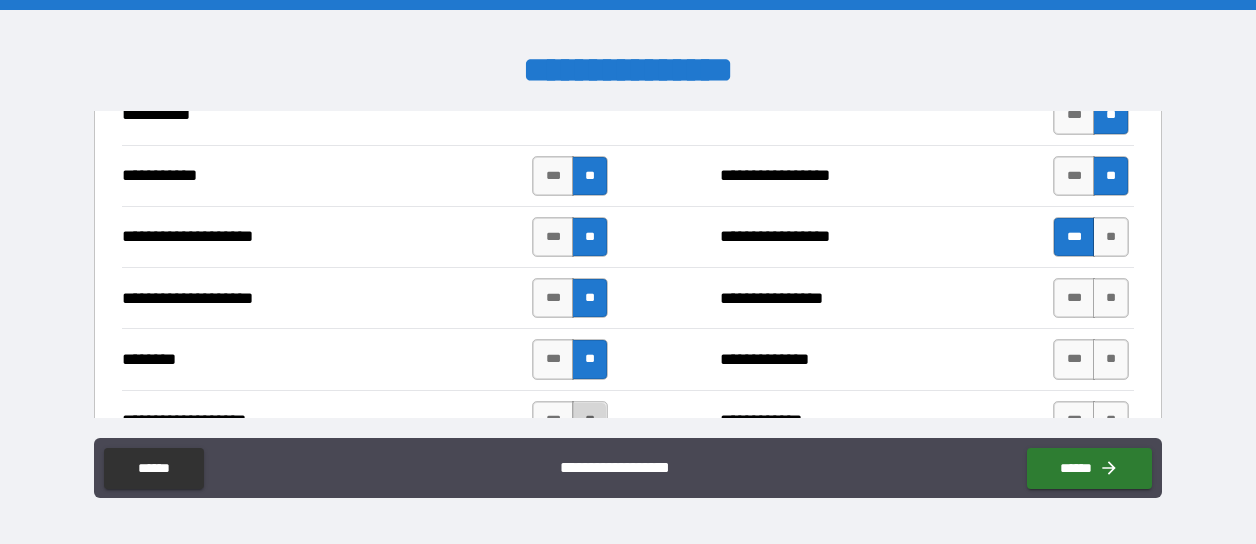 click on "**" at bounding box center [590, 421] 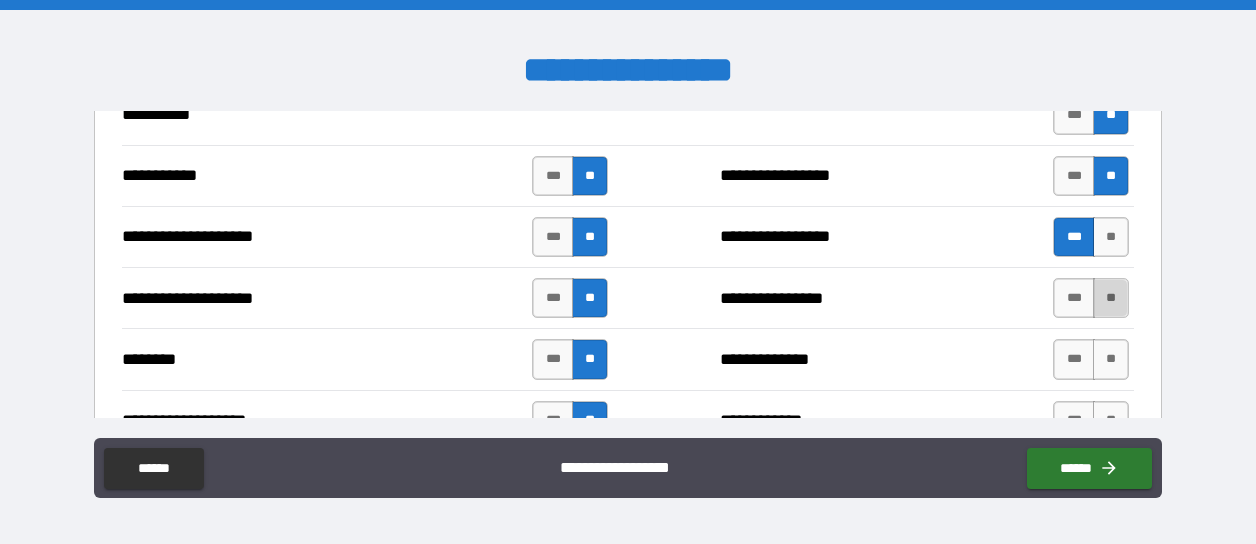 click on "**" at bounding box center (1111, 298) 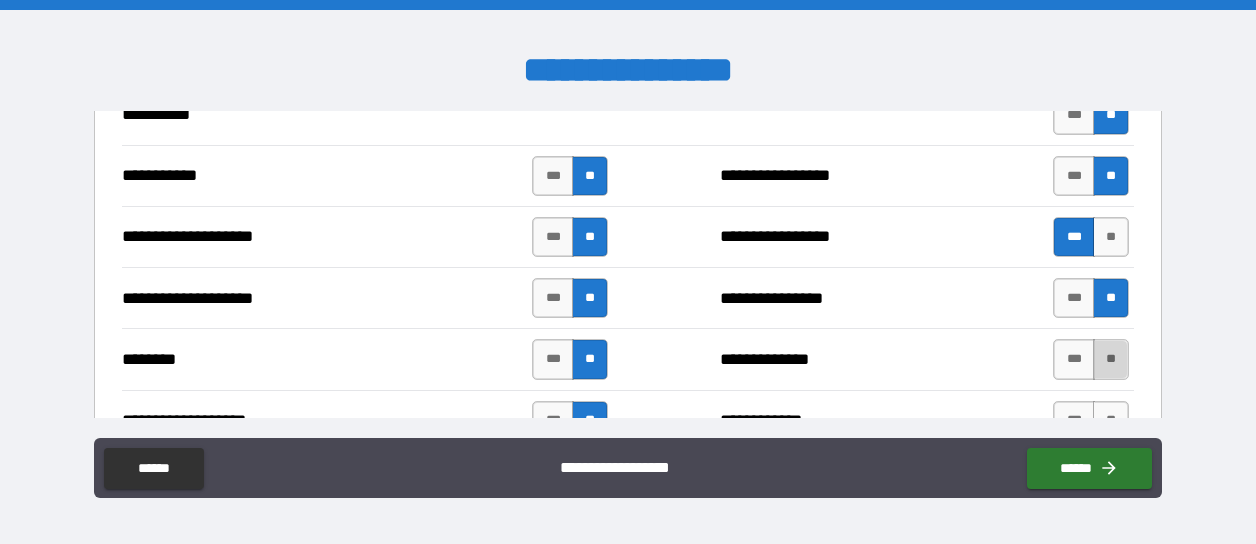click on "**" at bounding box center (1111, 359) 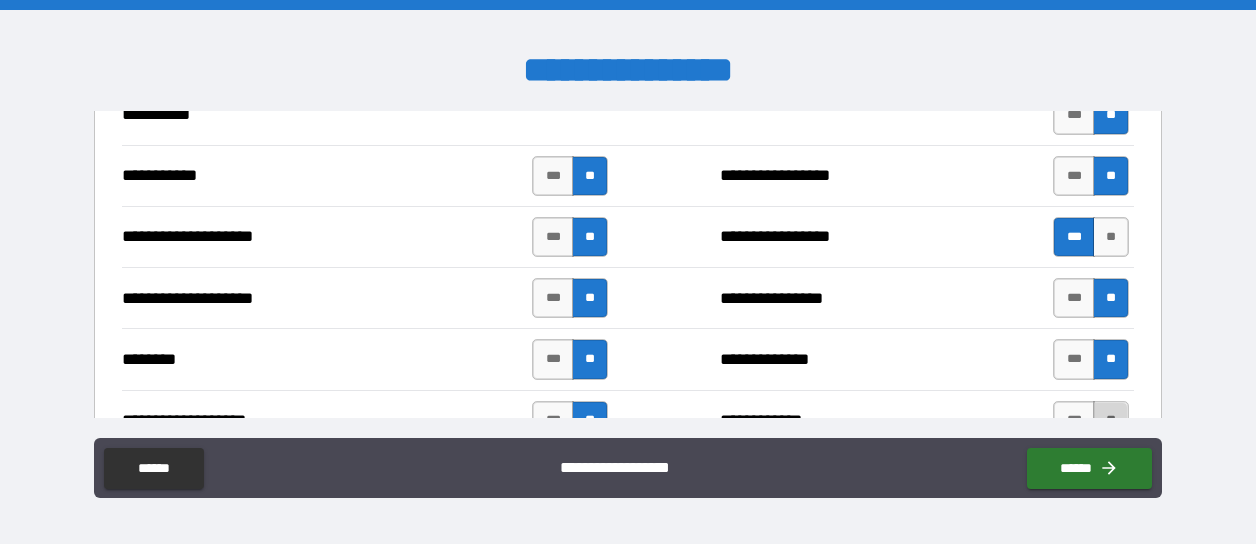click on "**" at bounding box center (1111, 421) 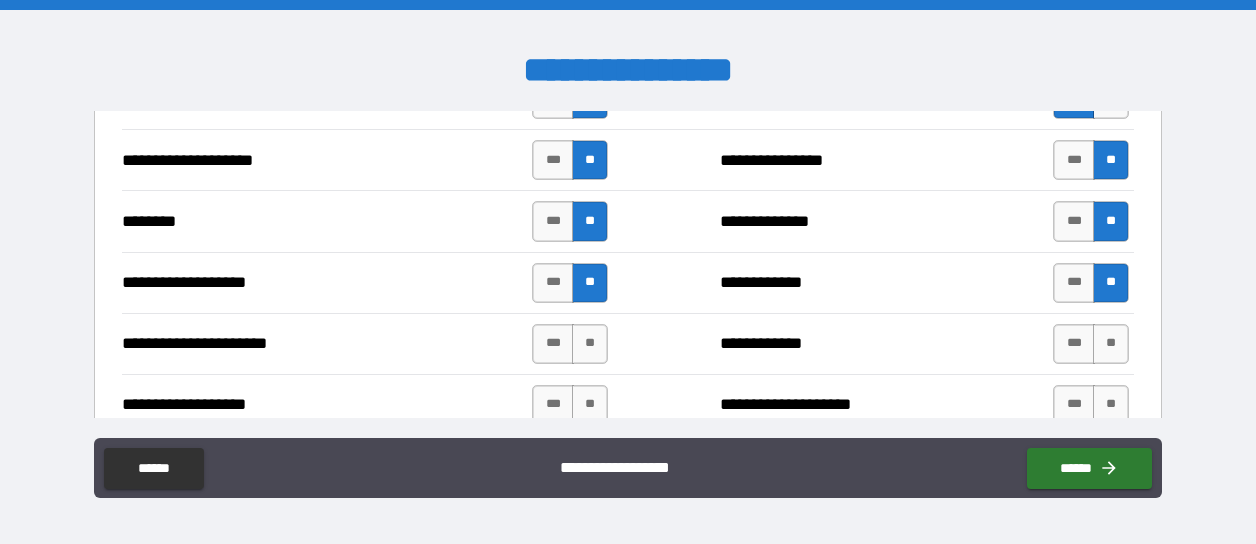 scroll, scrollTop: 3391, scrollLeft: 0, axis: vertical 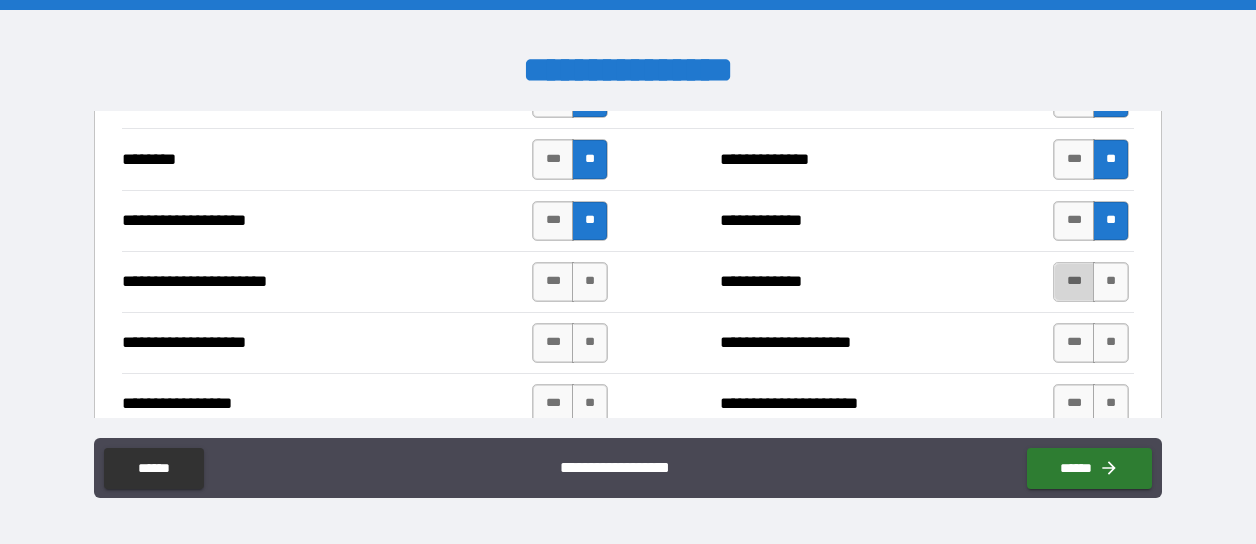 click on "***" at bounding box center (1074, 282) 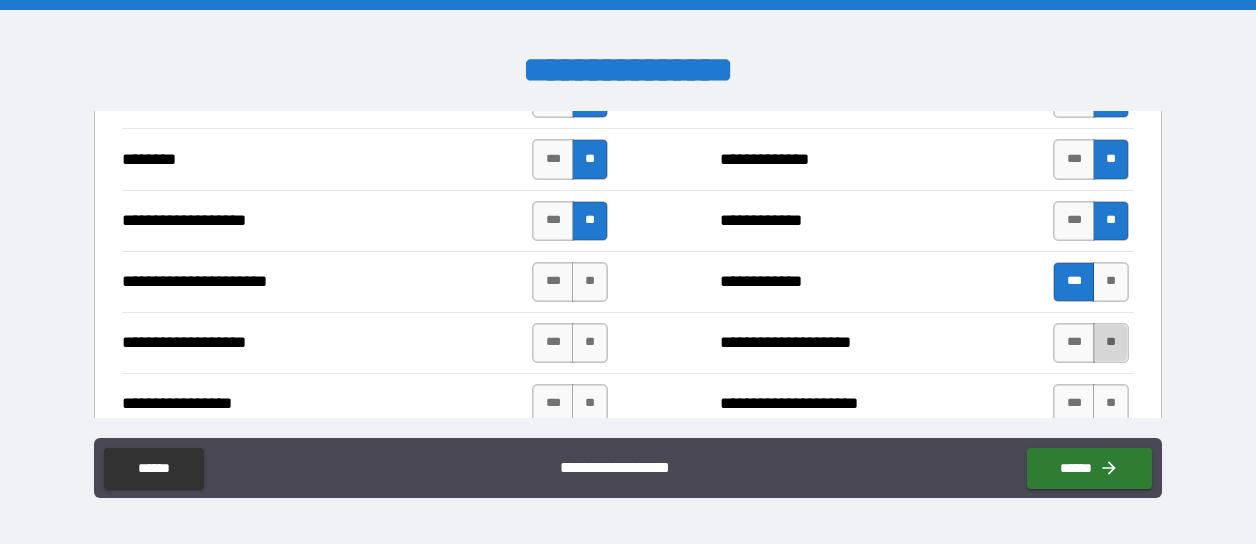 click on "**" at bounding box center [1111, 343] 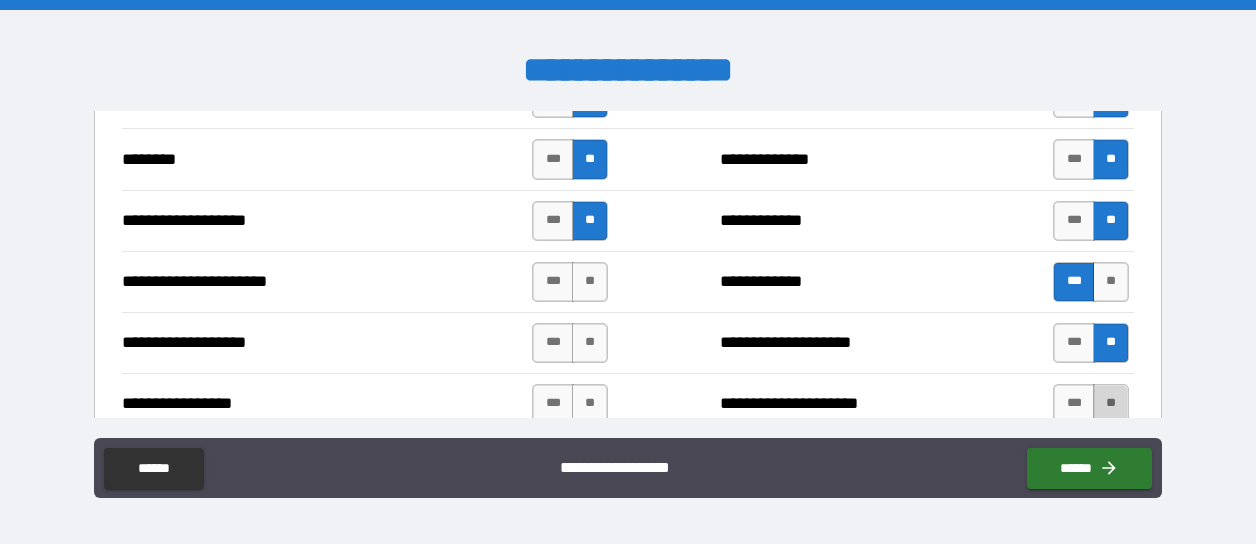click on "**" at bounding box center [1111, 404] 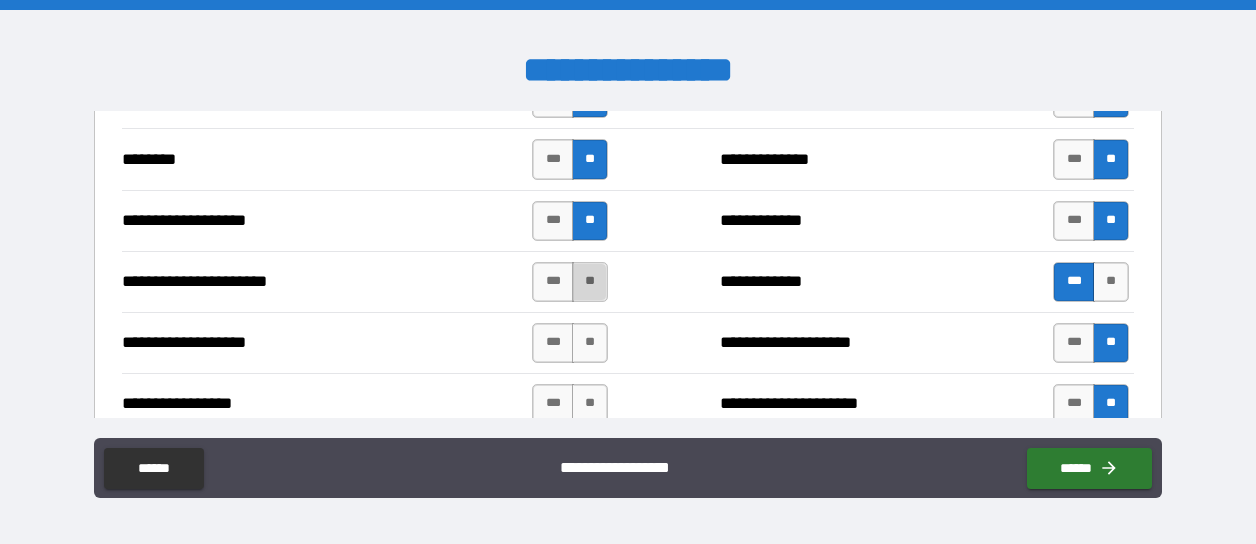 click on "**" at bounding box center (590, 282) 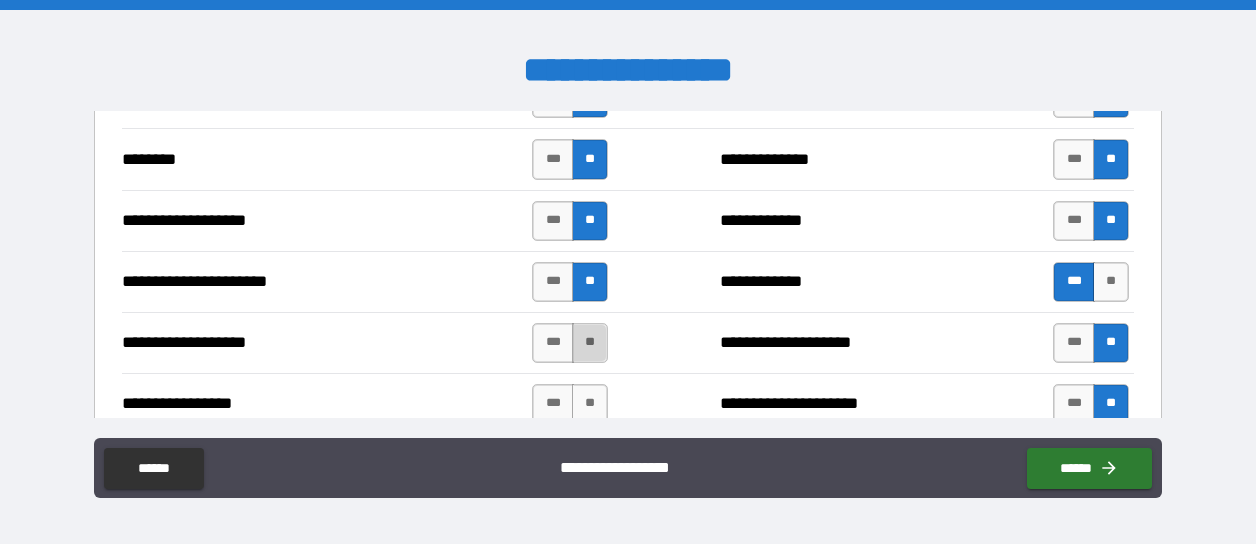 click on "**" at bounding box center [590, 343] 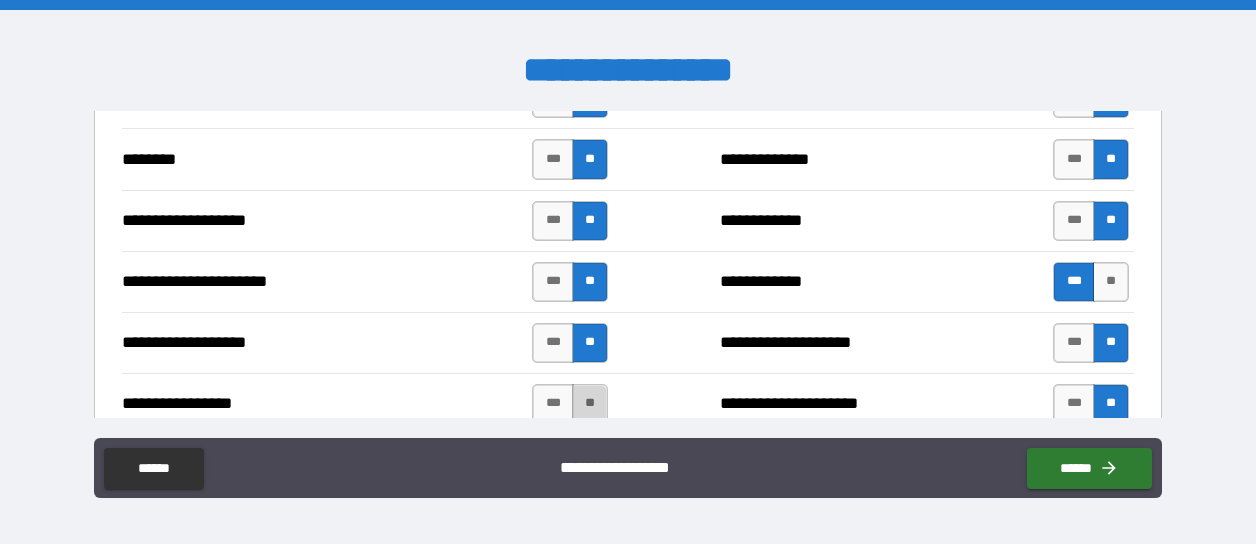 click on "**" at bounding box center (590, 404) 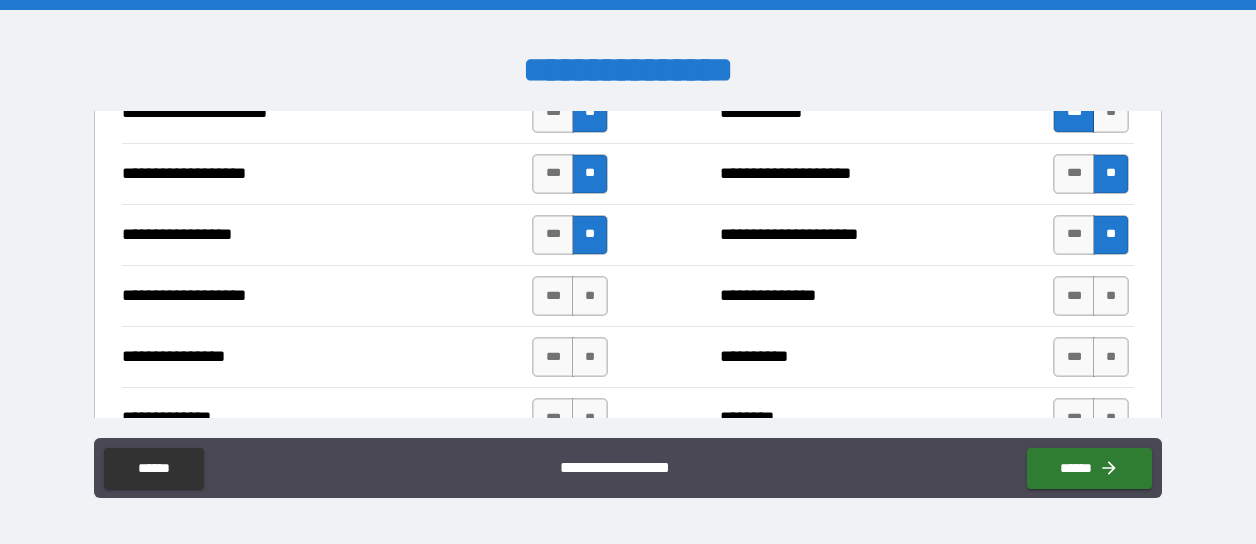 scroll, scrollTop: 3591, scrollLeft: 0, axis: vertical 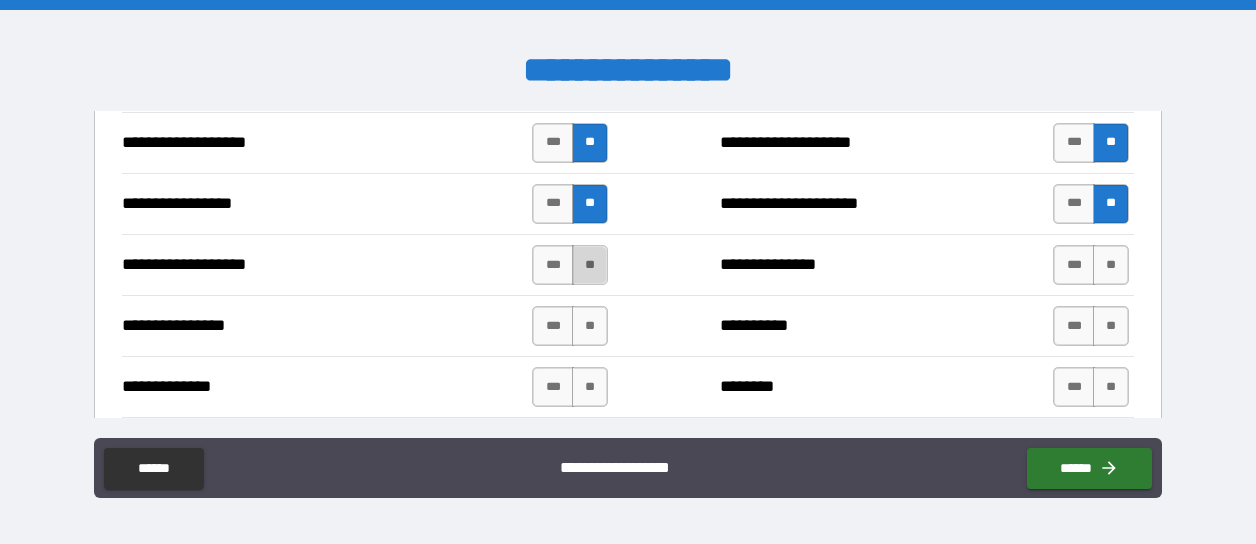 click on "**" at bounding box center [590, 265] 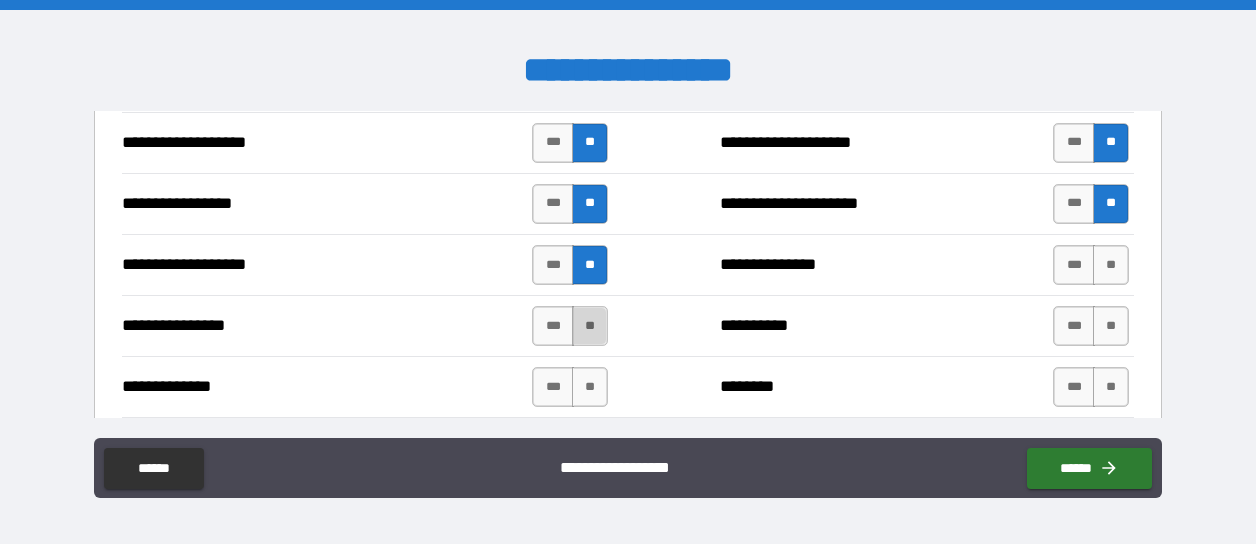click on "**" at bounding box center [590, 326] 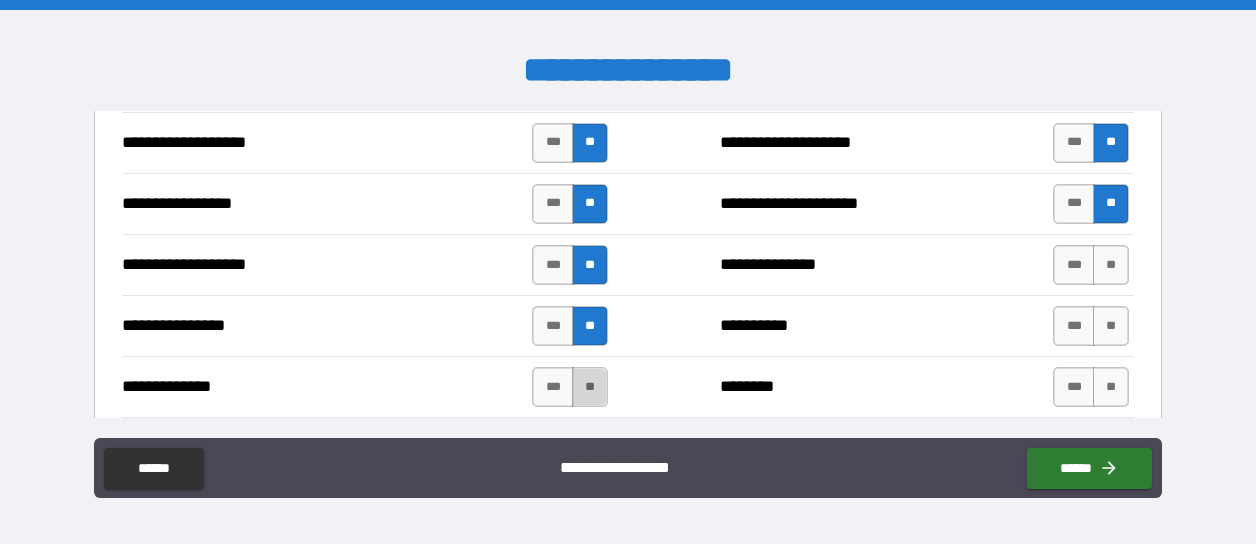 click on "**" at bounding box center [590, 387] 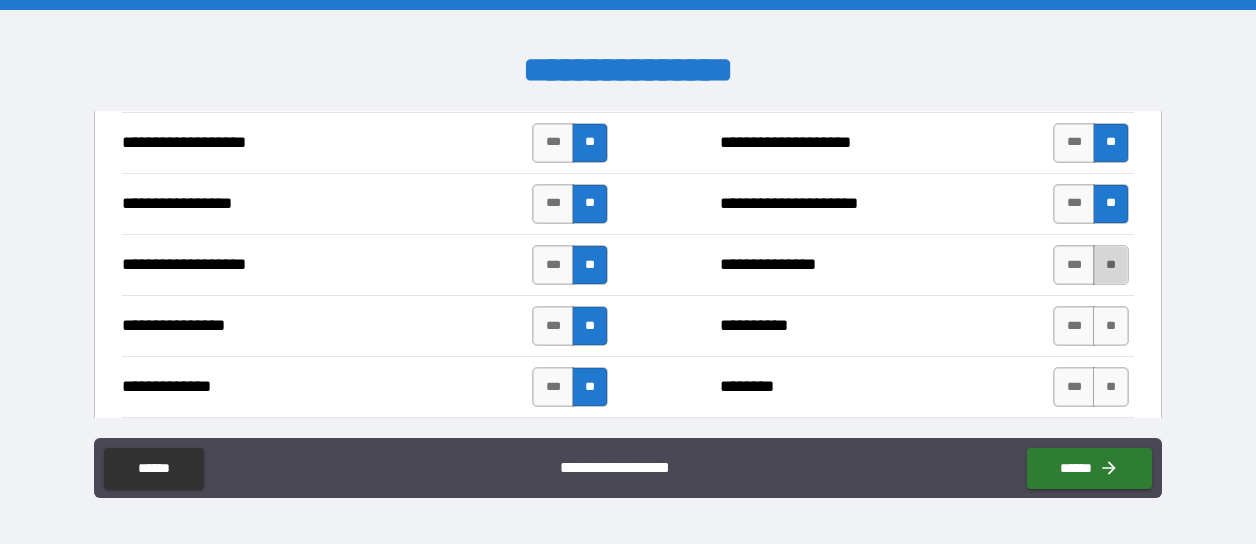 click on "**" at bounding box center [1111, 265] 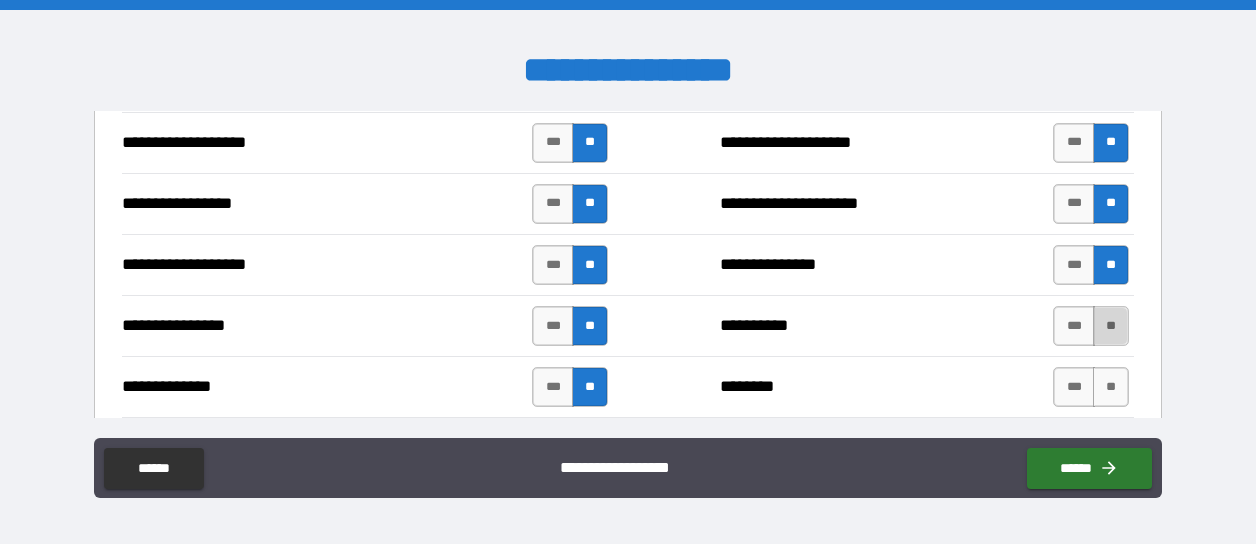 click on "**" at bounding box center [1111, 326] 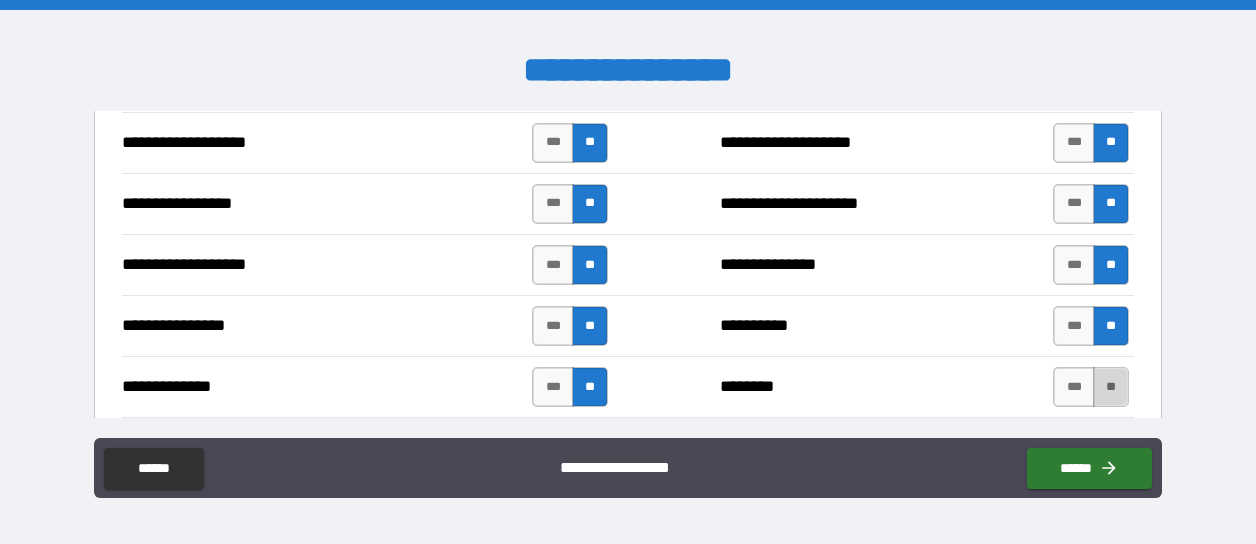 click on "**" at bounding box center (1111, 387) 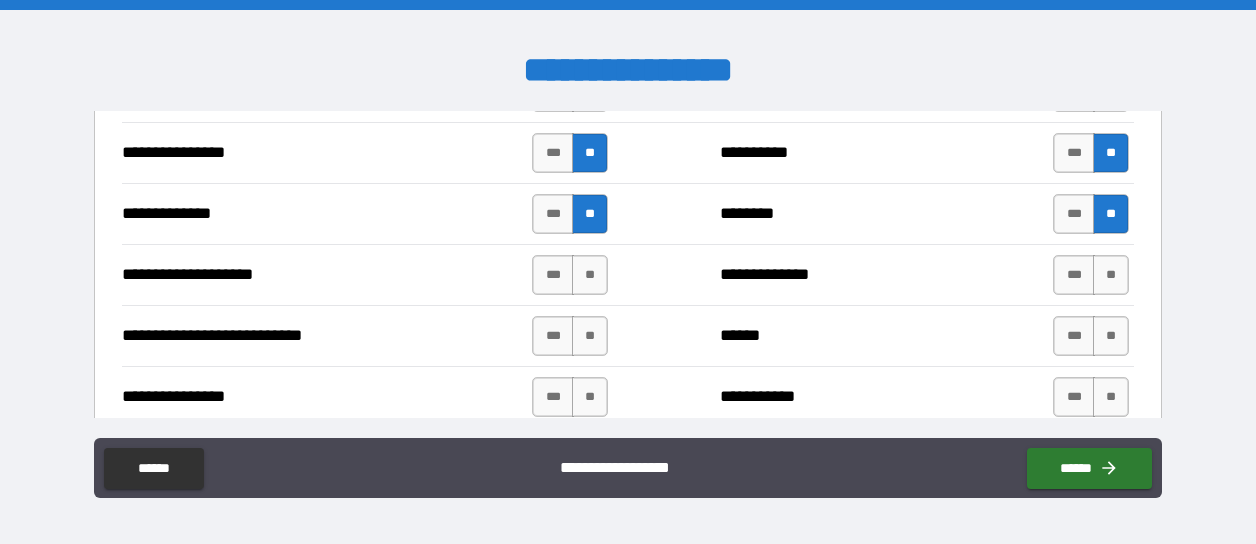 scroll, scrollTop: 3791, scrollLeft: 0, axis: vertical 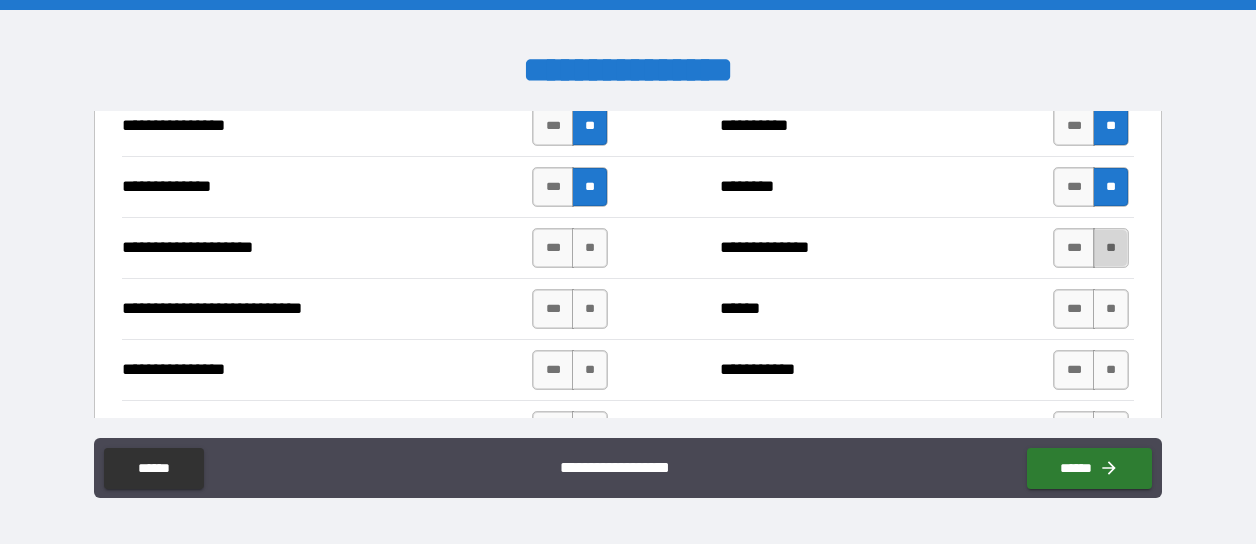 click on "**" at bounding box center [1111, 248] 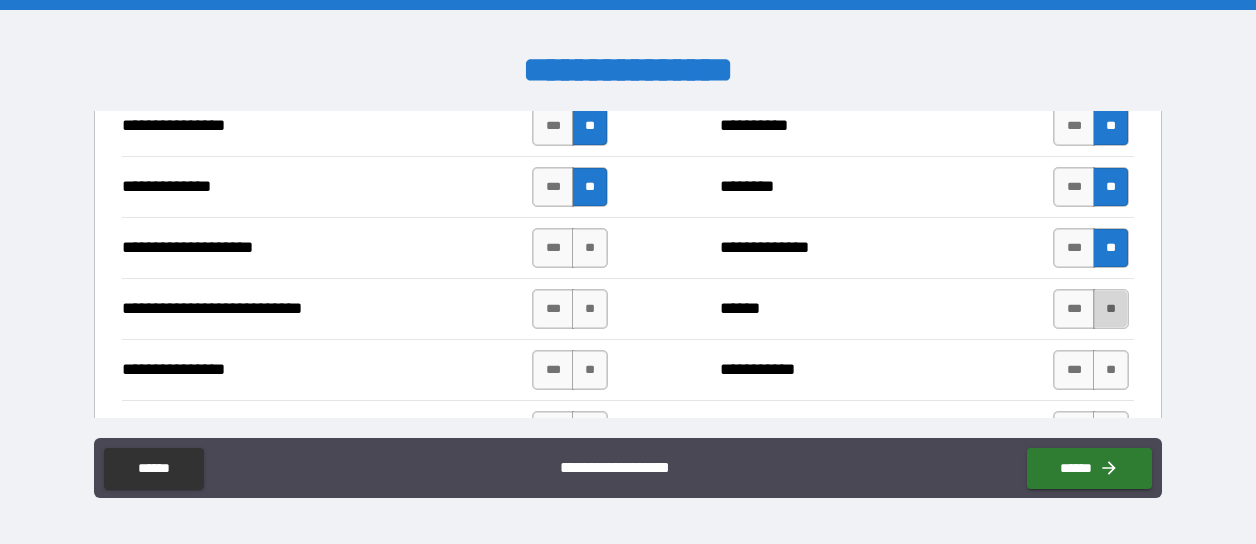 click on "**" at bounding box center (1111, 309) 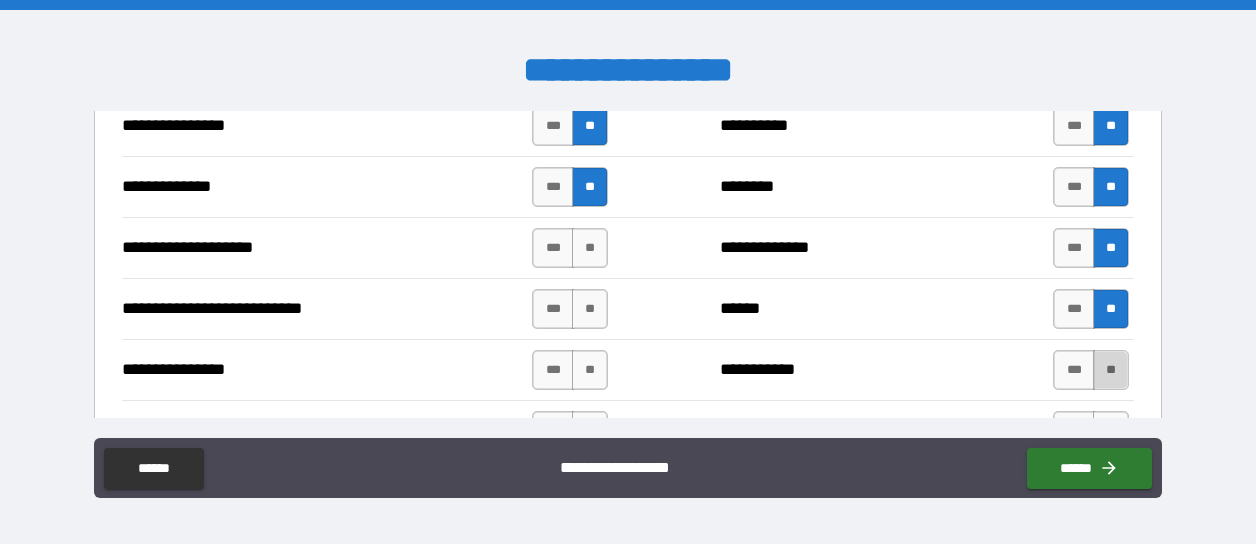 click on "**" at bounding box center [1111, 370] 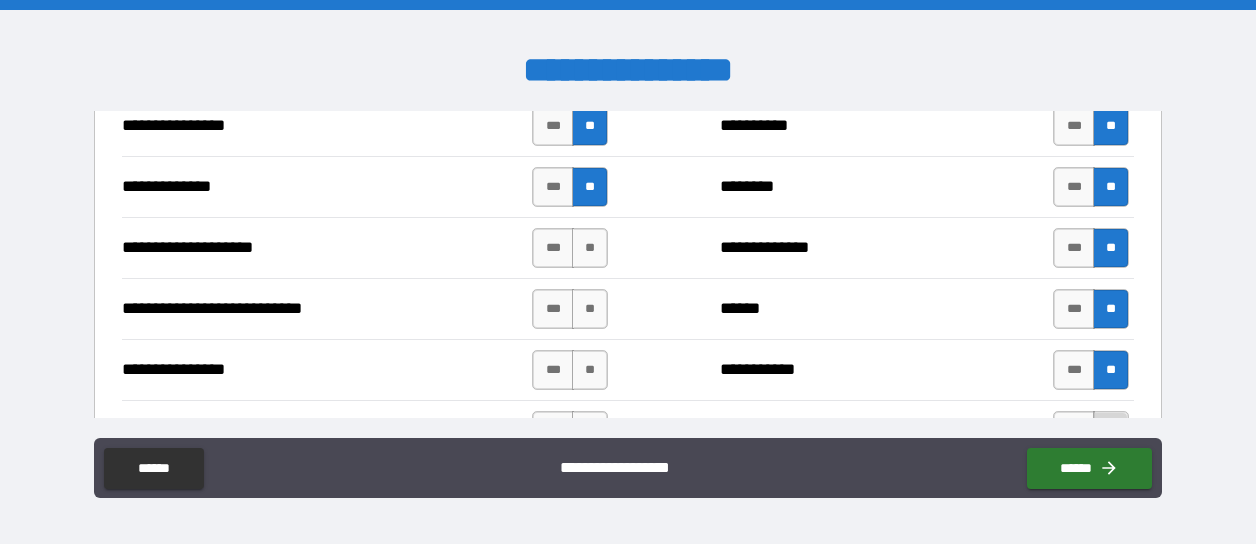 click on "**" at bounding box center (1111, 431) 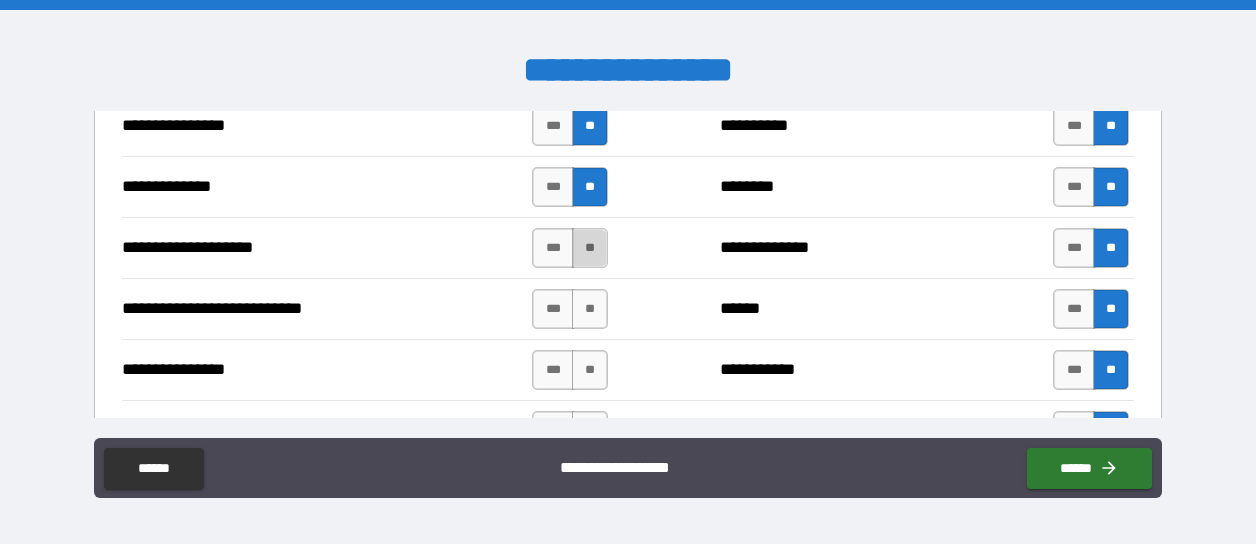 click on "**" at bounding box center (590, 248) 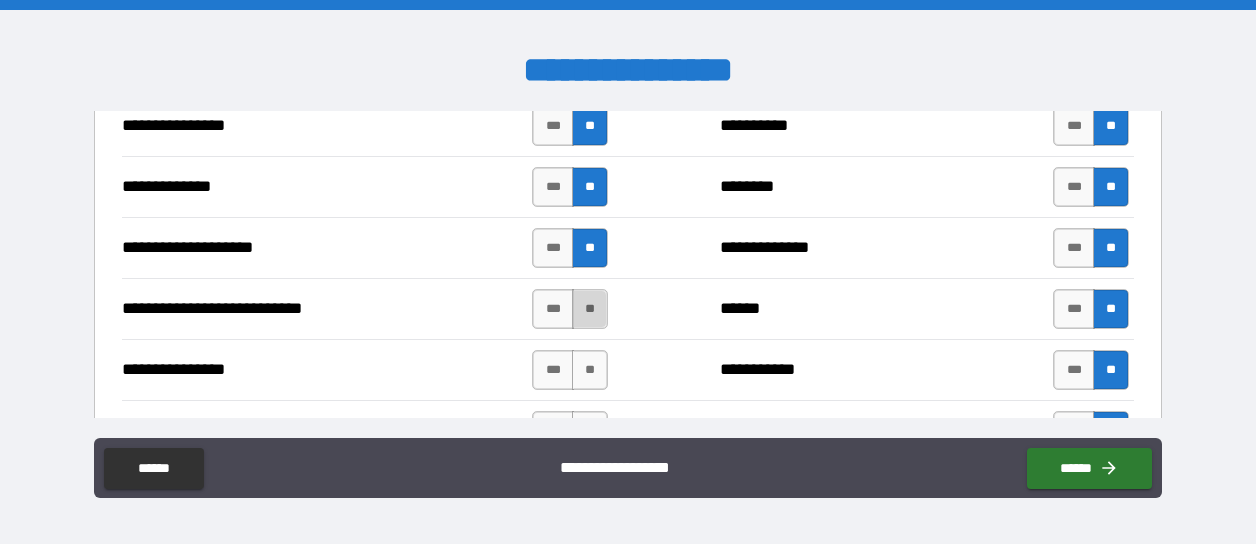 click on "**" at bounding box center (590, 309) 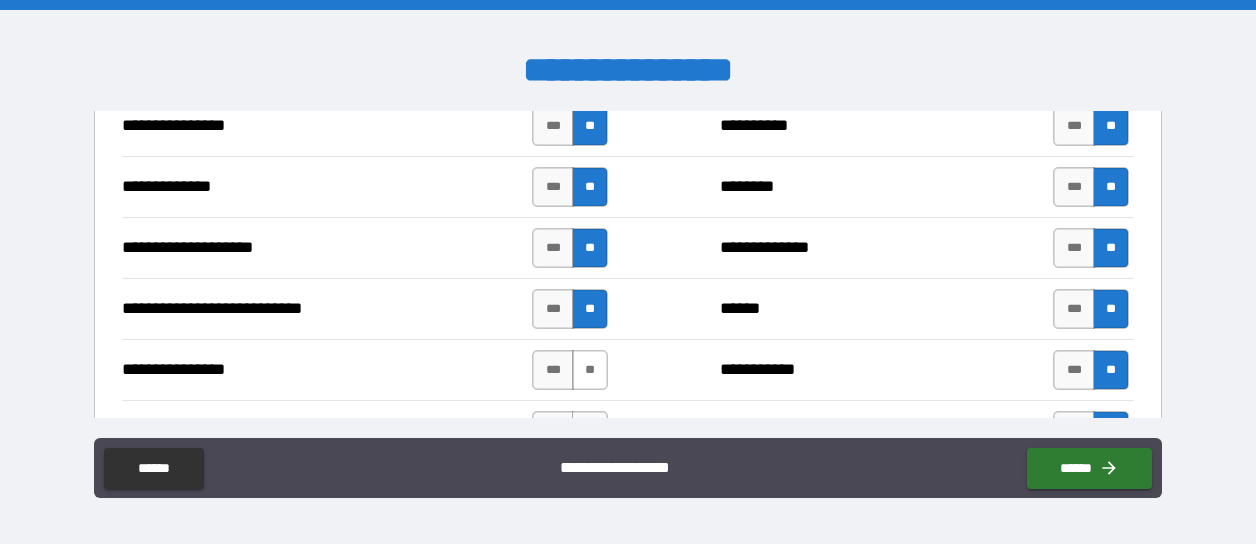 click on "**" at bounding box center (590, 370) 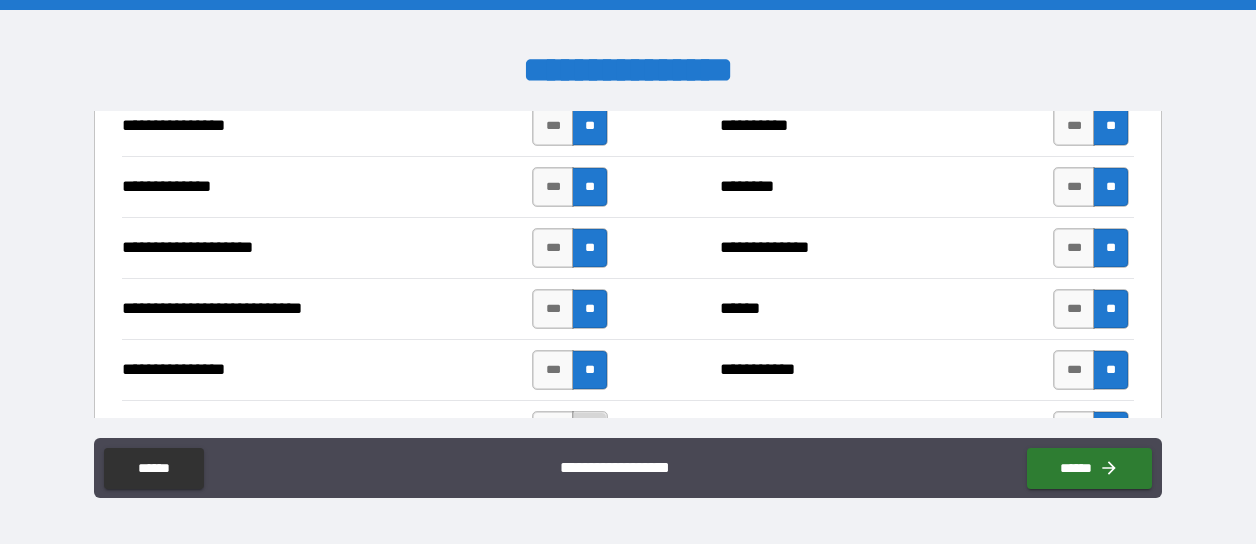 click on "**" at bounding box center (590, 431) 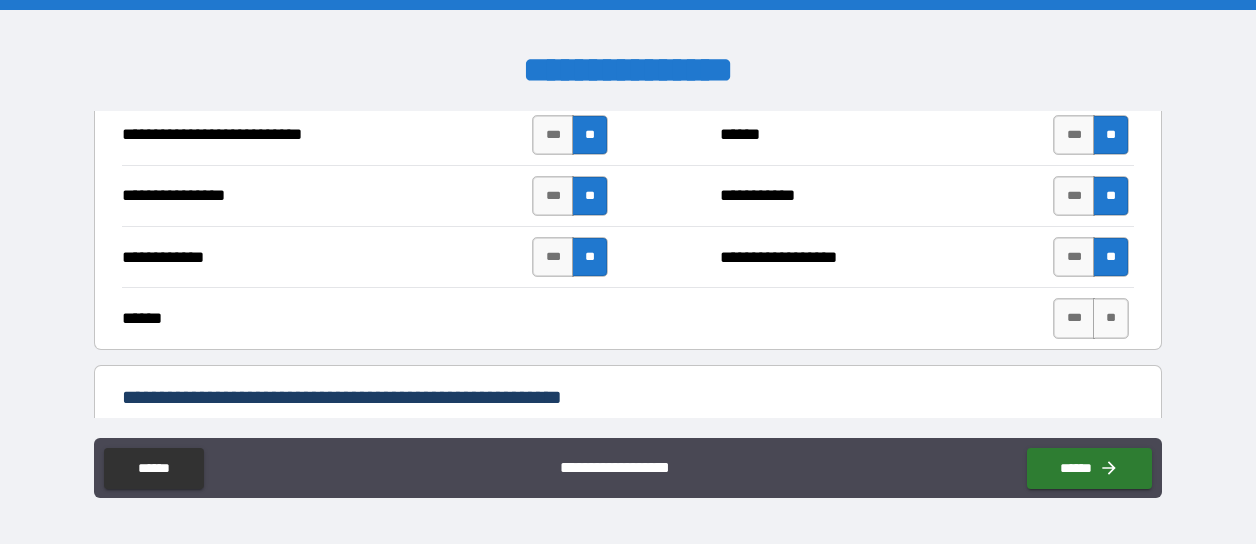 scroll, scrollTop: 3991, scrollLeft: 0, axis: vertical 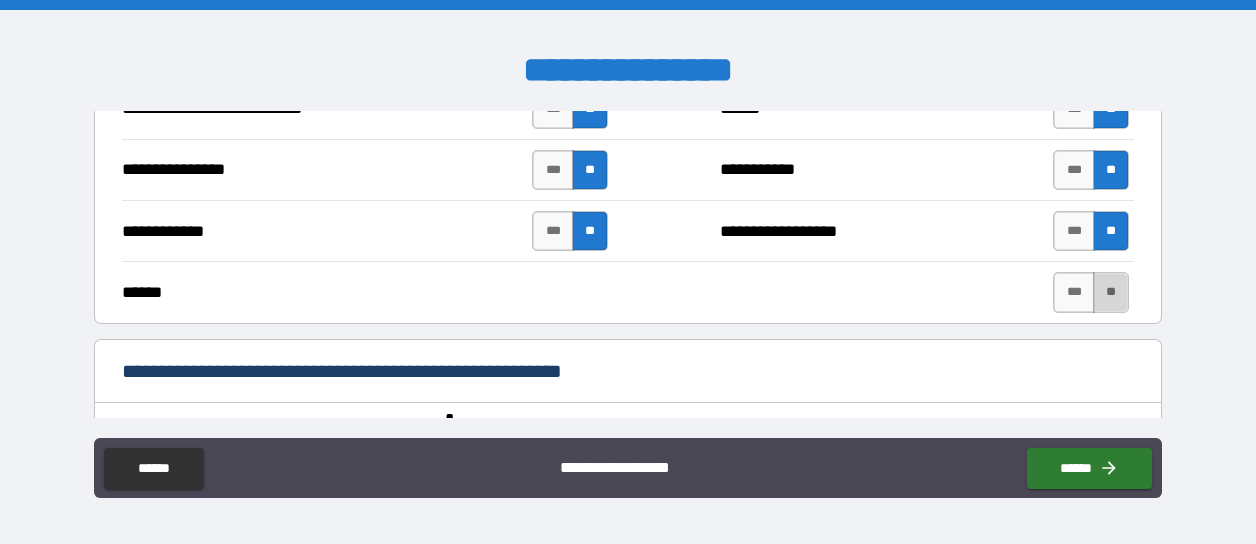 click on "**" at bounding box center [1111, 292] 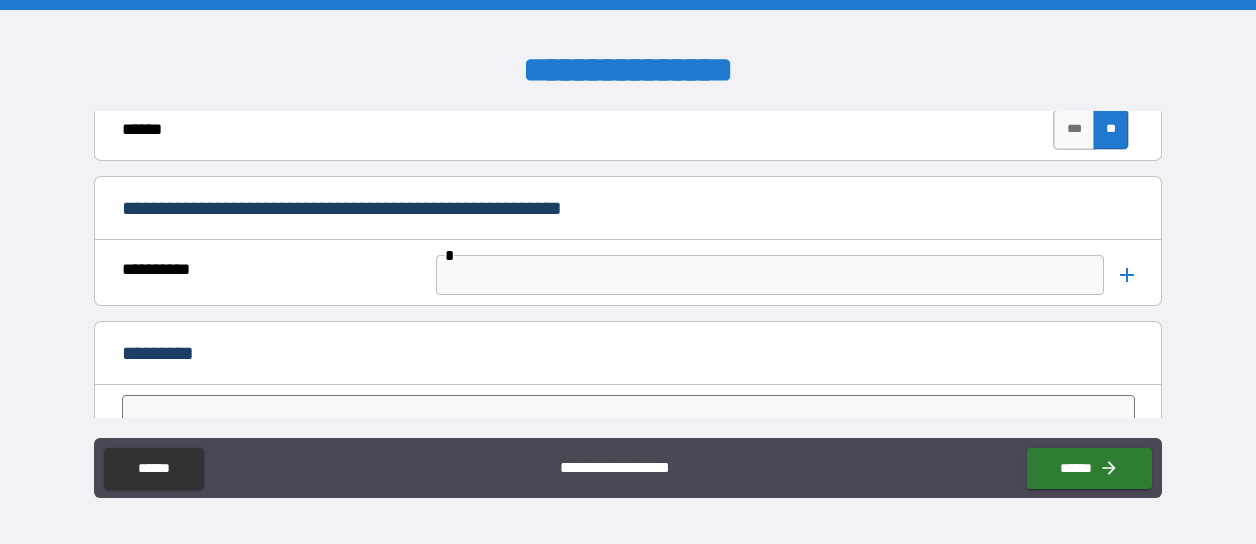scroll, scrollTop: 4091, scrollLeft: 0, axis: vertical 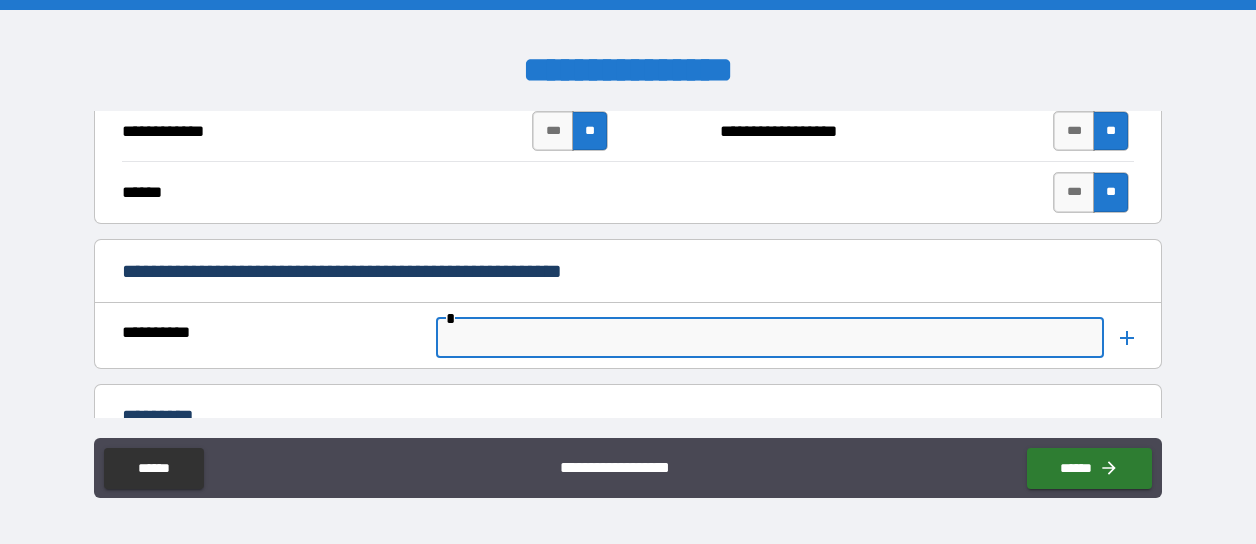 click at bounding box center (770, 338) 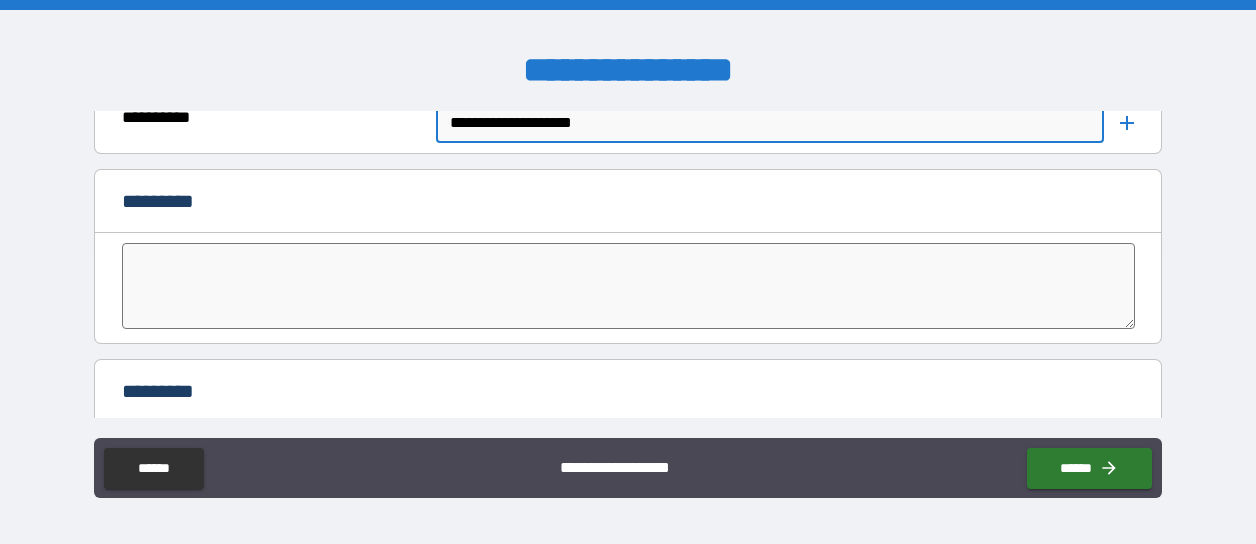 scroll, scrollTop: 4491, scrollLeft: 0, axis: vertical 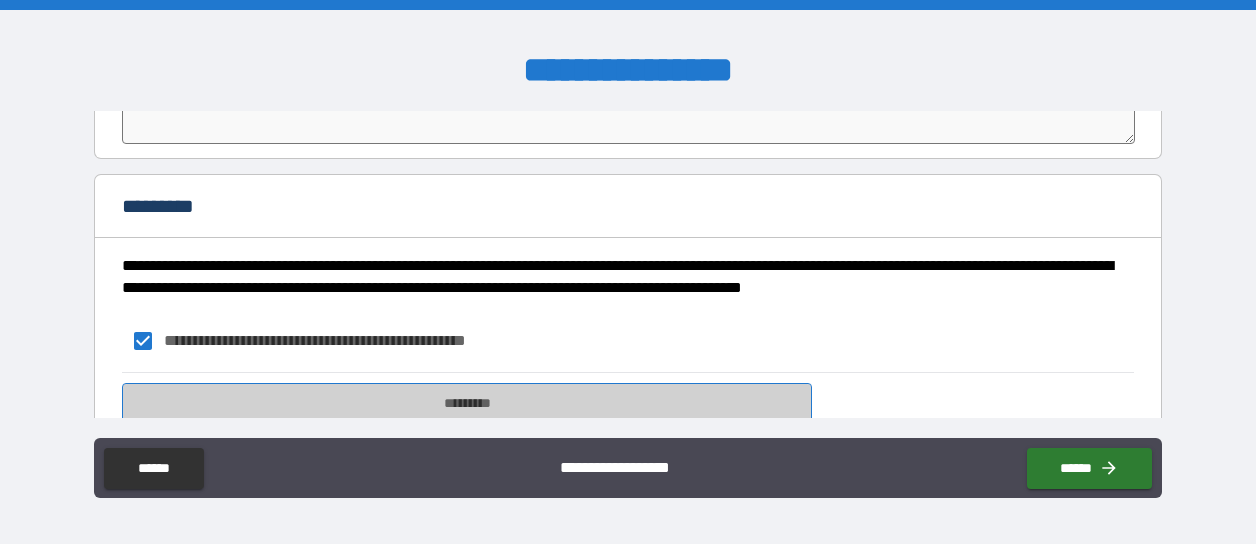 click on "*********" at bounding box center [467, 403] 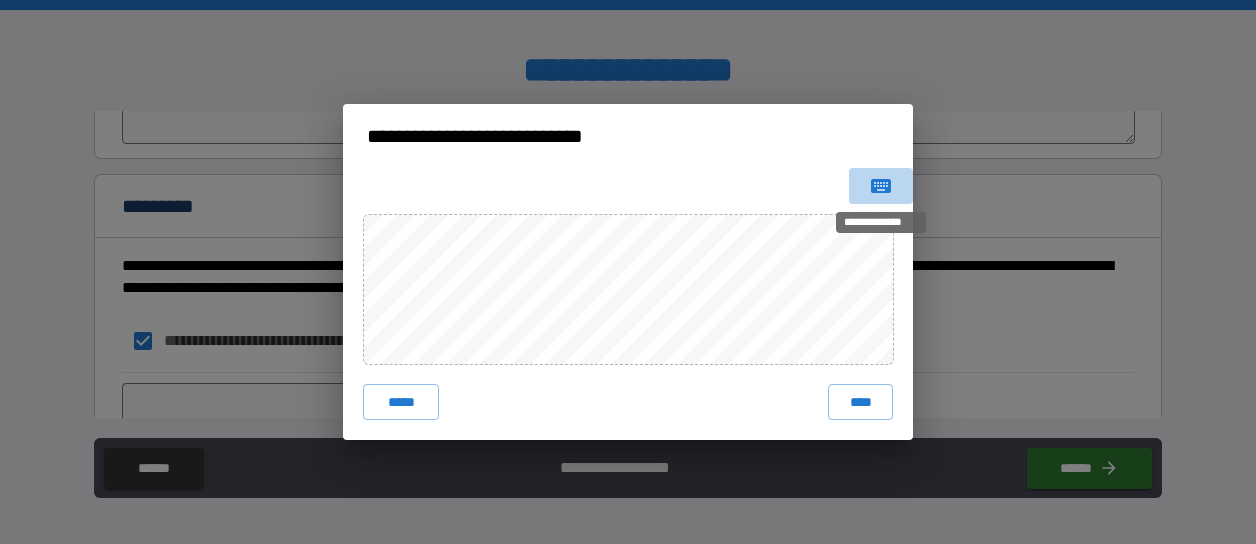 click 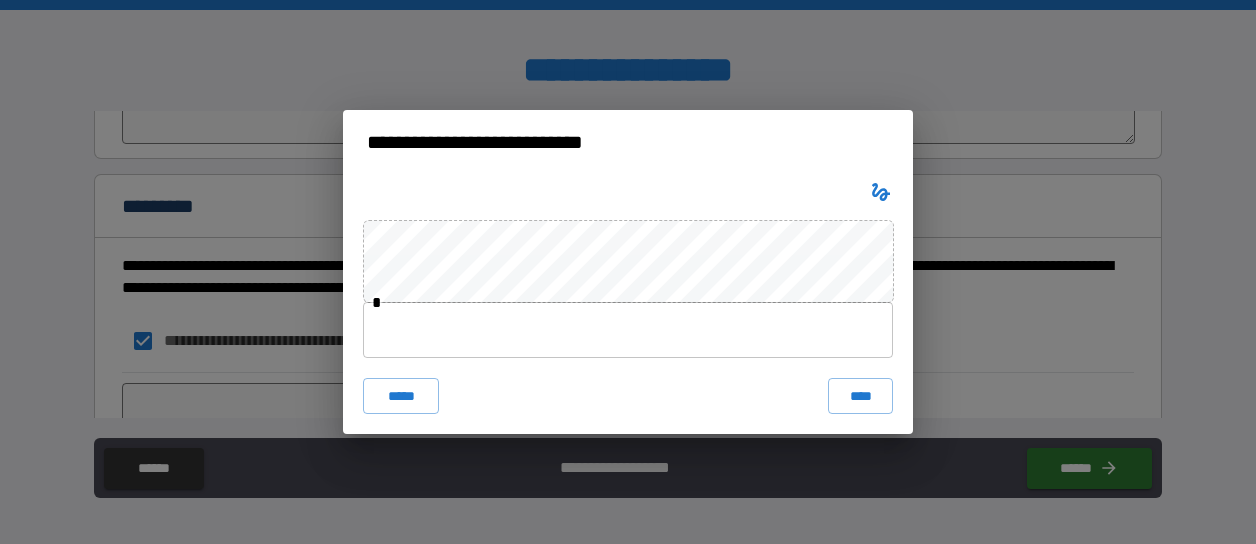 click at bounding box center (628, 330) 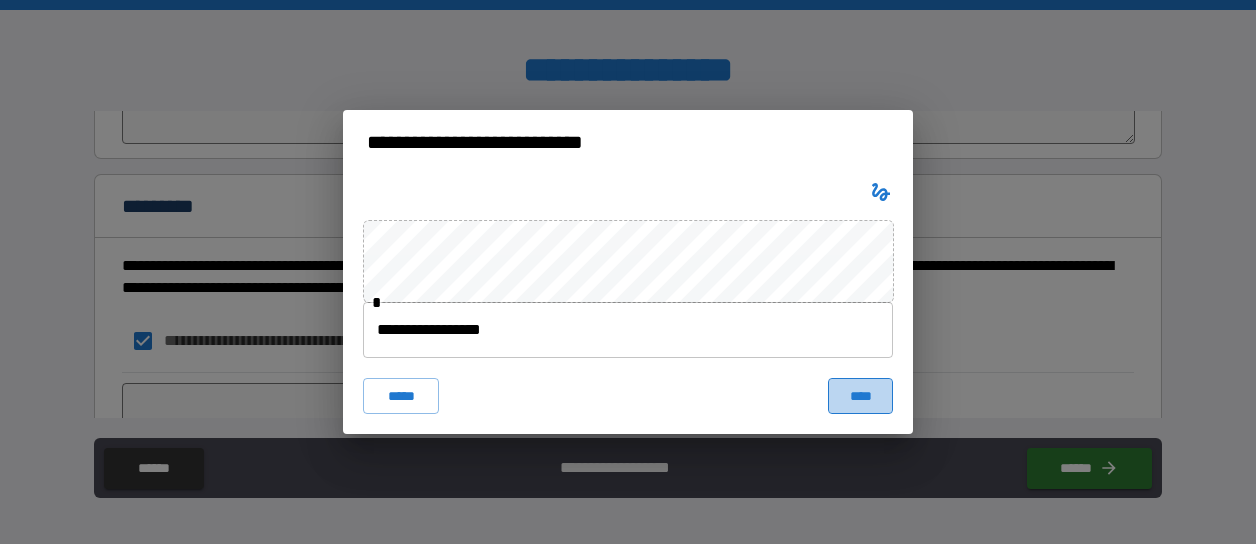 click on "****" at bounding box center [860, 396] 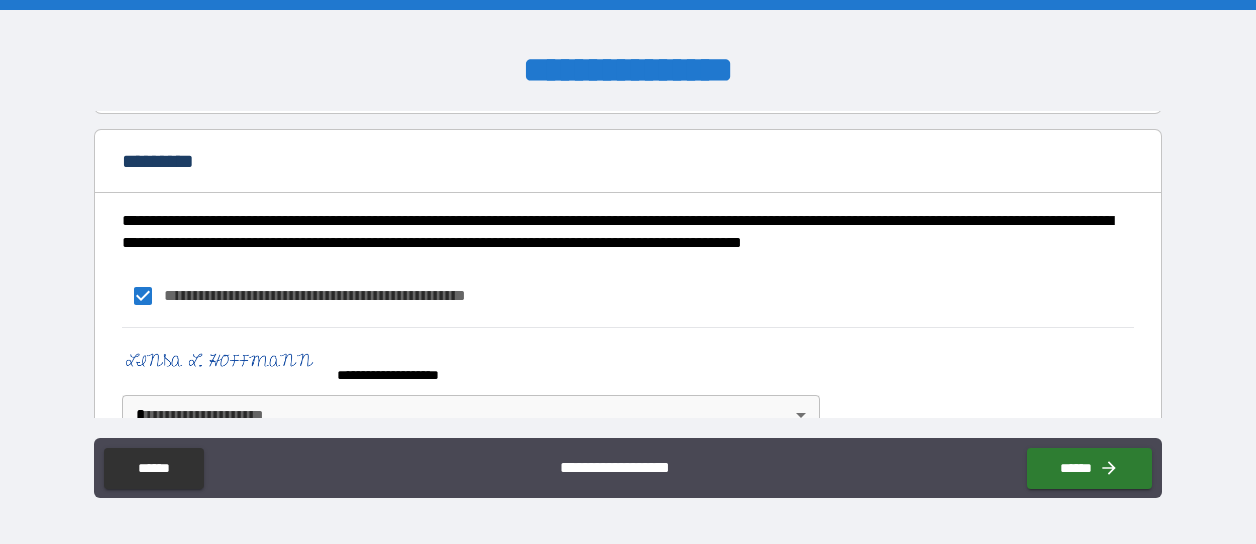 scroll, scrollTop: 4557, scrollLeft: 0, axis: vertical 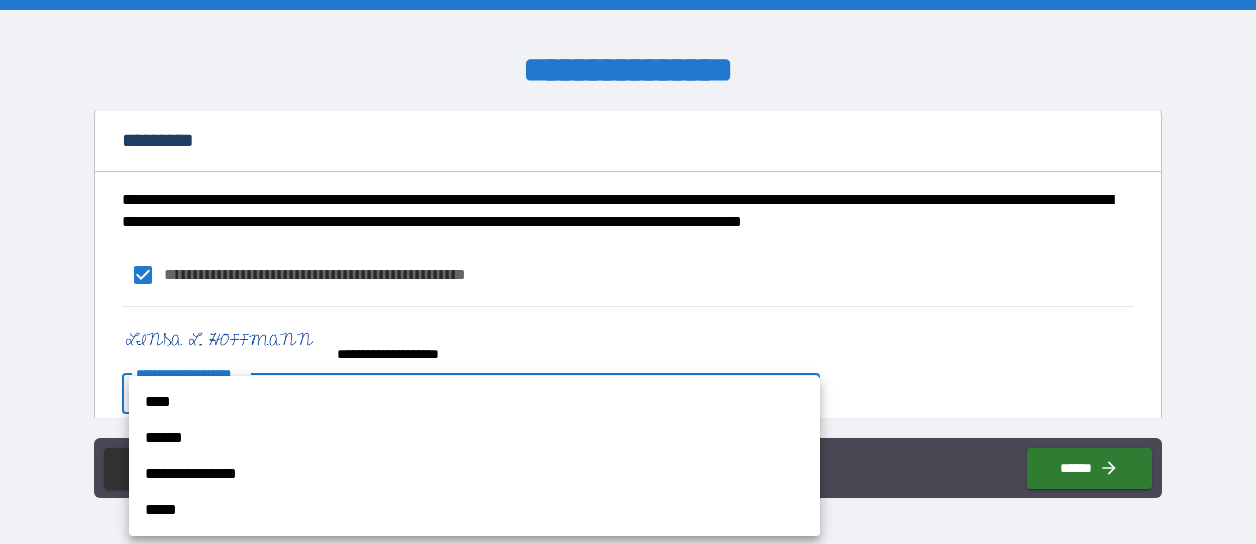 click on "**********" at bounding box center [628, 272] 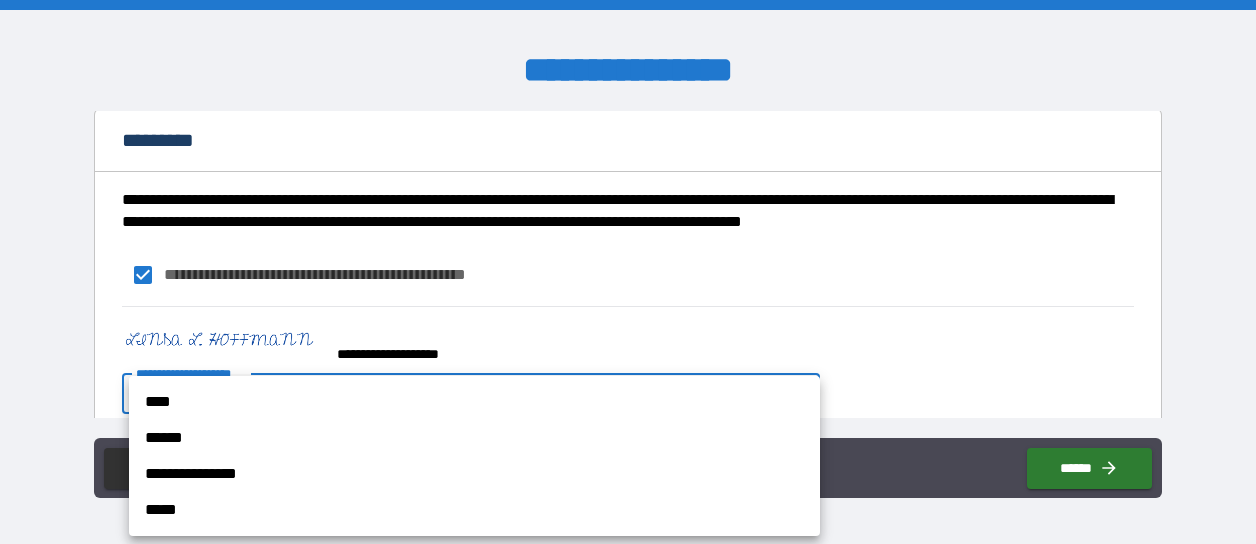click on "****" at bounding box center [474, 402] 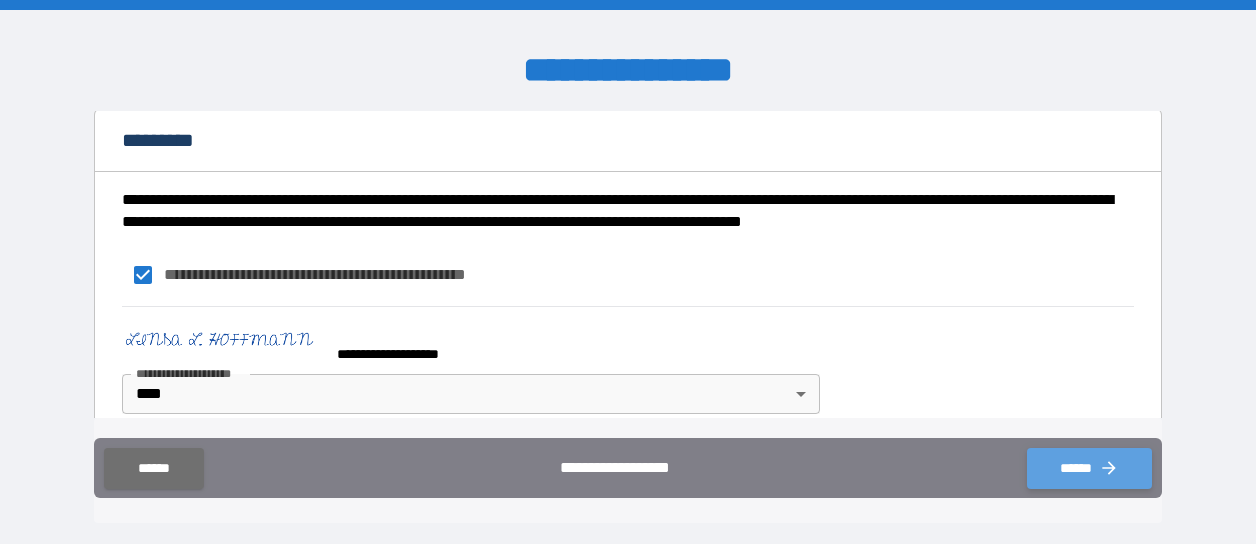 drag, startPoint x: 1091, startPoint y: 473, endPoint x: 1076, endPoint y: 482, distance: 17.492855 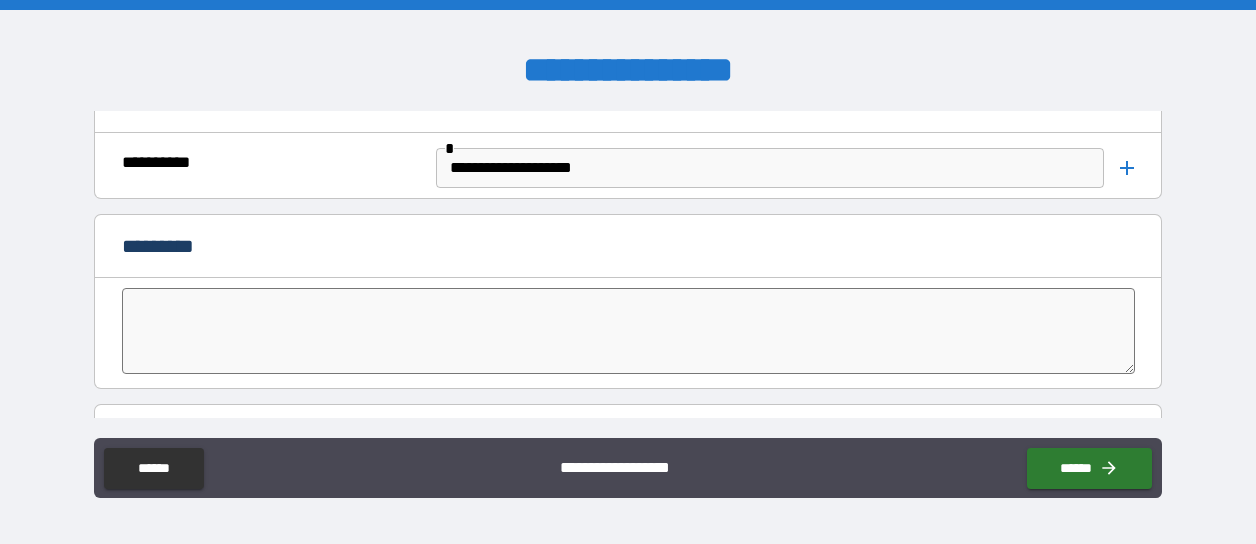 scroll, scrollTop: 4257, scrollLeft: 0, axis: vertical 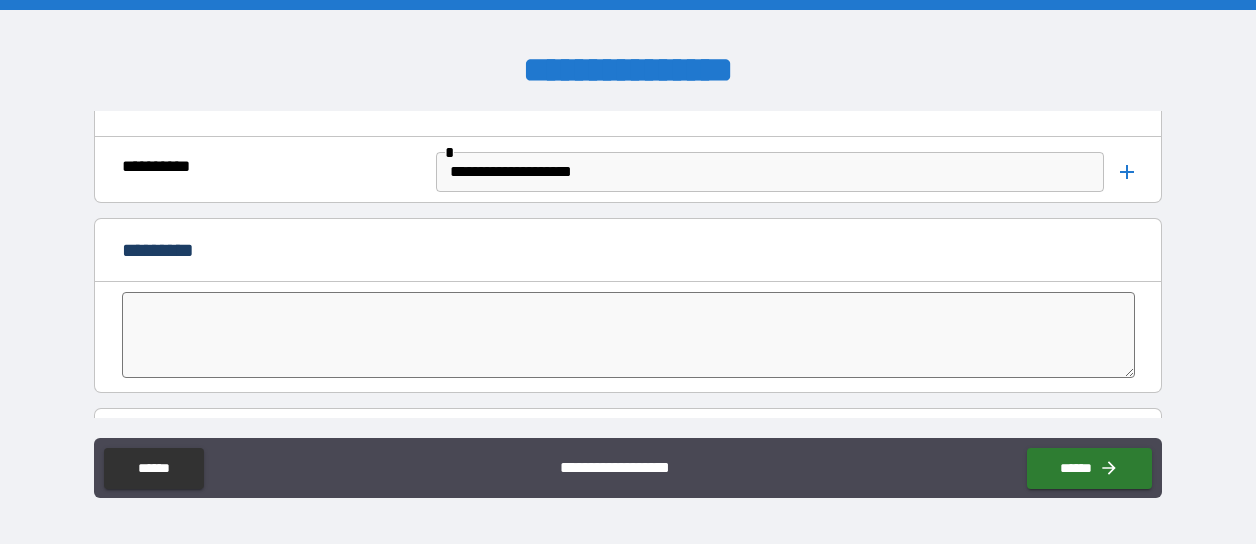 click at bounding box center (628, 335) 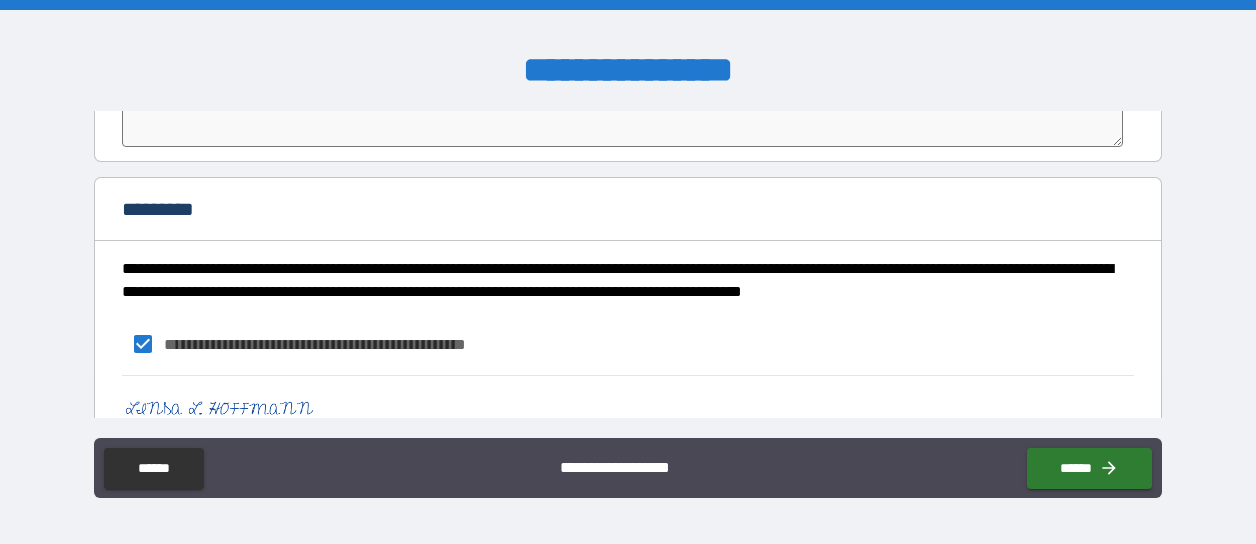 scroll, scrollTop: 4557, scrollLeft: 0, axis: vertical 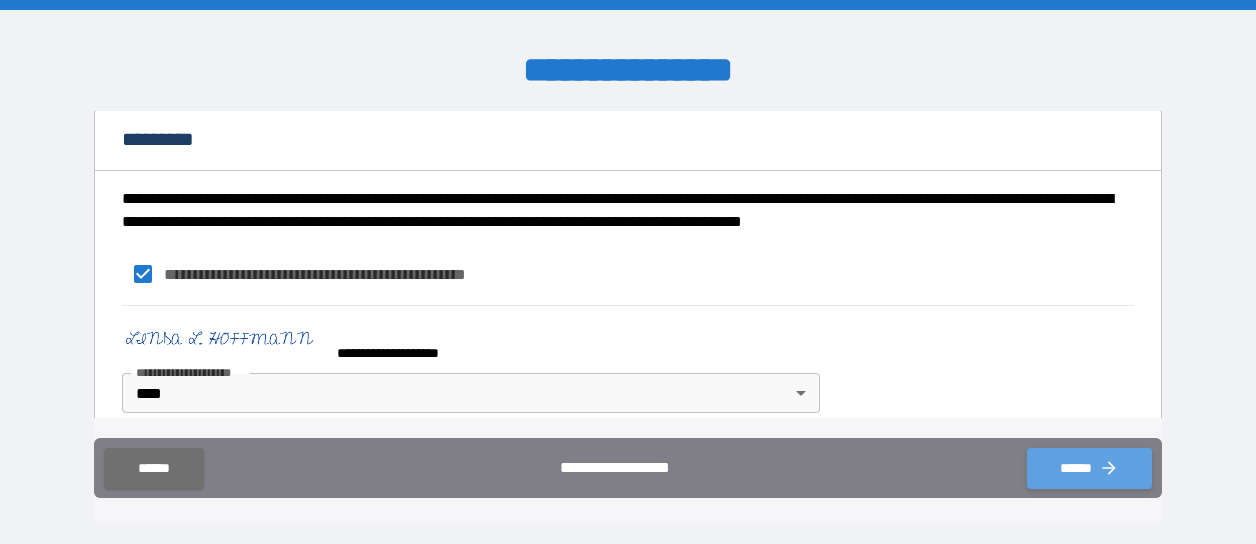 click on "******" at bounding box center [1089, 468] 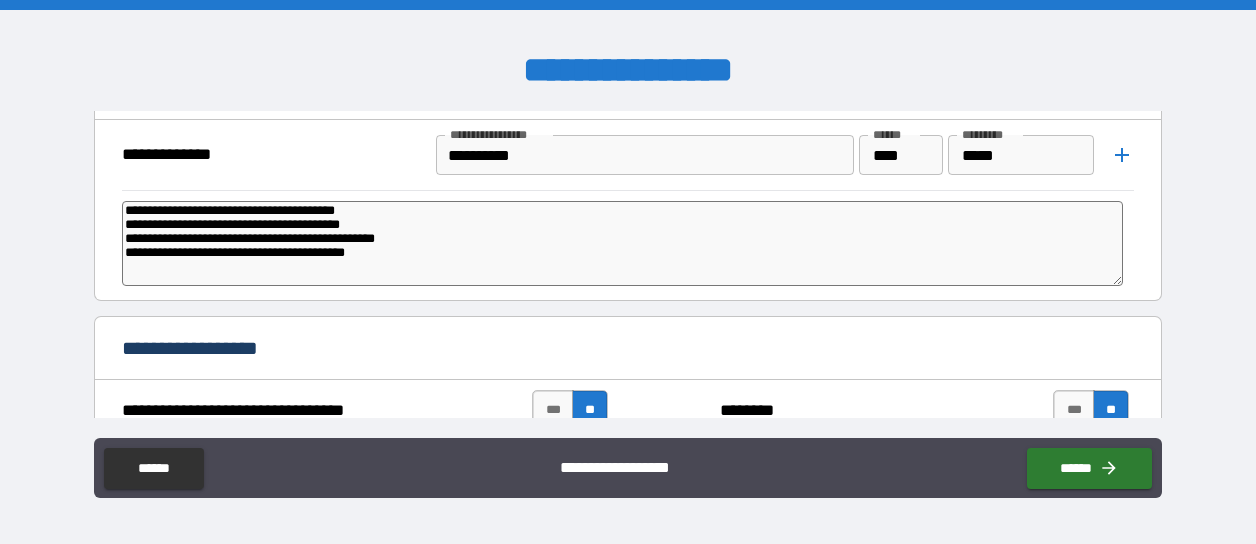 scroll, scrollTop: 1157, scrollLeft: 0, axis: vertical 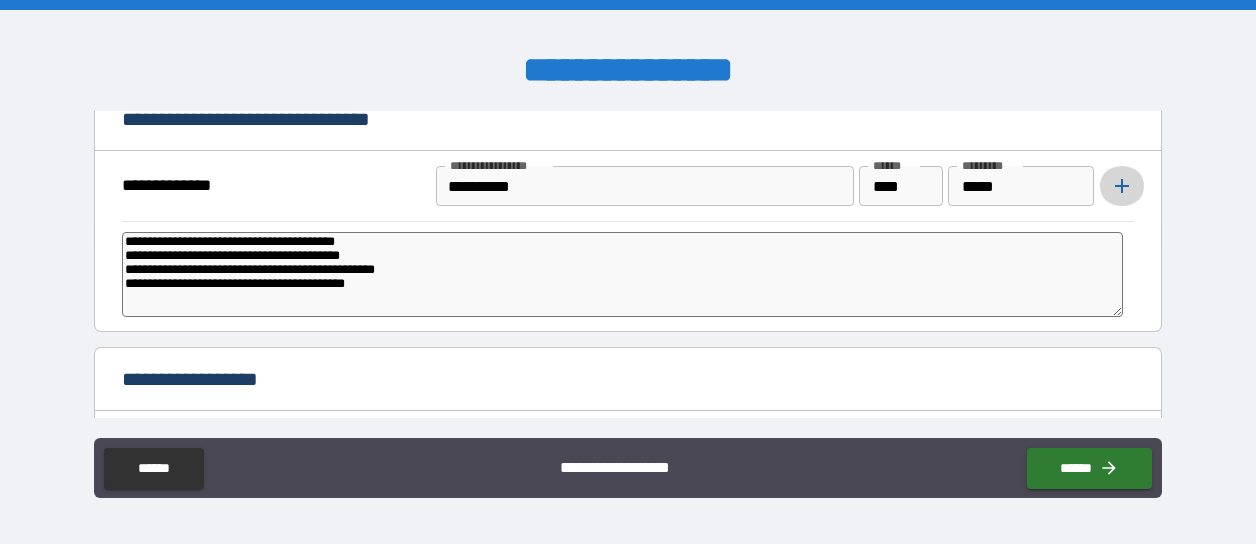click 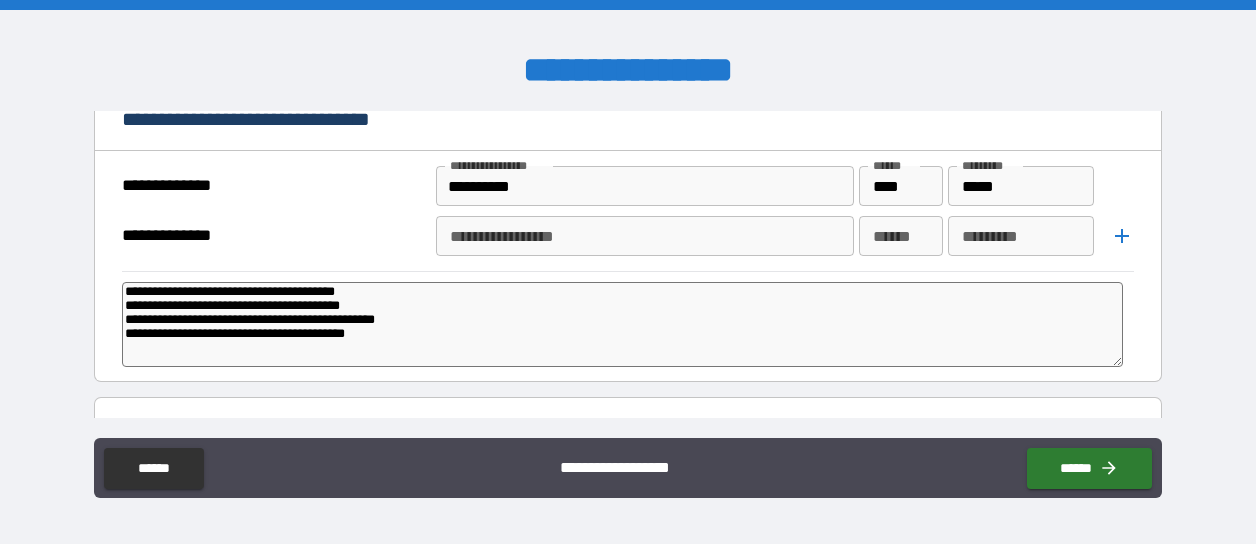 drag, startPoint x: 126, startPoint y: 283, endPoint x: 366, endPoint y: 282, distance: 240.00209 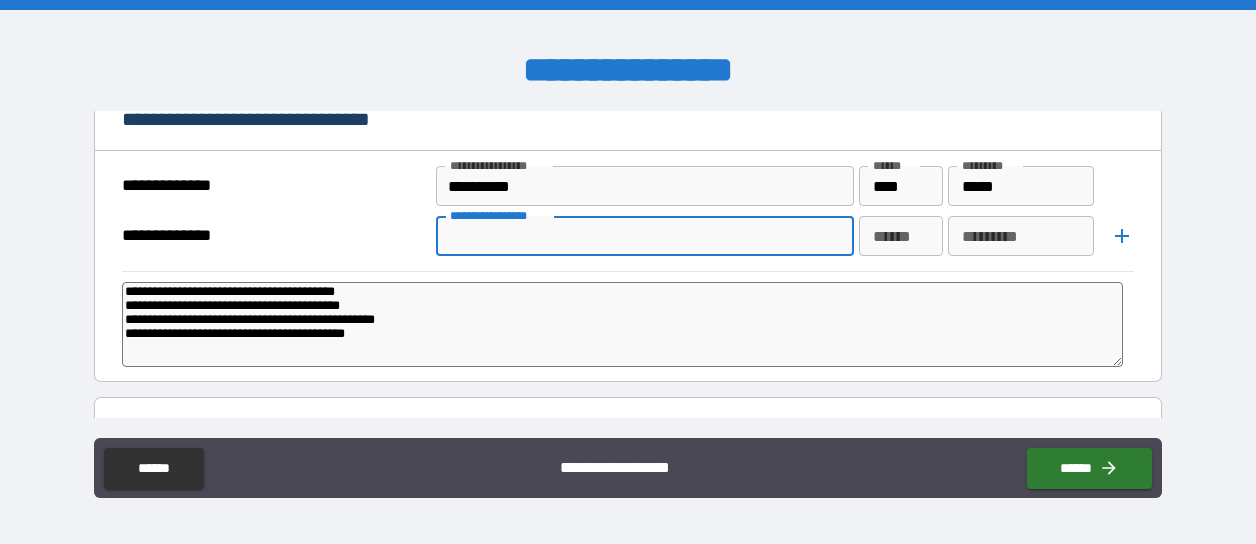 click on "**********" at bounding box center [643, 236] 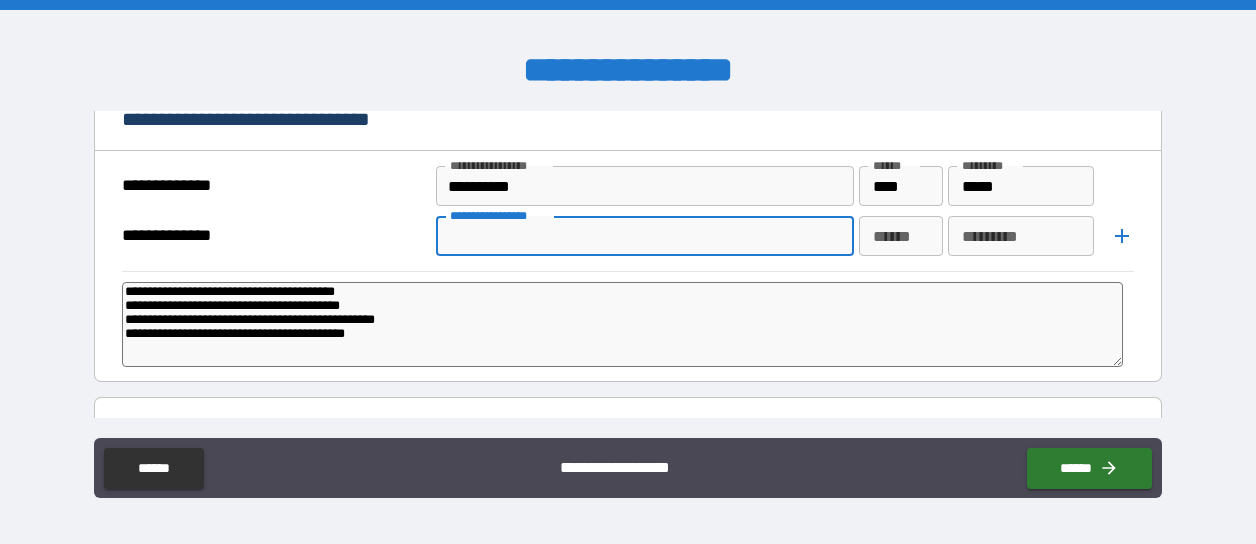 paste on "**********" 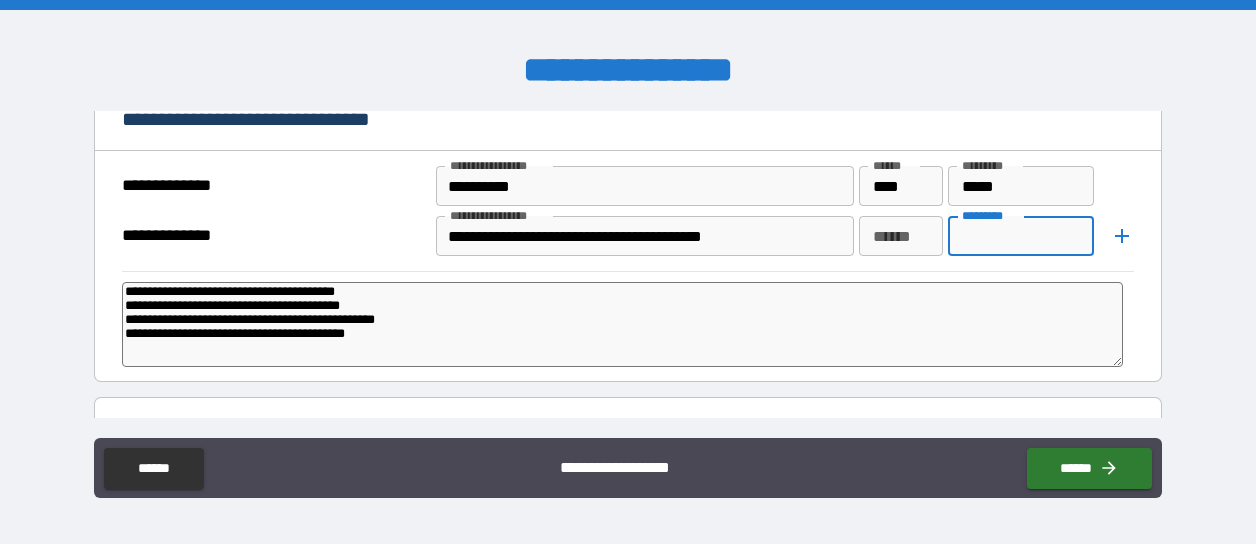click on "*********" at bounding box center [1021, 236] 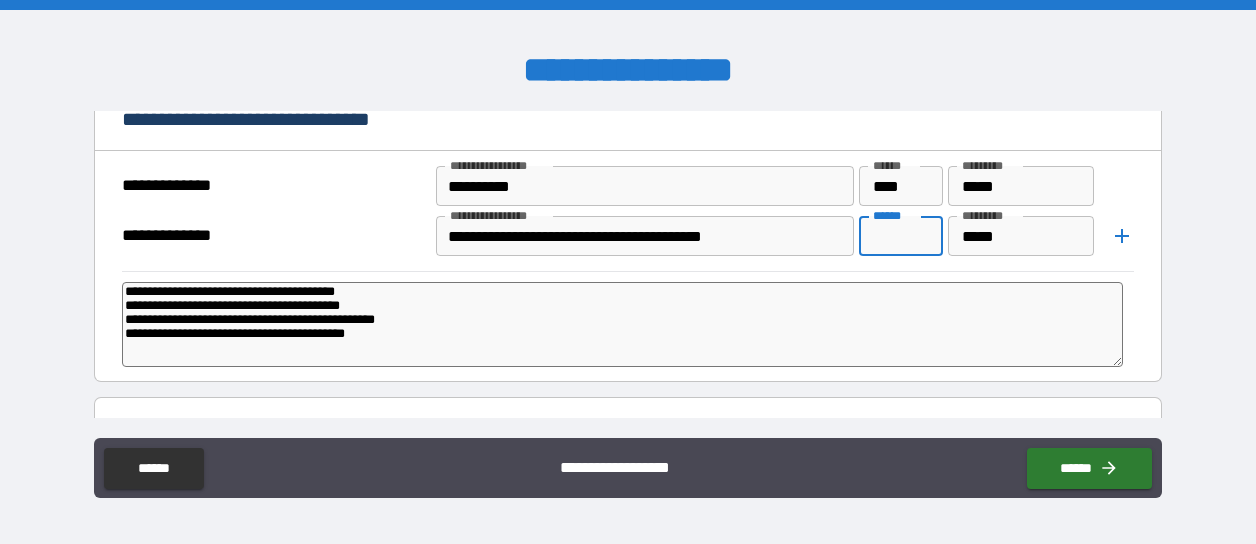 click on "******" at bounding box center (901, 236) 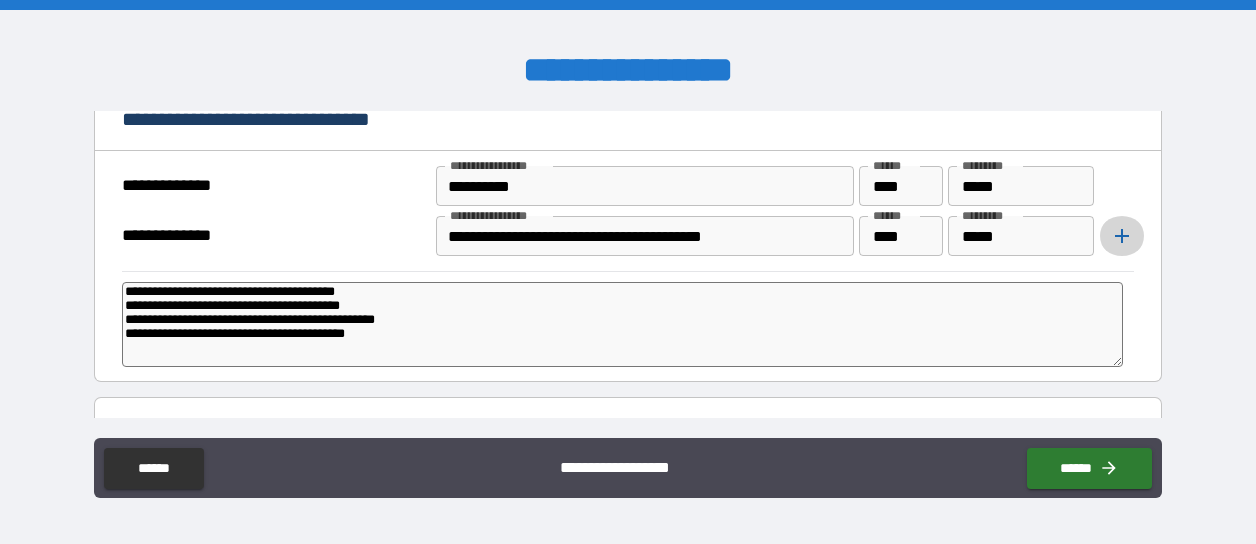 click 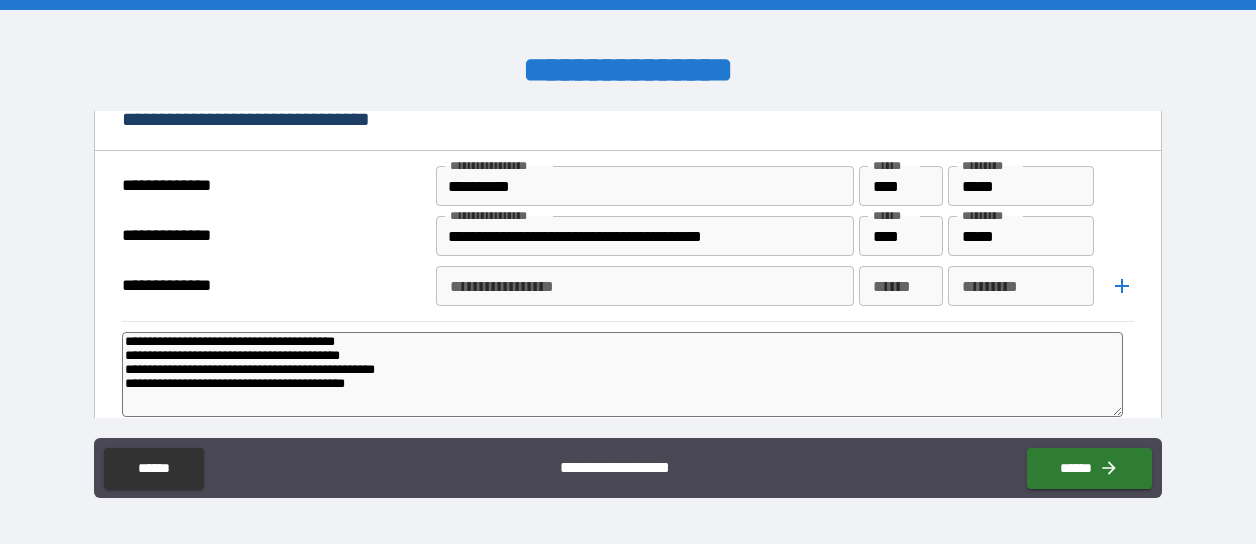 drag, startPoint x: 123, startPoint y: 355, endPoint x: 371, endPoint y: 354, distance: 248.00201 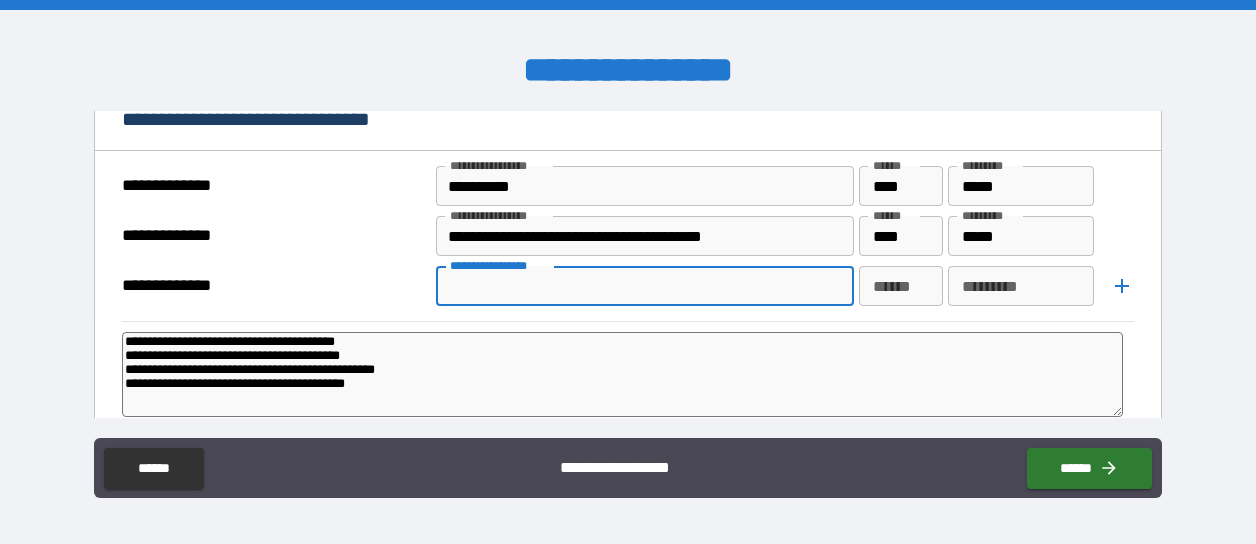 click on "**********" at bounding box center [643, 286] 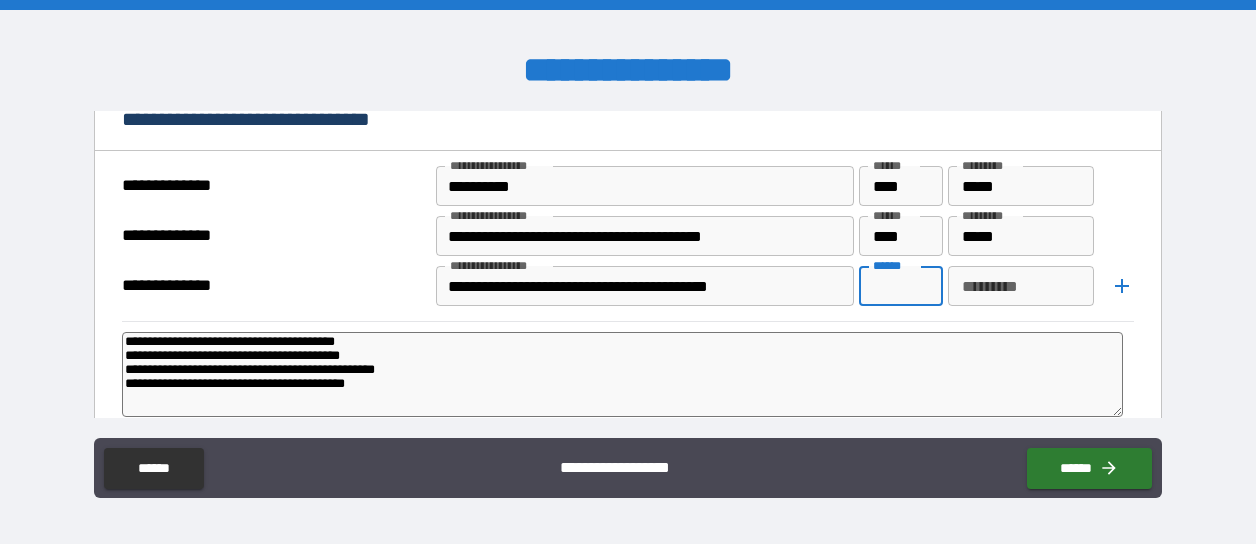 click on "******" at bounding box center (901, 286) 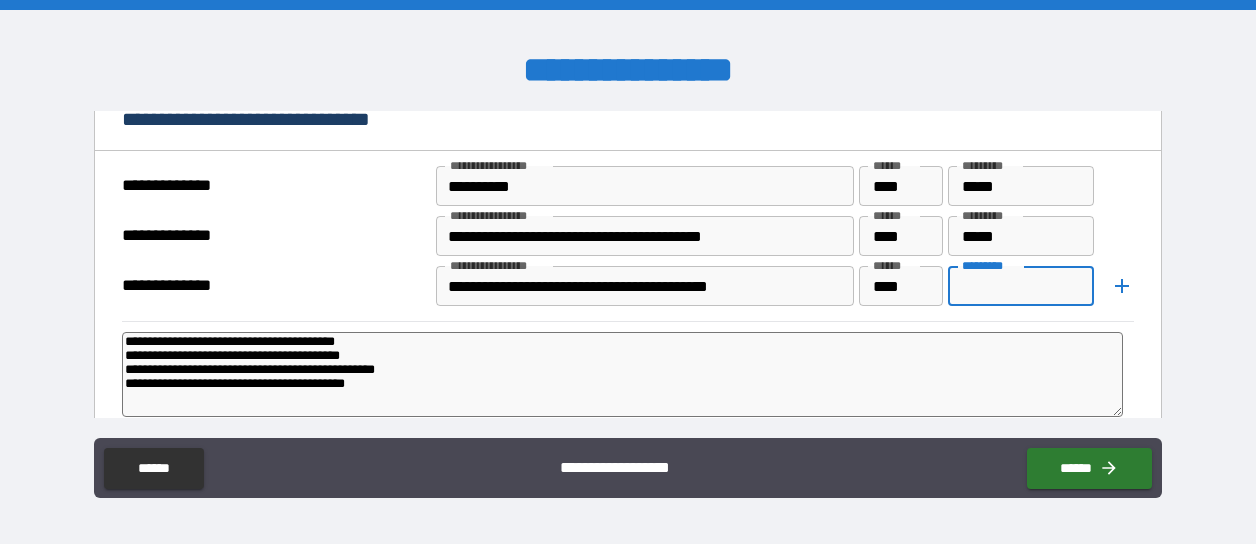 click on "*********" at bounding box center (1021, 286) 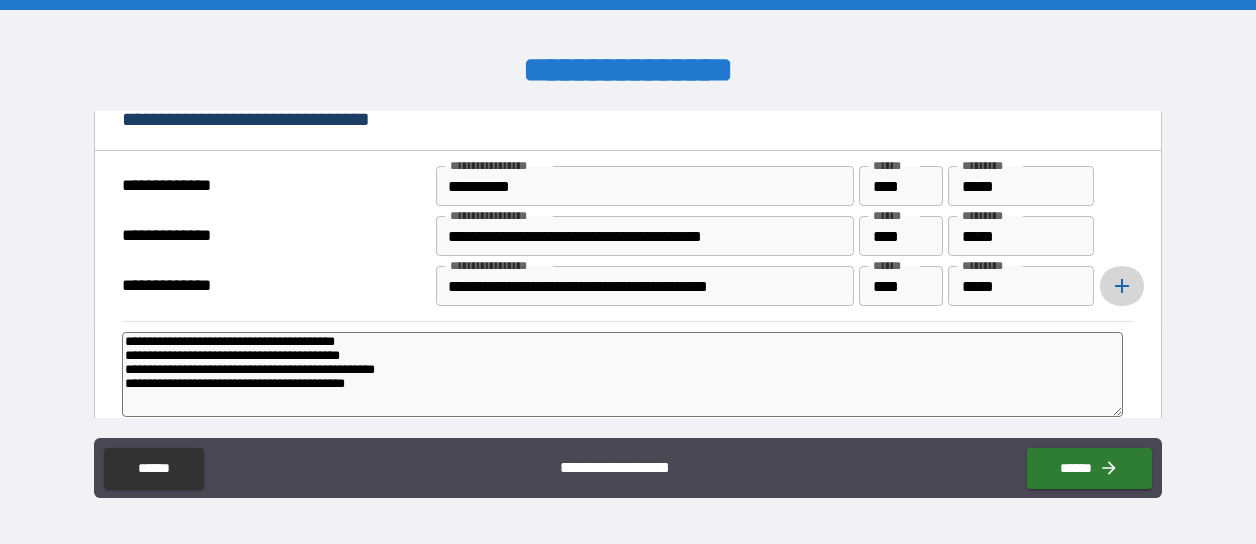 click at bounding box center [1122, 286] 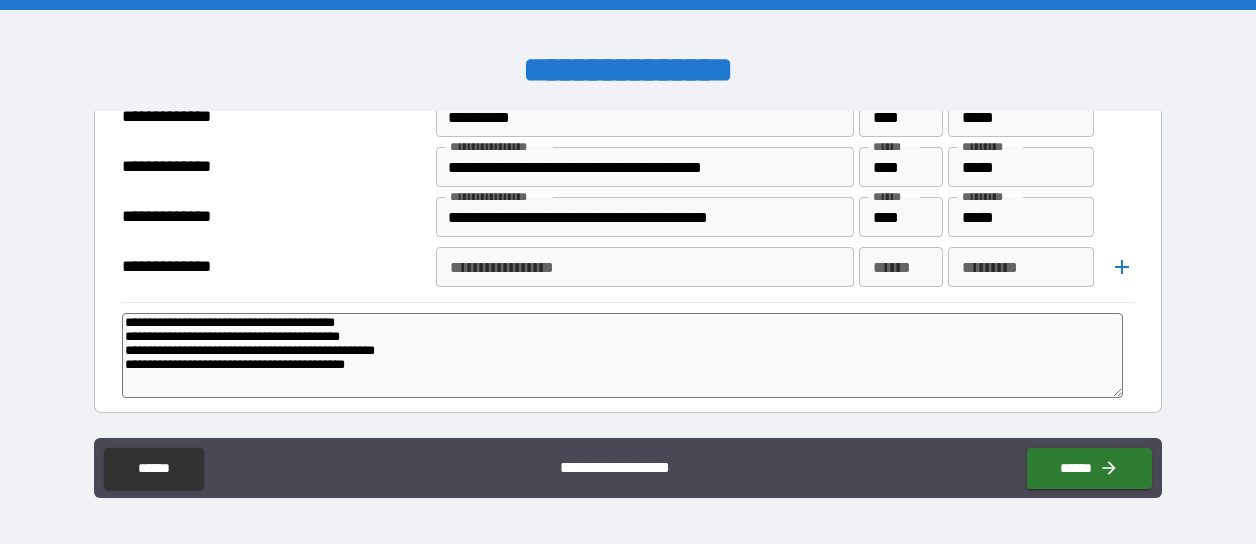 scroll, scrollTop: 1257, scrollLeft: 0, axis: vertical 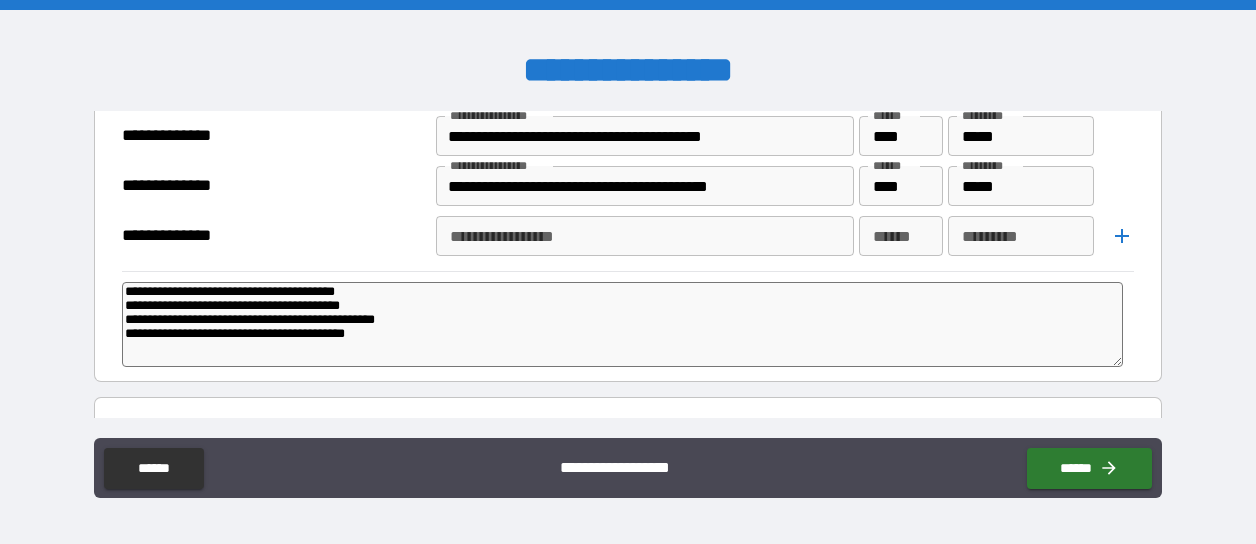 drag, startPoint x: 122, startPoint y: 318, endPoint x: 411, endPoint y: 321, distance: 289.01556 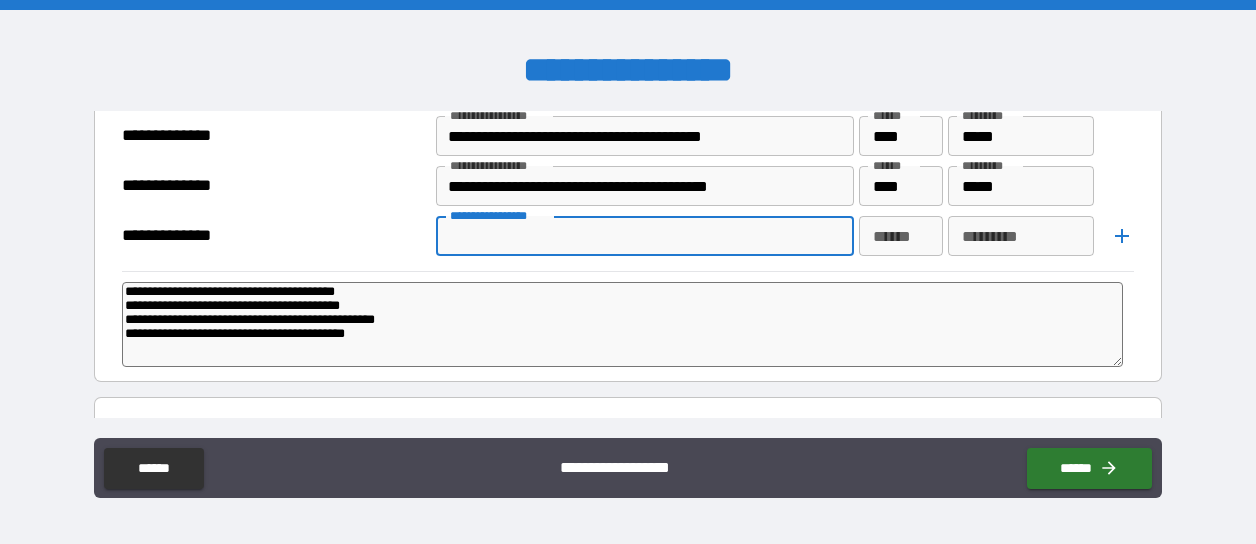 paste on "**********" 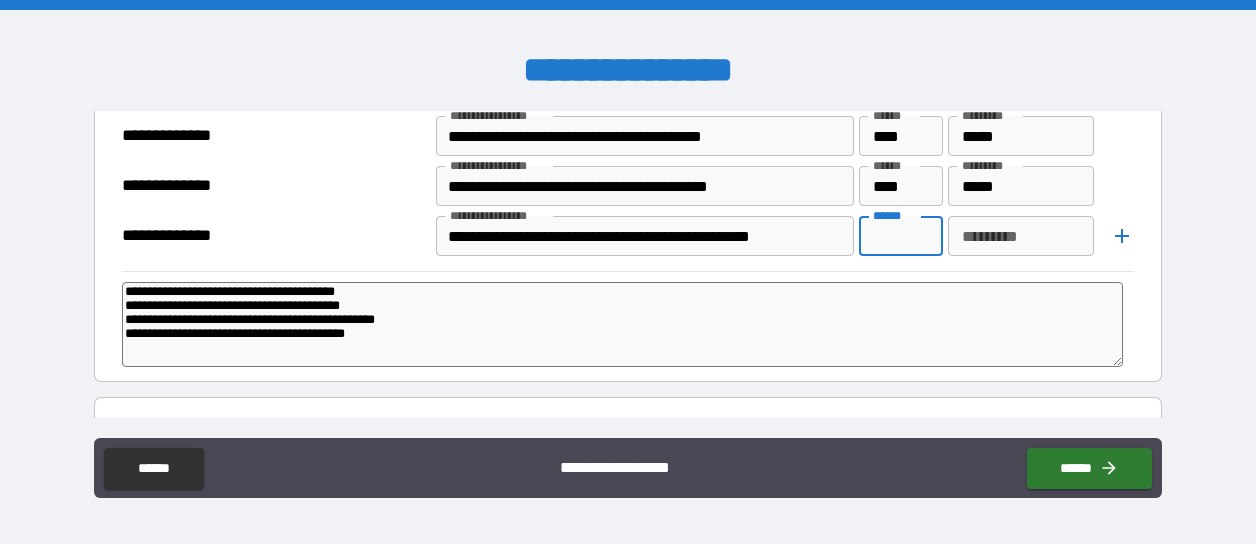 click on "******" at bounding box center [901, 236] 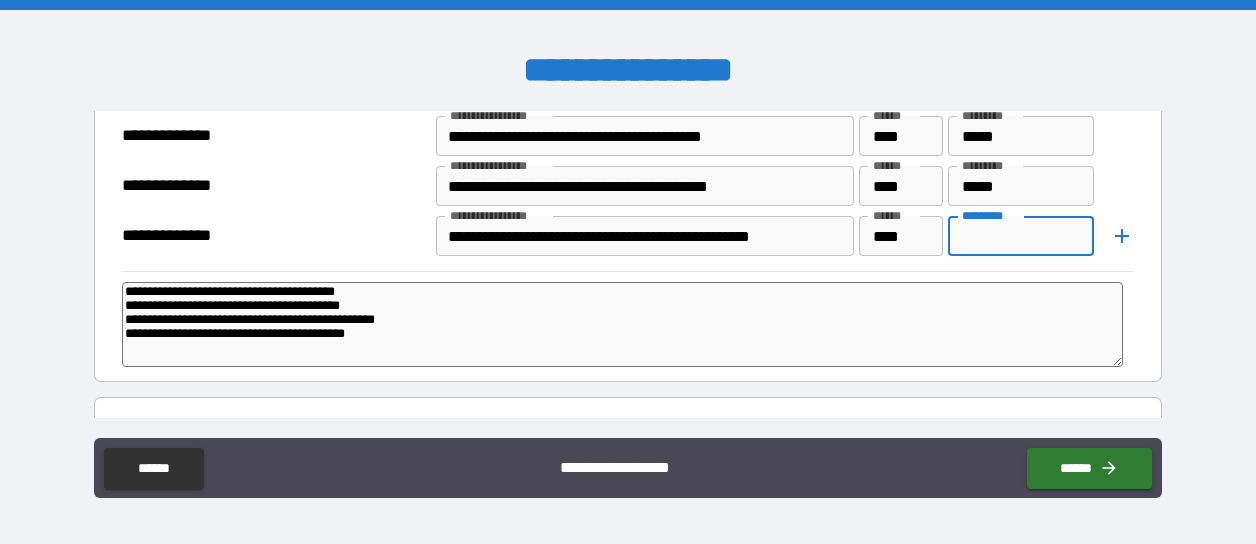 click on "*********" at bounding box center (1021, 236) 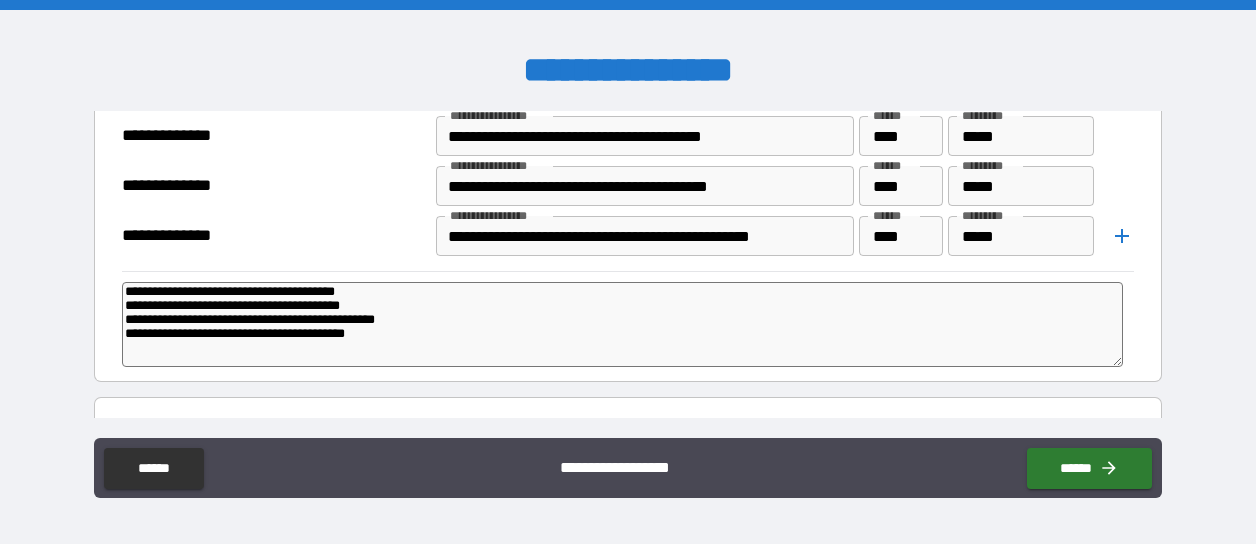 drag, startPoint x: 126, startPoint y: 332, endPoint x: 402, endPoint y: 328, distance: 276.029 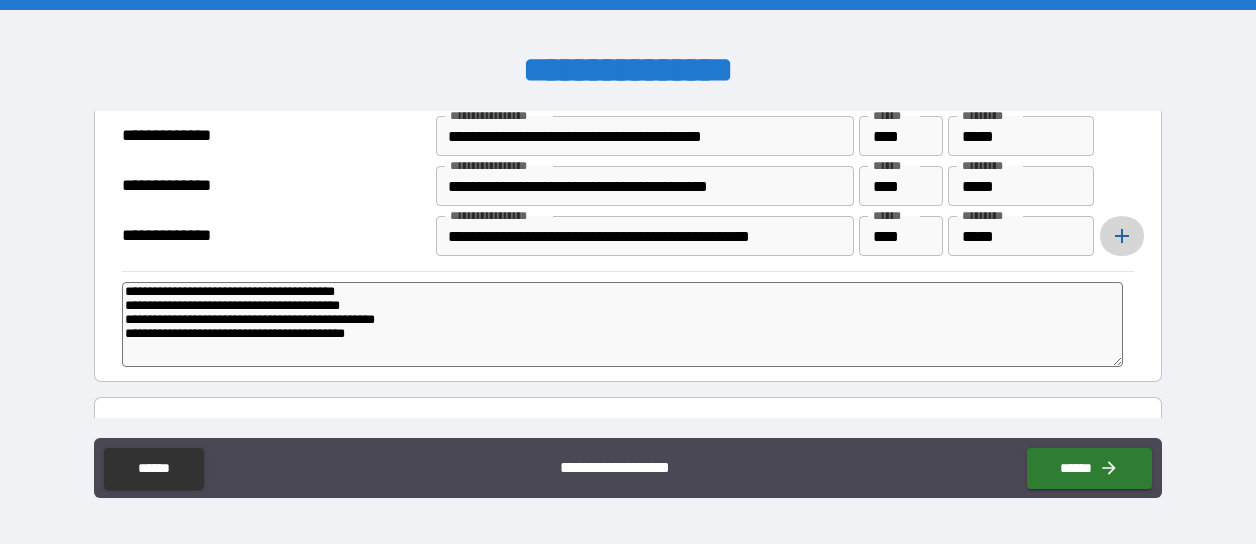 click 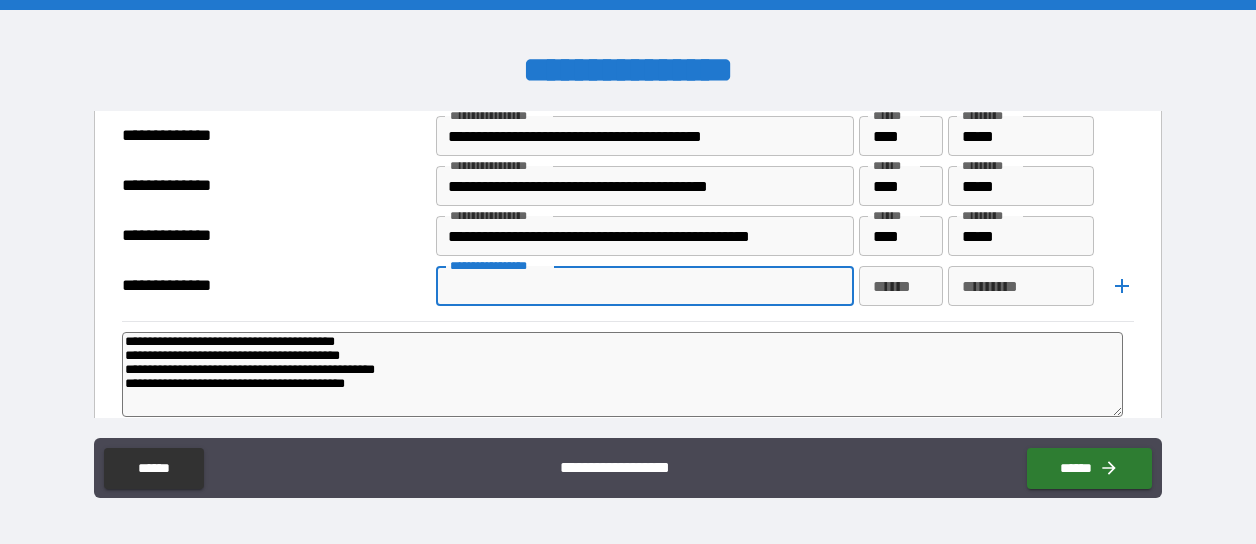 click on "**********" at bounding box center (643, 286) 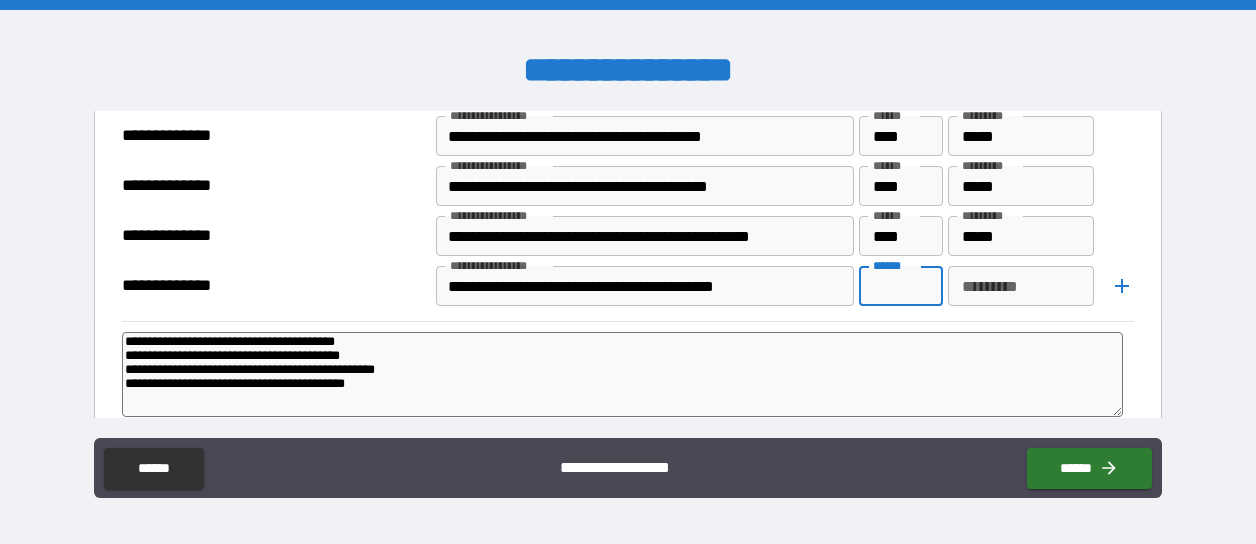 click on "******" at bounding box center [901, 286] 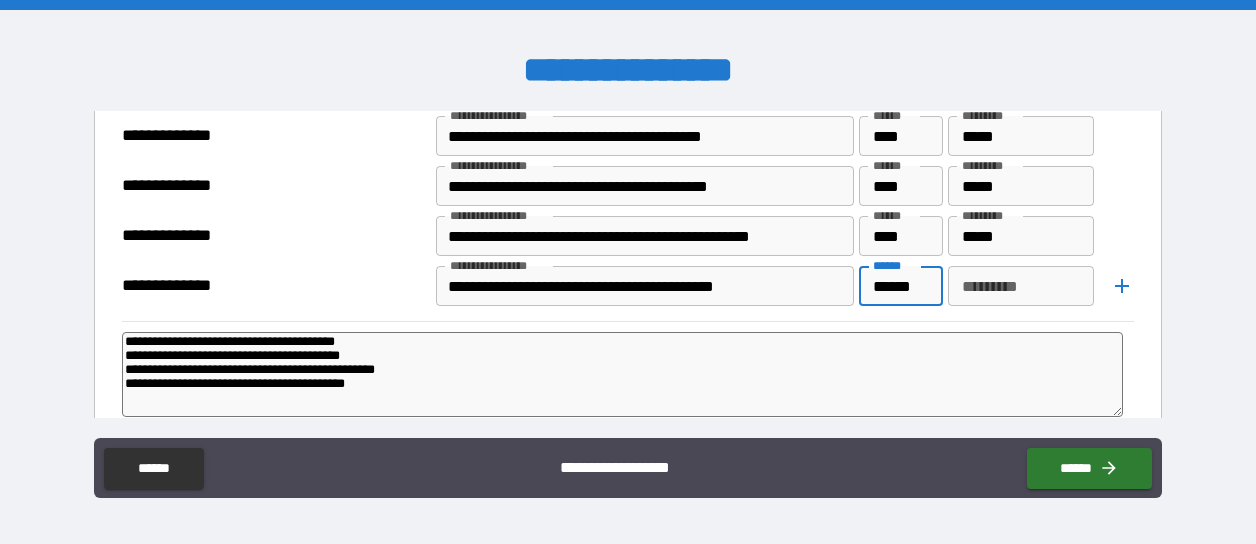 scroll, scrollTop: 0, scrollLeft: 2, axis: horizontal 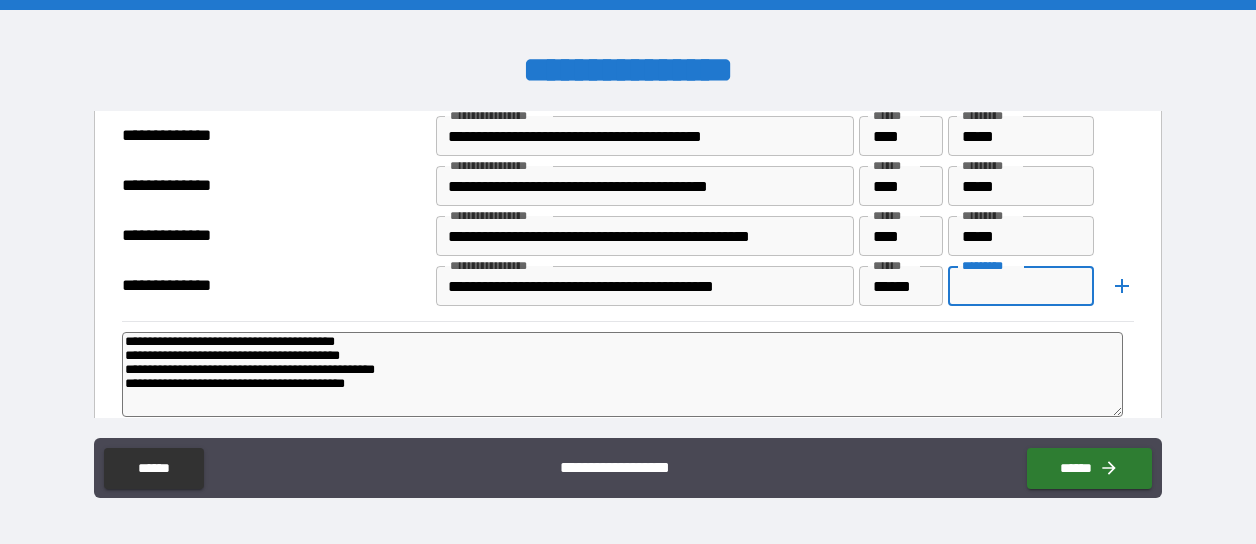 click on "*********" at bounding box center [1021, 286] 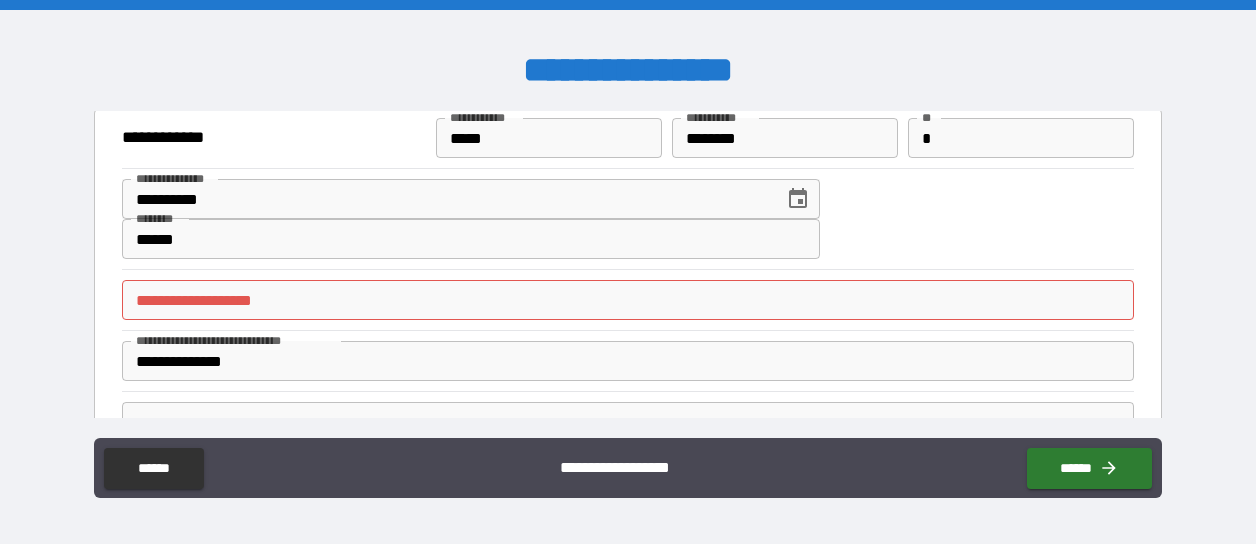 scroll, scrollTop: 0, scrollLeft: 0, axis: both 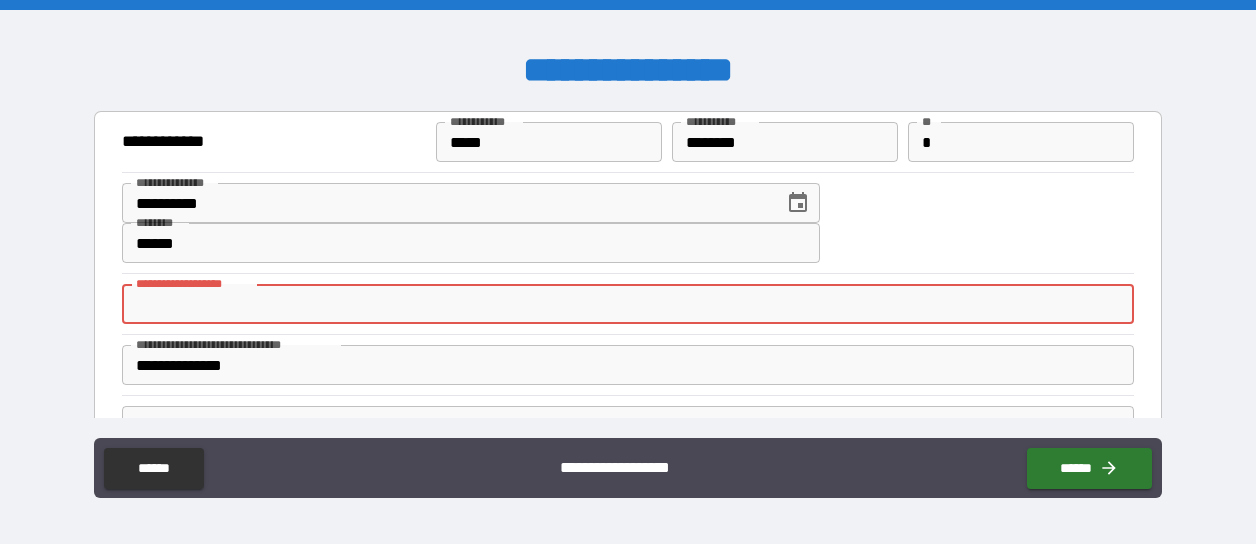 click on "**********" at bounding box center (628, 304) 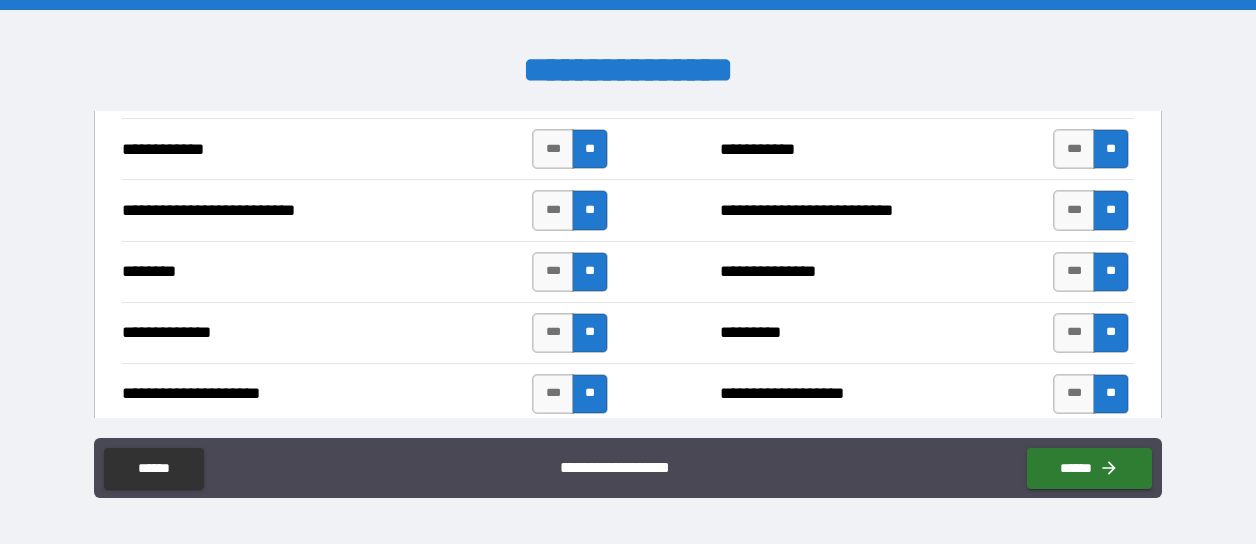 scroll, scrollTop: 3000, scrollLeft: 0, axis: vertical 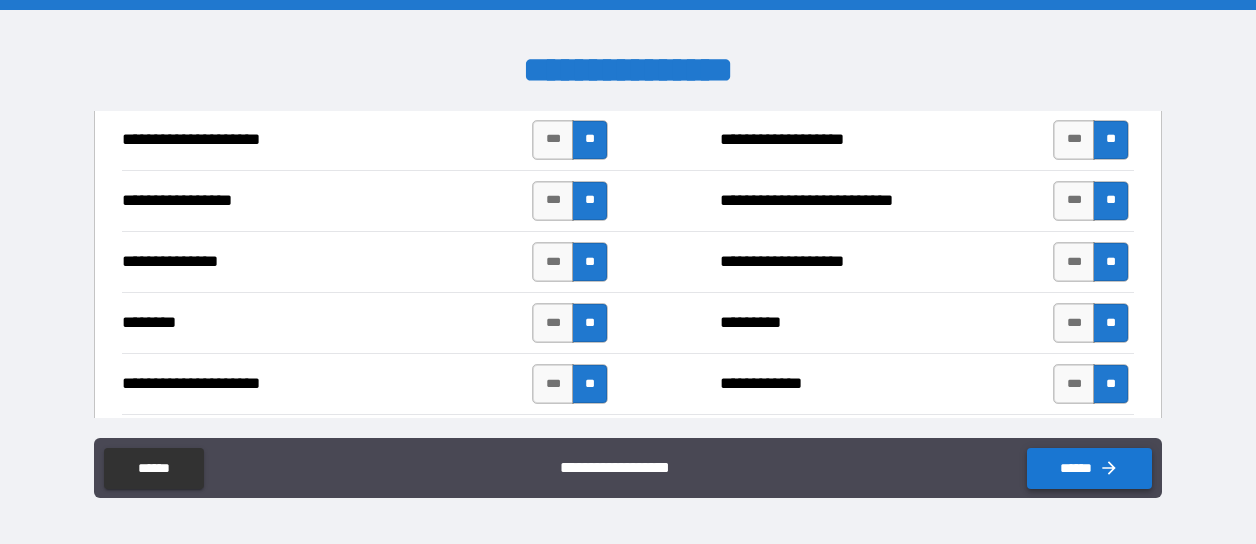click on "**********" at bounding box center (628, 264) 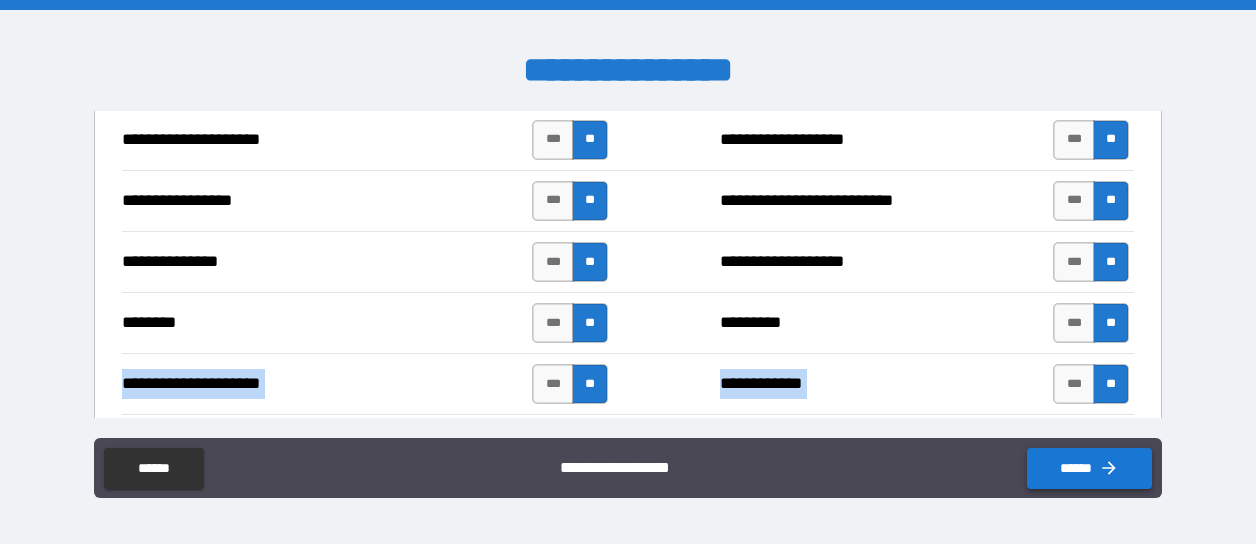 click on "******" at bounding box center (1089, 468) 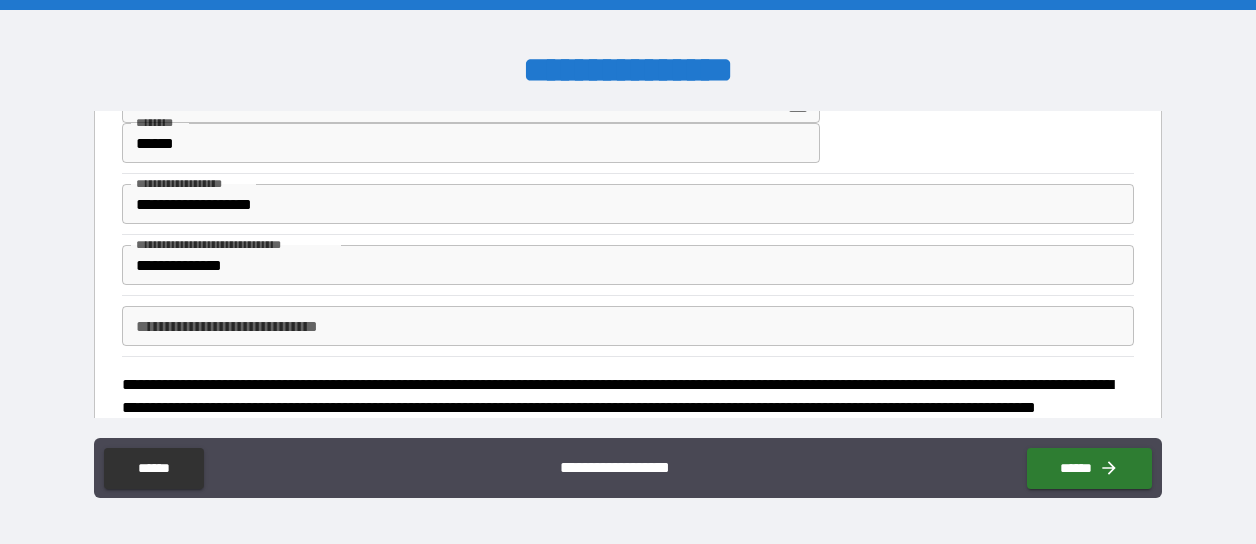 scroll, scrollTop: 200, scrollLeft: 0, axis: vertical 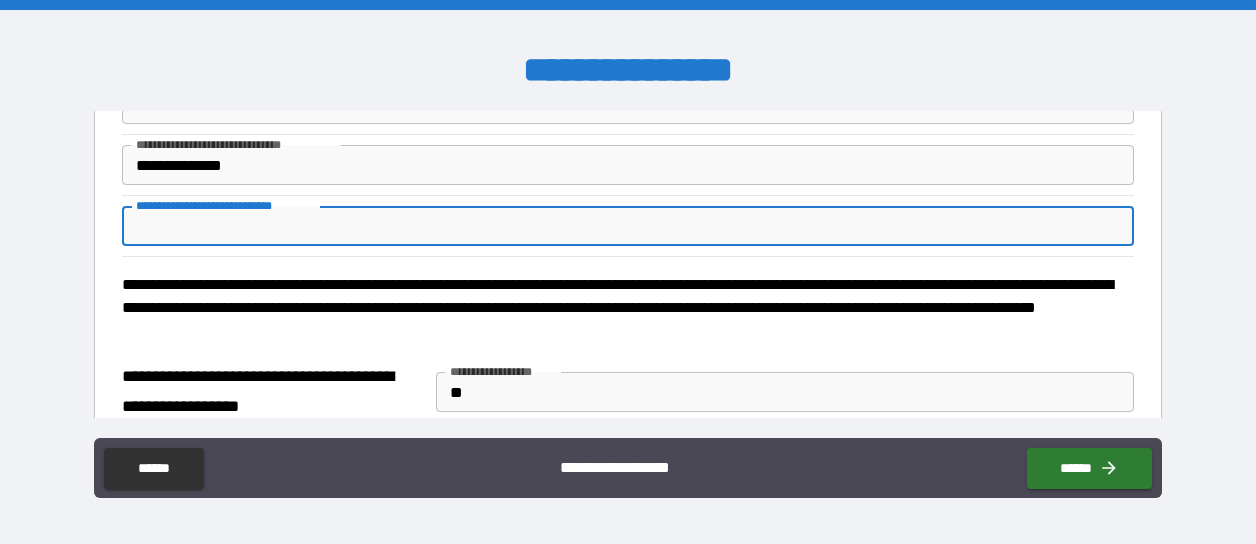 click on "**********" at bounding box center [628, 226] 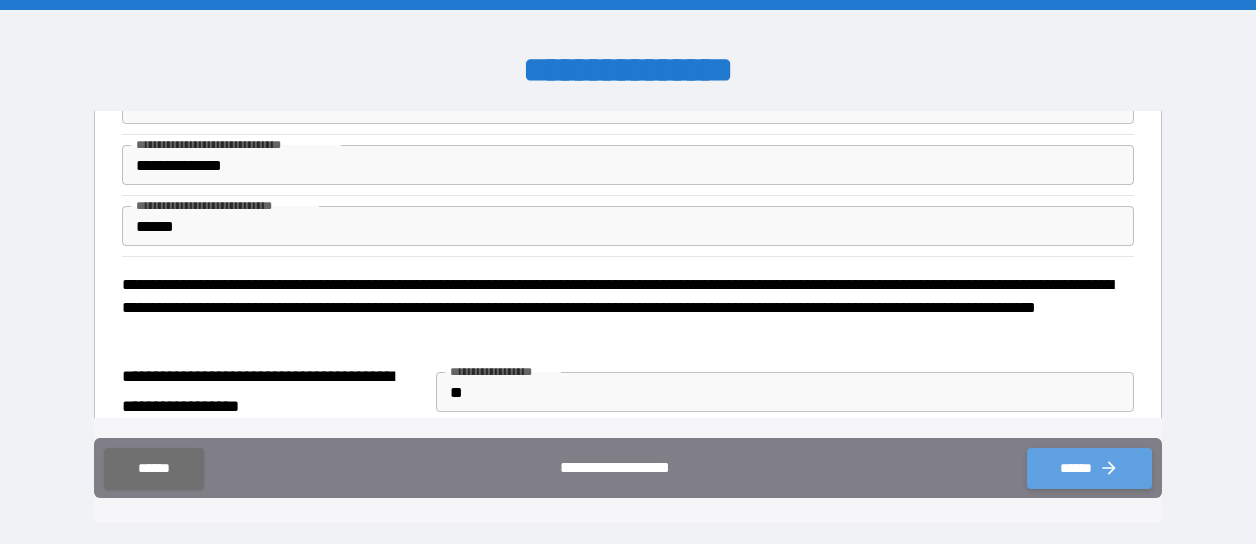click on "******" at bounding box center [1089, 468] 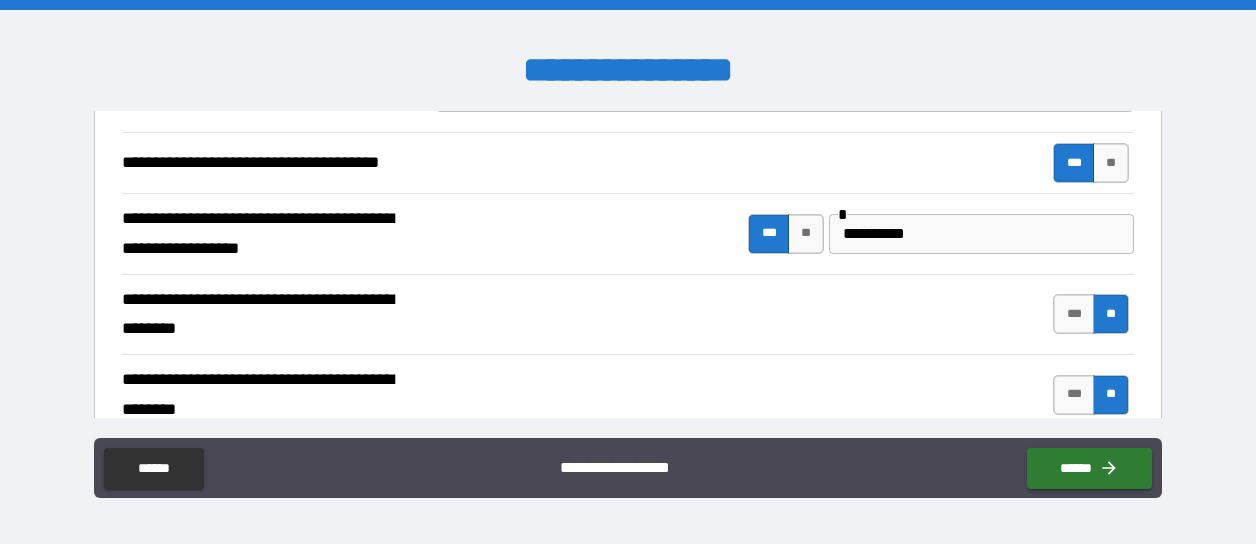 scroll, scrollTop: 300, scrollLeft: 0, axis: vertical 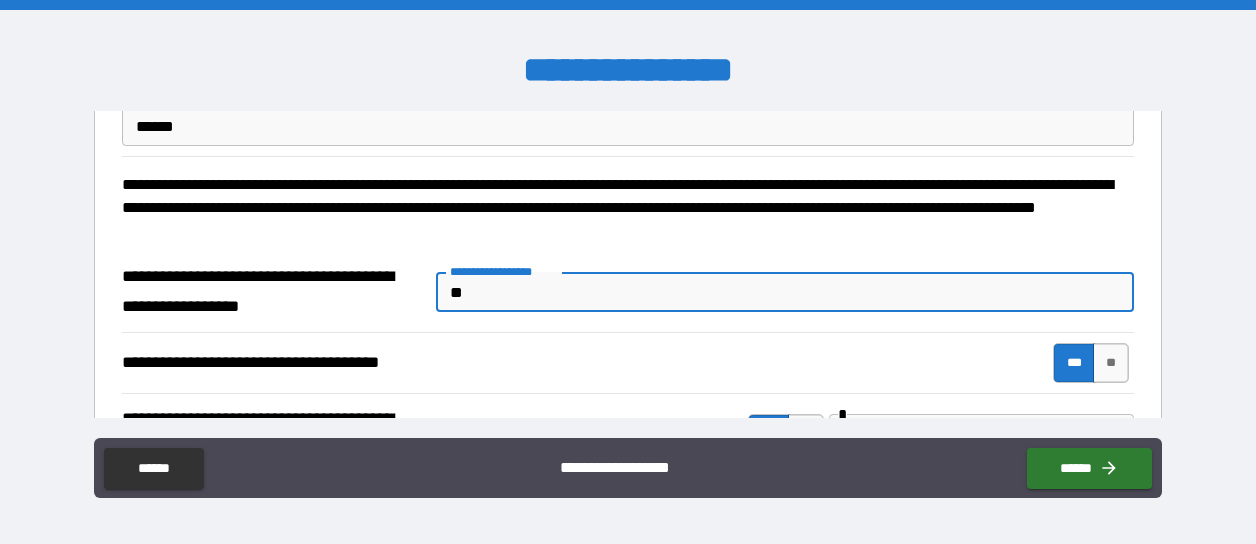 click on "**" at bounding box center (785, 292) 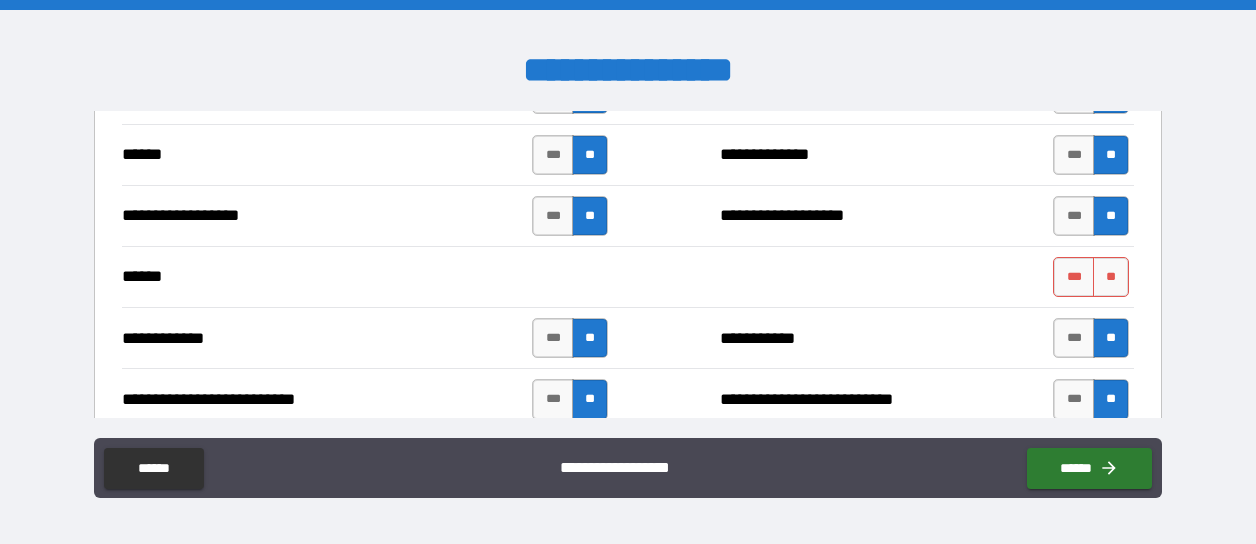 scroll, scrollTop: 2600, scrollLeft: 0, axis: vertical 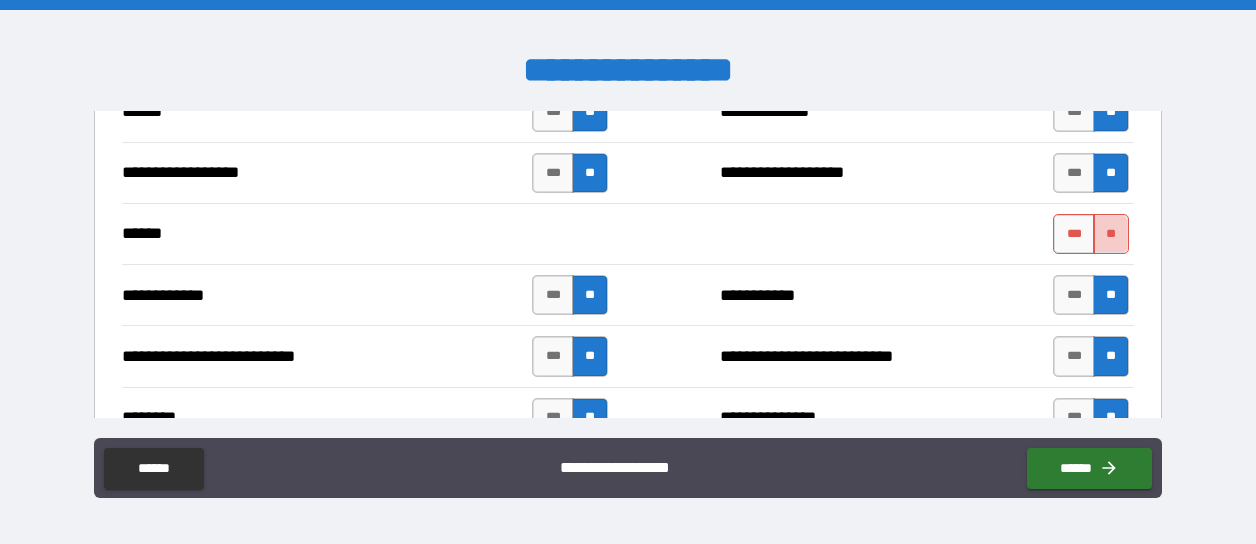 click on "**" at bounding box center [1111, 234] 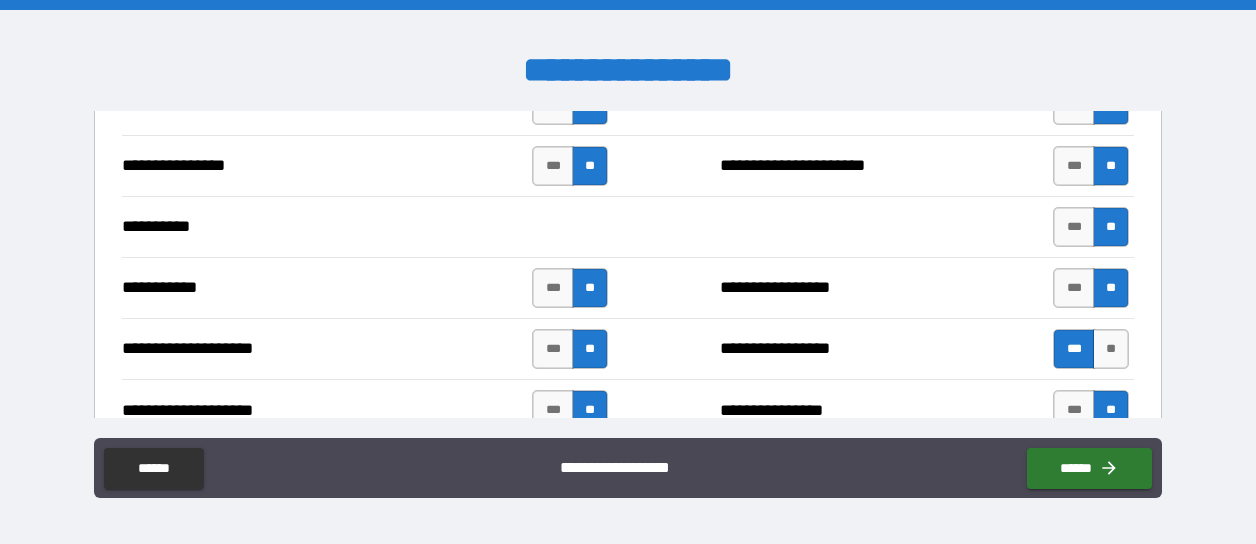 scroll, scrollTop: 3400, scrollLeft: 0, axis: vertical 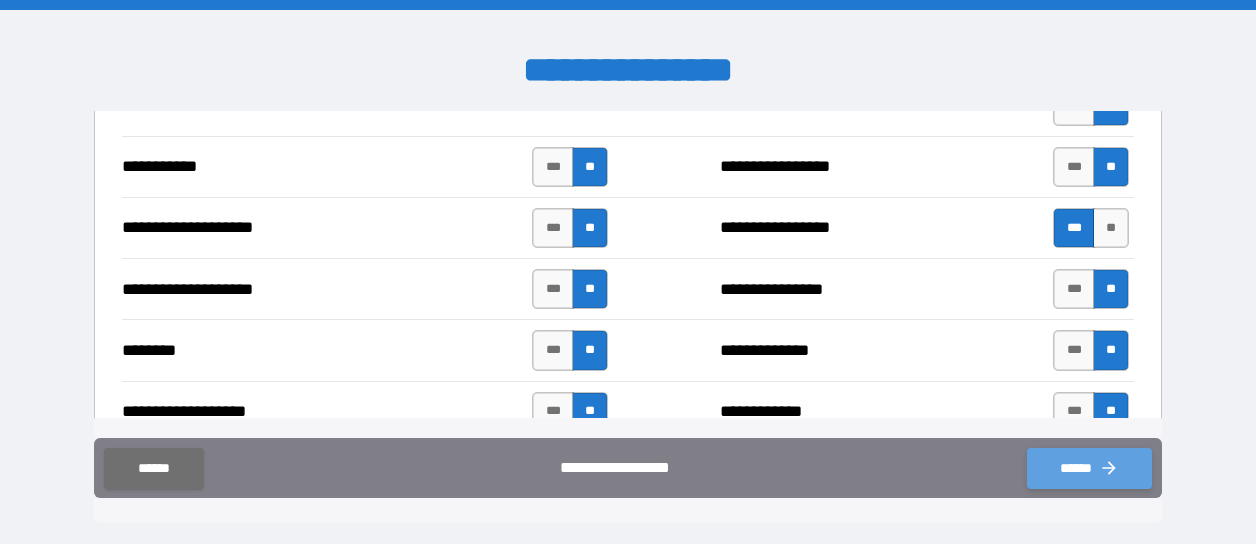 click on "******" at bounding box center (1089, 468) 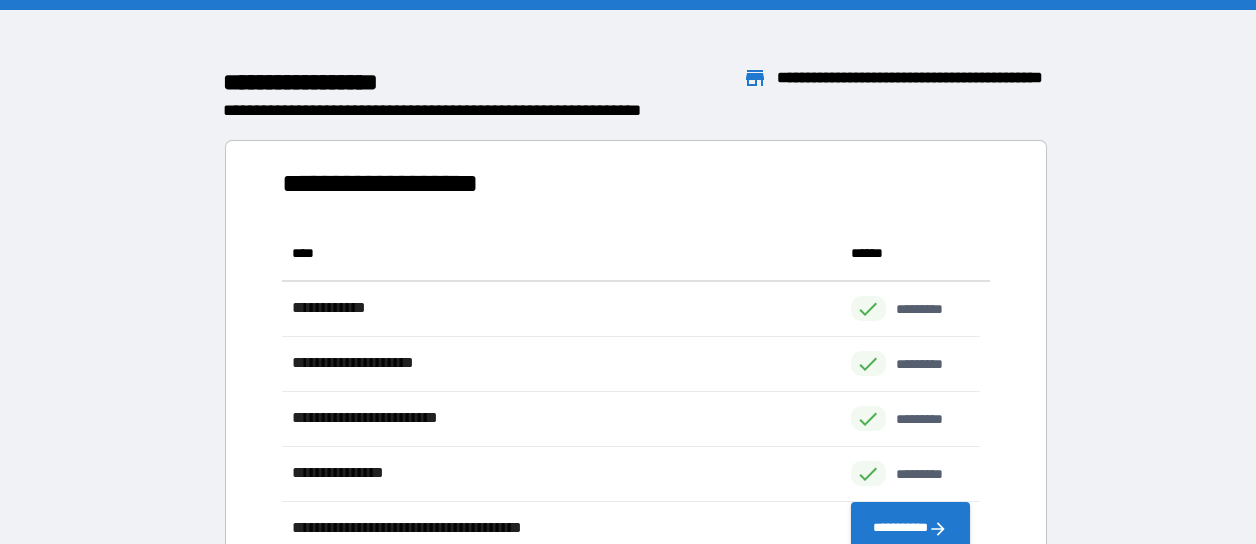 scroll, scrollTop: 16, scrollLeft: 16, axis: both 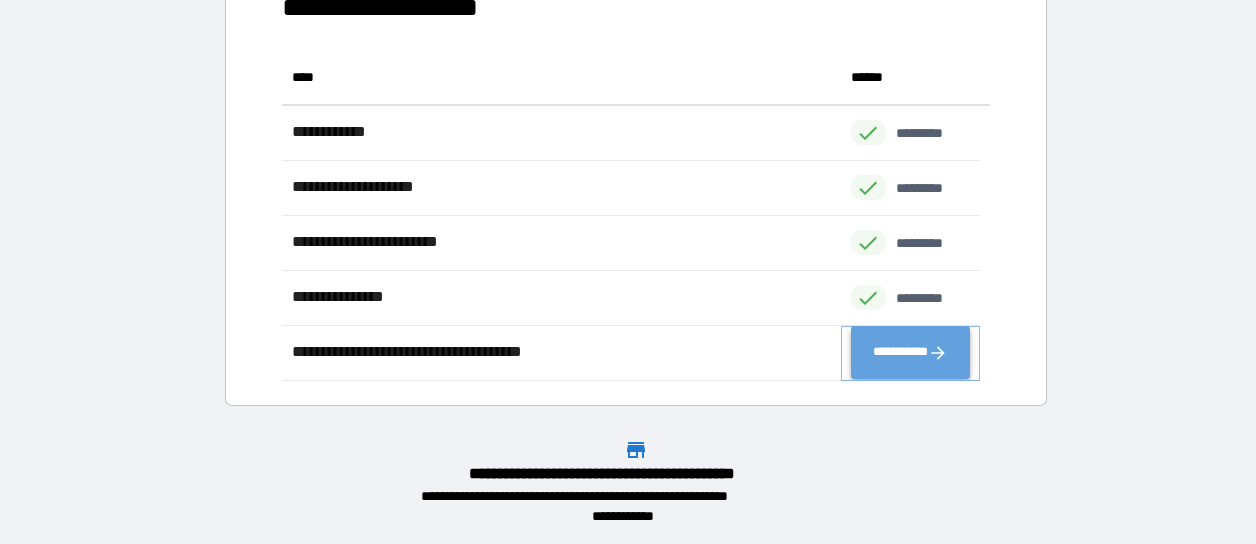 click on "**********" at bounding box center (911, 353) 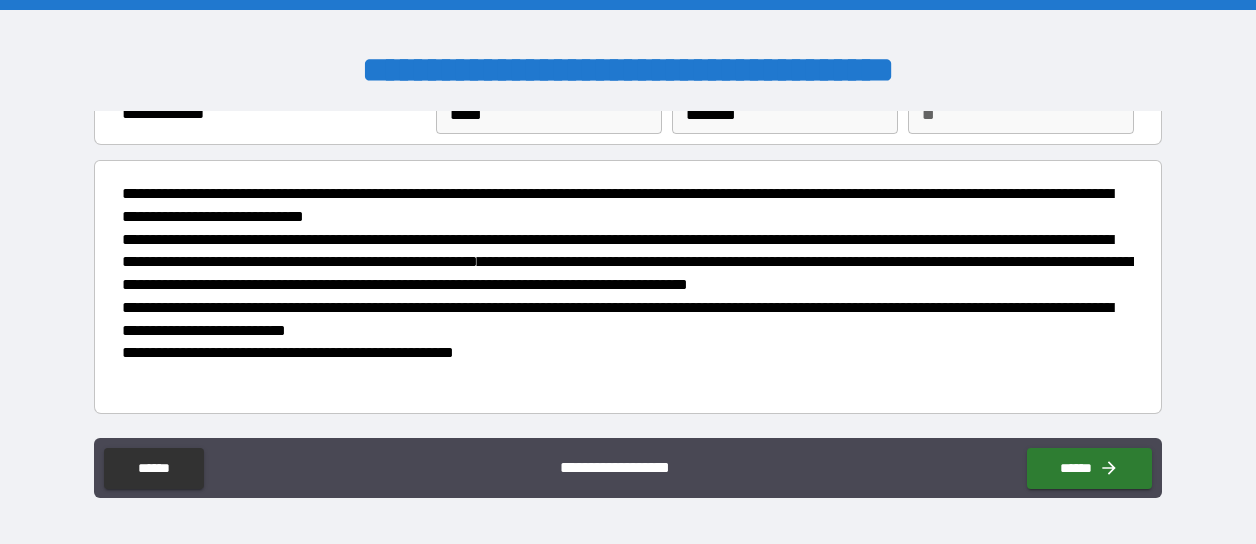 scroll, scrollTop: 112, scrollLeft: 0, axis: vertical 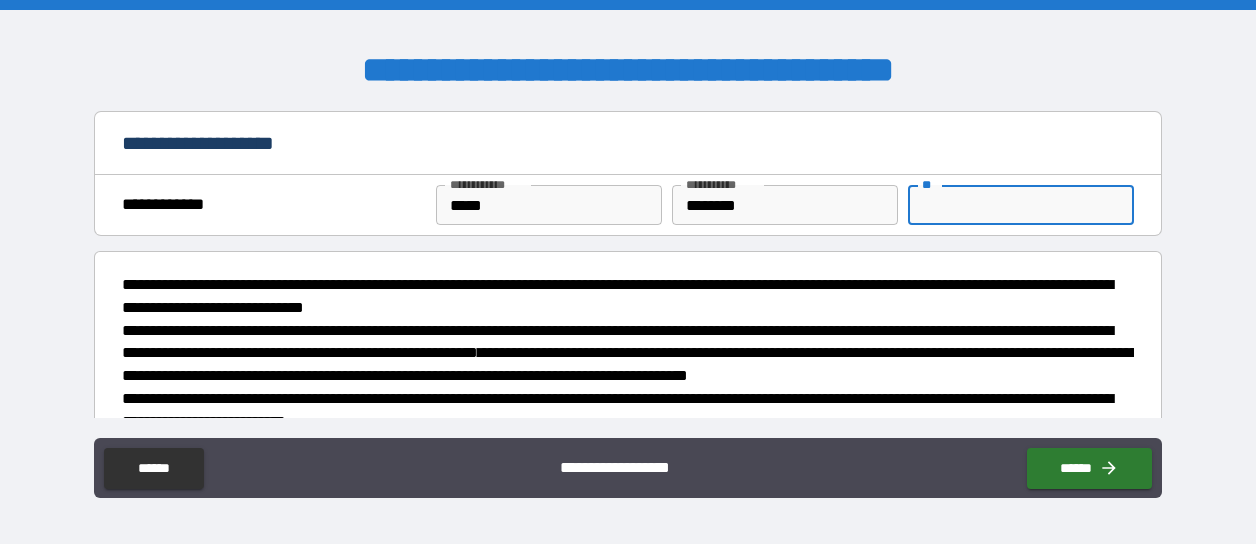 click on "**" at bounding box center [1021, 205] 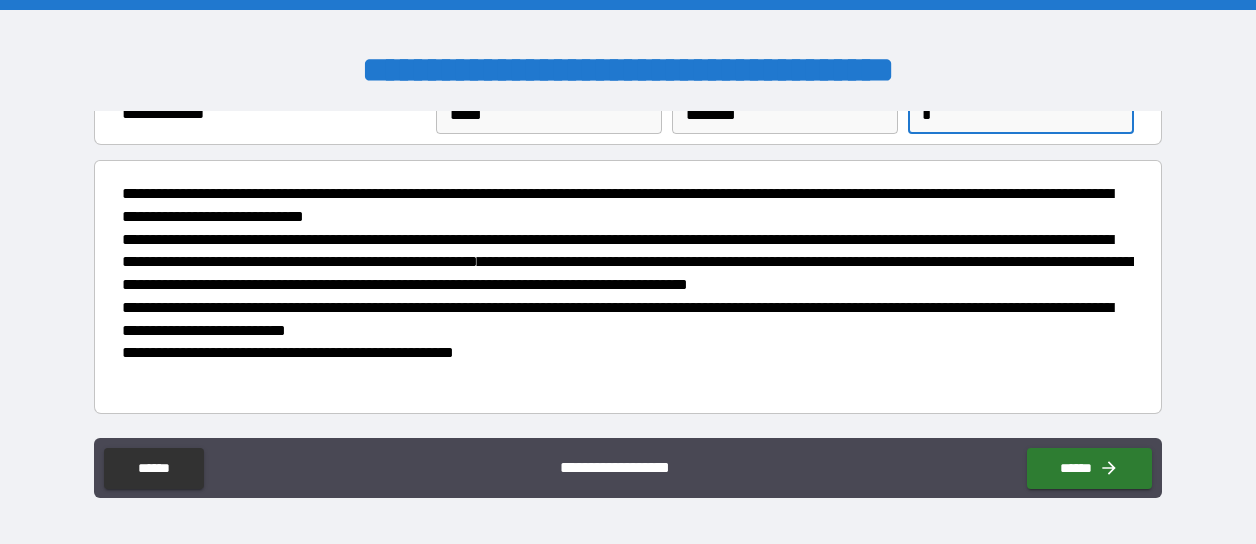 scroll, scrollTop: 112, scrollLeft: 0, axis: vertical 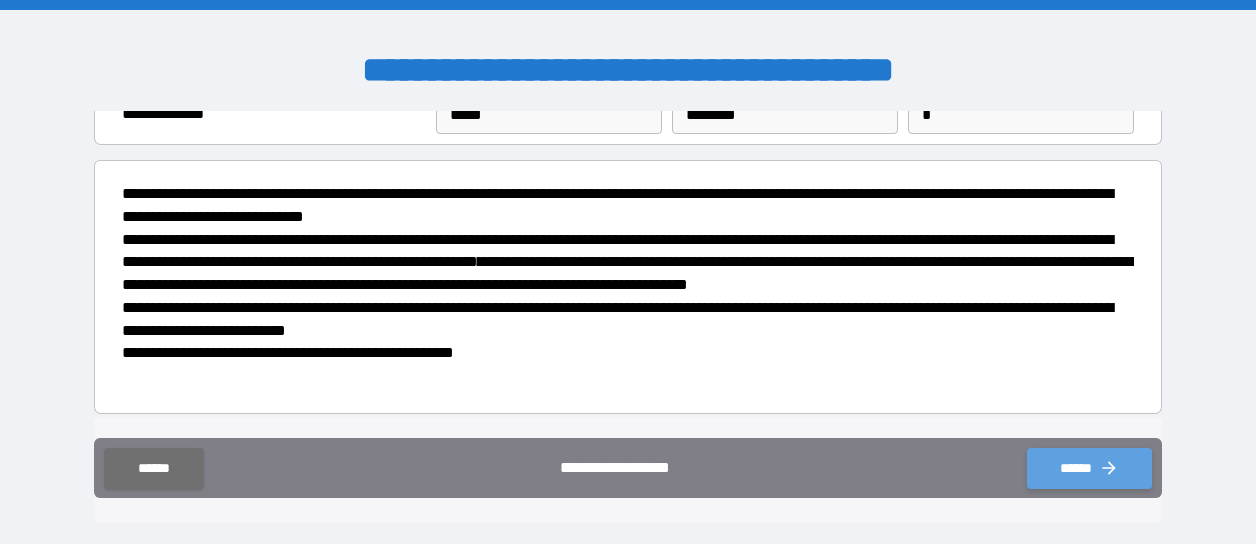 click on "******" at bounding box center [1089, 468] 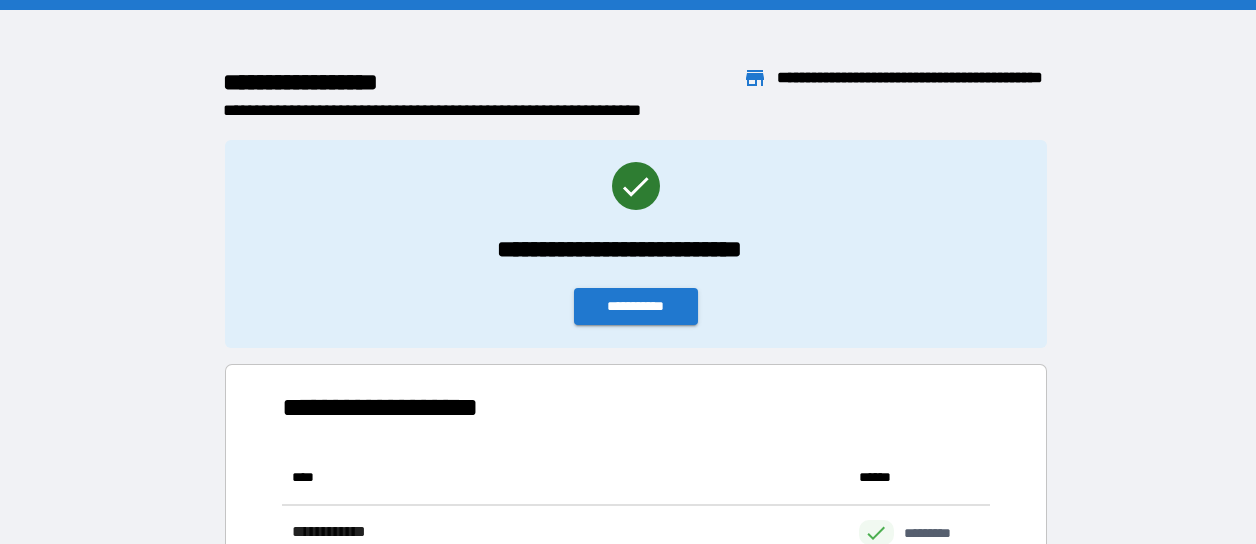 scroll, scrollTop: 315, scrollLeft: 682, axis: both 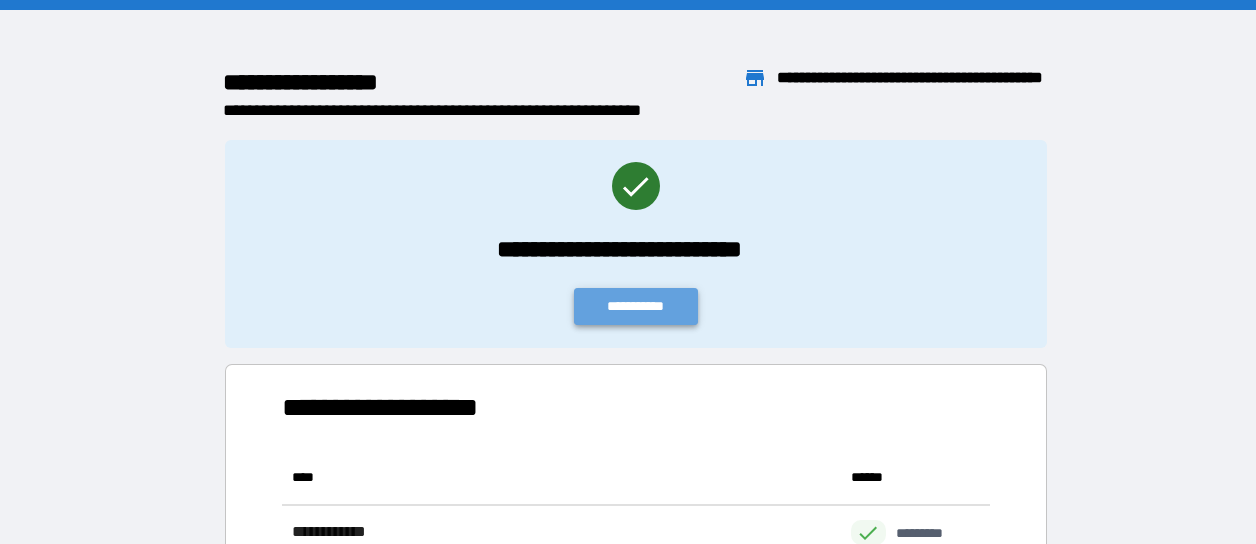 click on "**********" at bounding box center (636, 306) 